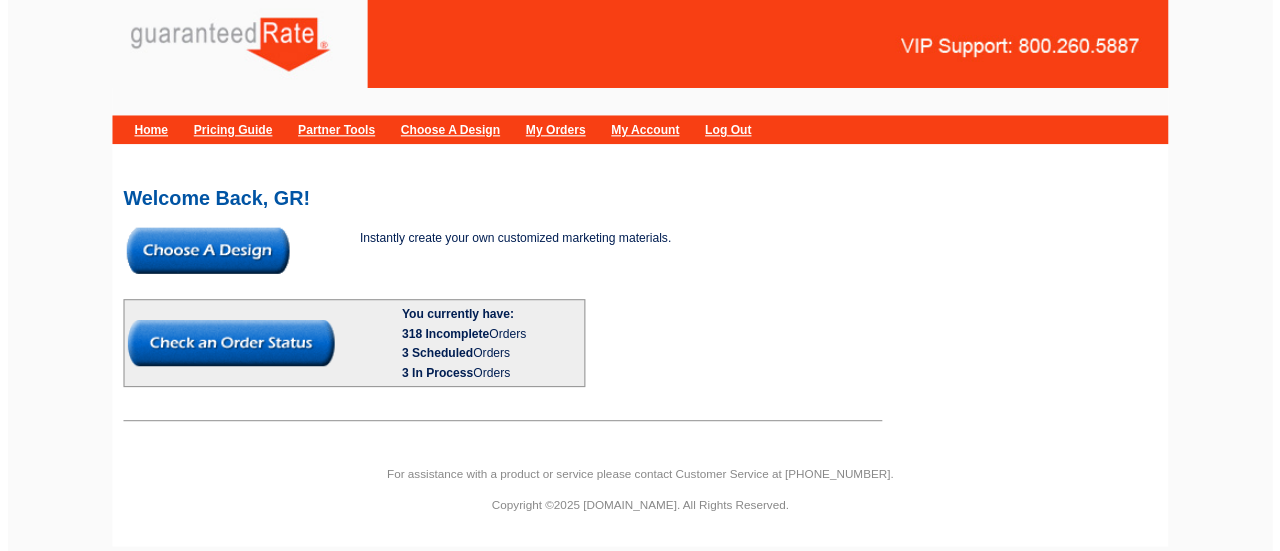 scroll, scrollTop: 0, scrollLeft: 0, axis: both 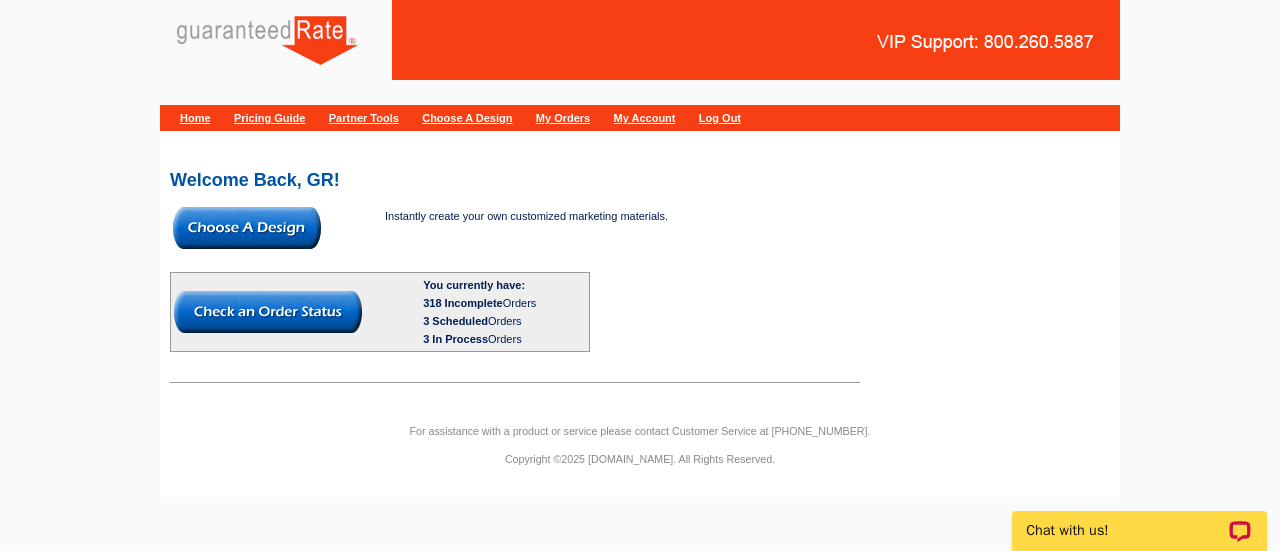 click at bounding box center [247, 228] 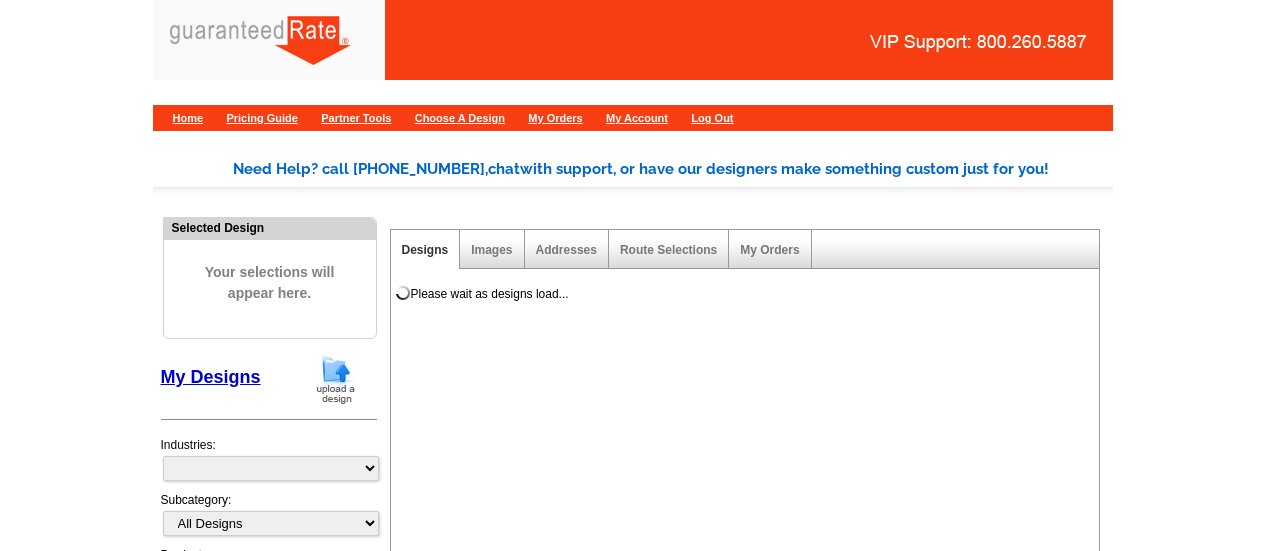scroll, scrollTop: 0, scrollLeft: 0, axis: both 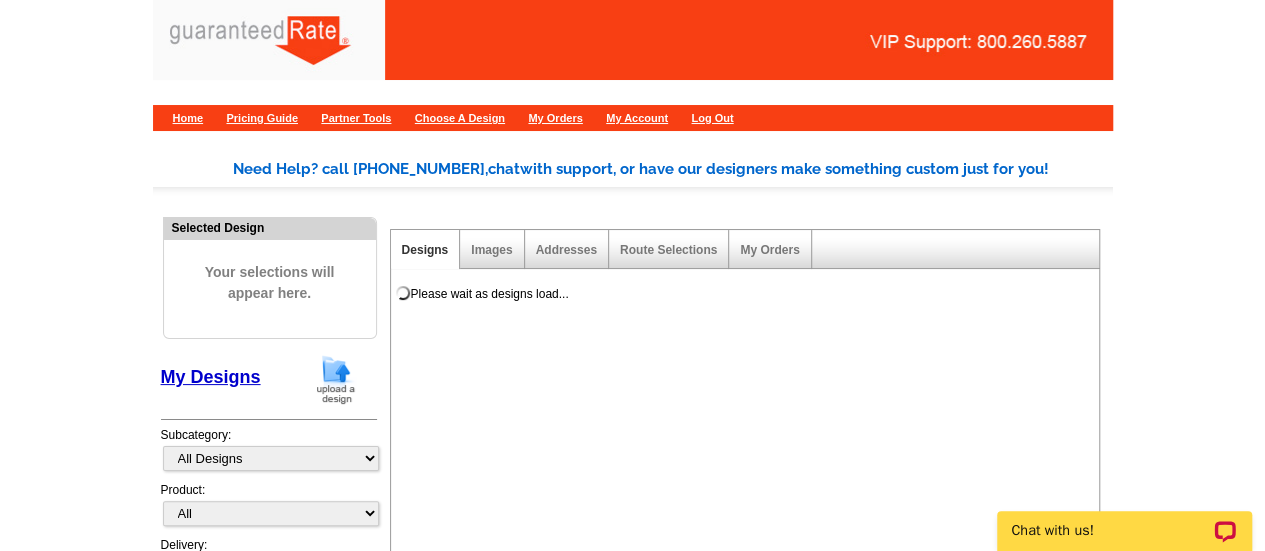 click at bounding box center (336, 379) 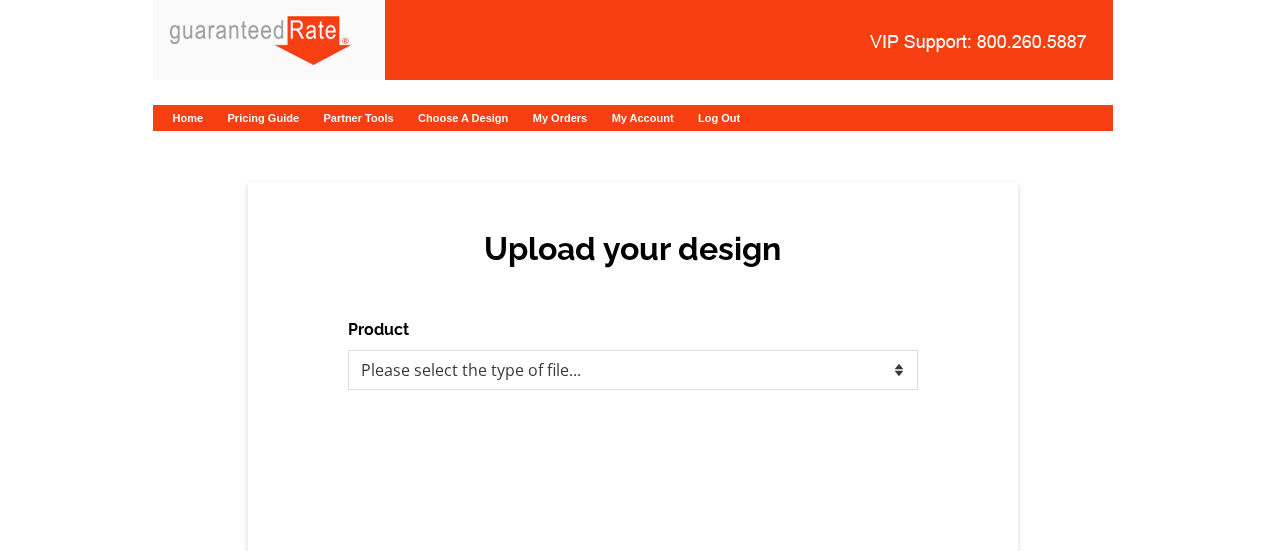 scroll, scrollTop: 0, scrollLeft: 0, axis: both 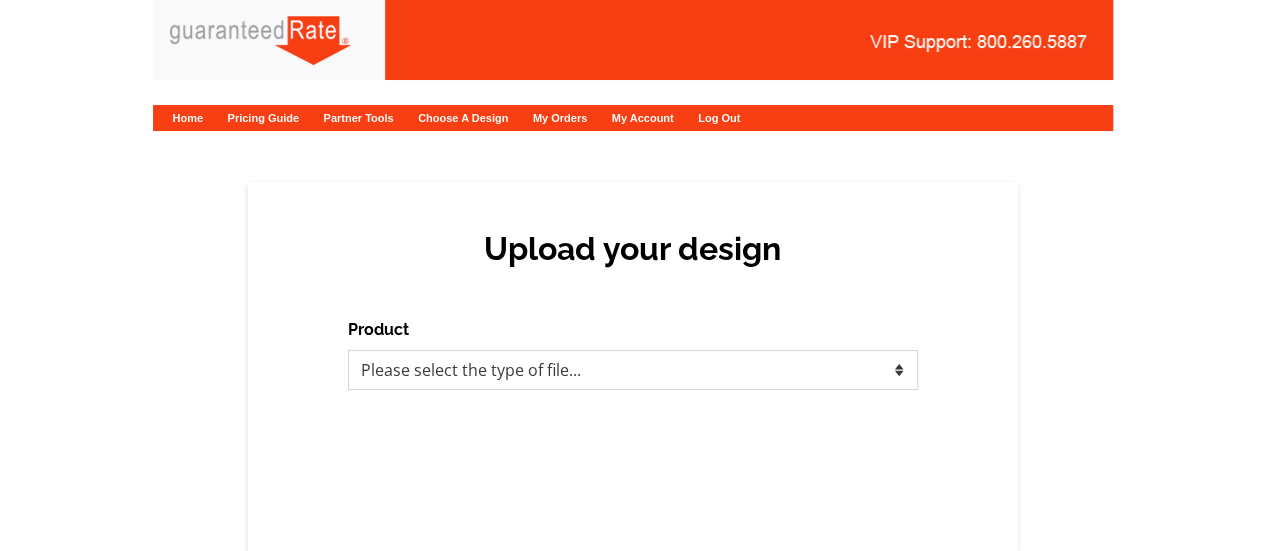 click on "Please select the type of file...
Postcards
Calendars
Business Cards
Letters and flyers
Greeting Cards" at bounding box center (633, 370) 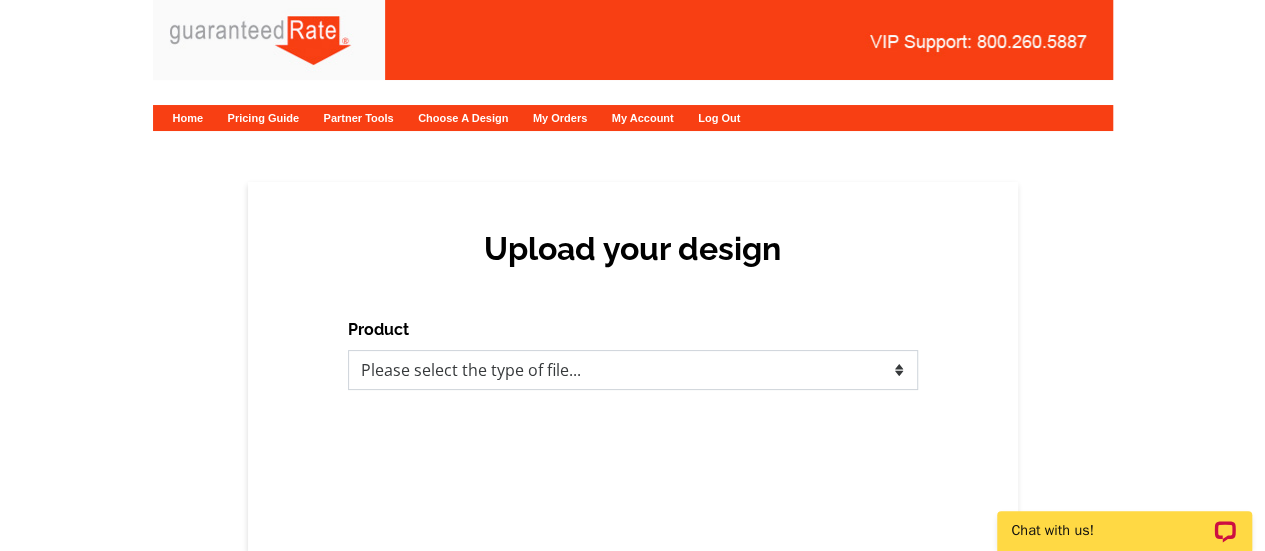 scroll, scrollTop: 0, scrollLeft: 0, axis: both 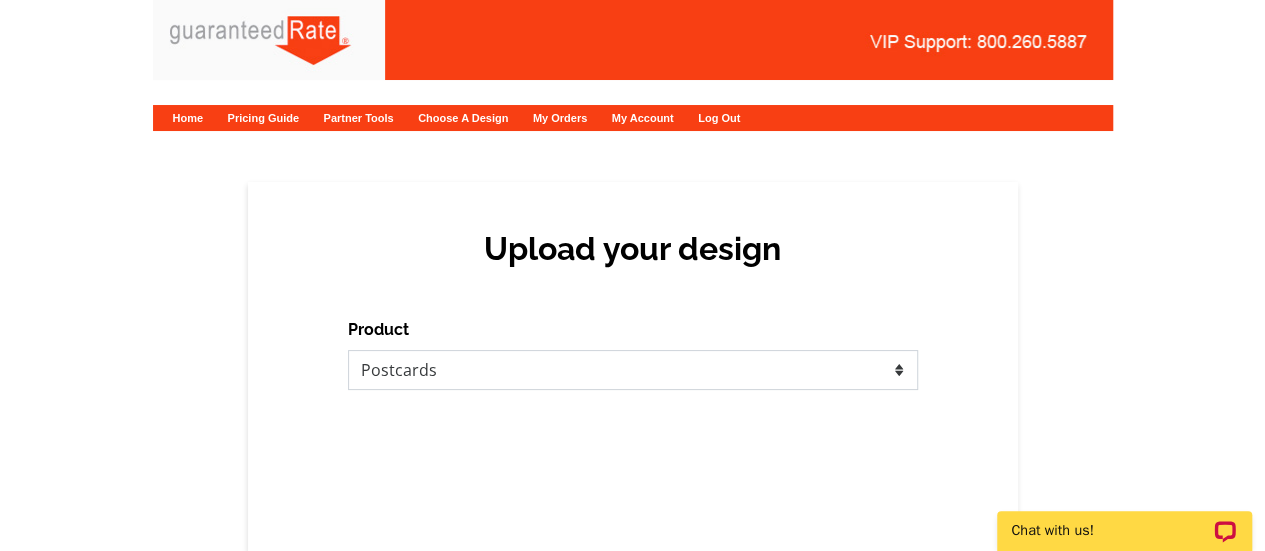 click on "Please select the type of file...
Postcards
Calendars
Business Cards
Letters and flyers
Greeting Cards" at bounding box center [633, 370] 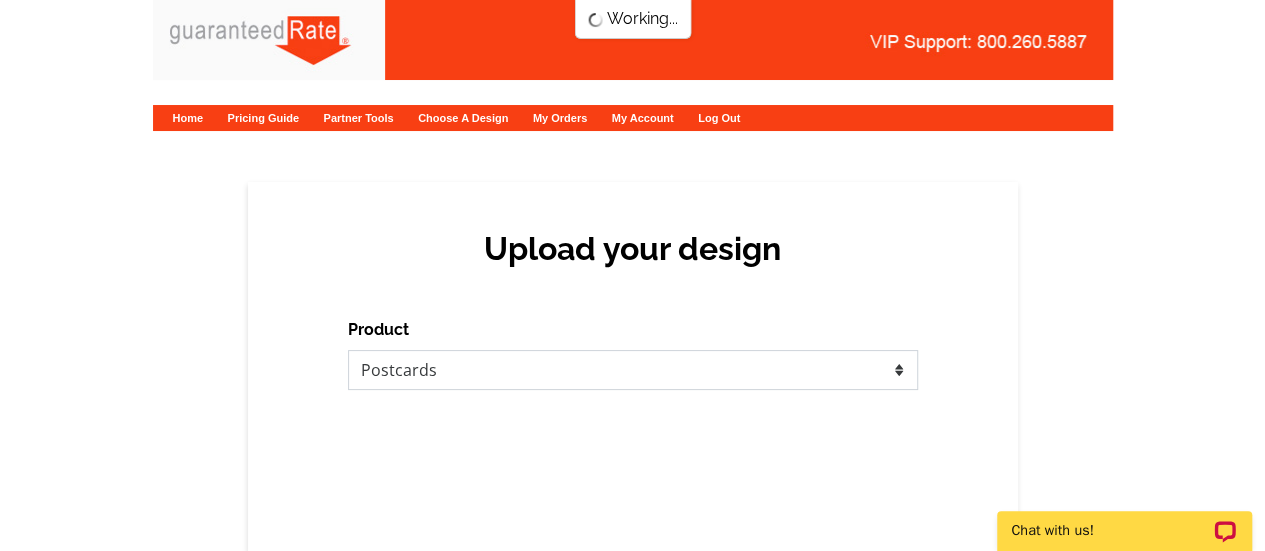 scroll, scrollTop: 0, scrollLeft: 0, axis: both 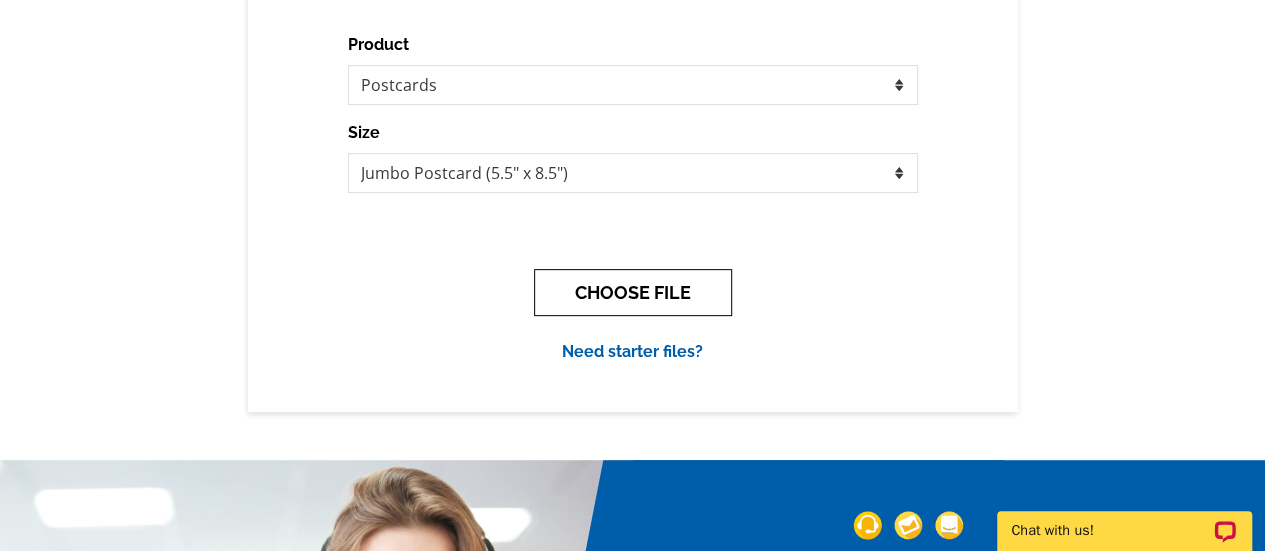click on "CHOOSE FILE" at bounding box center (633, 292) 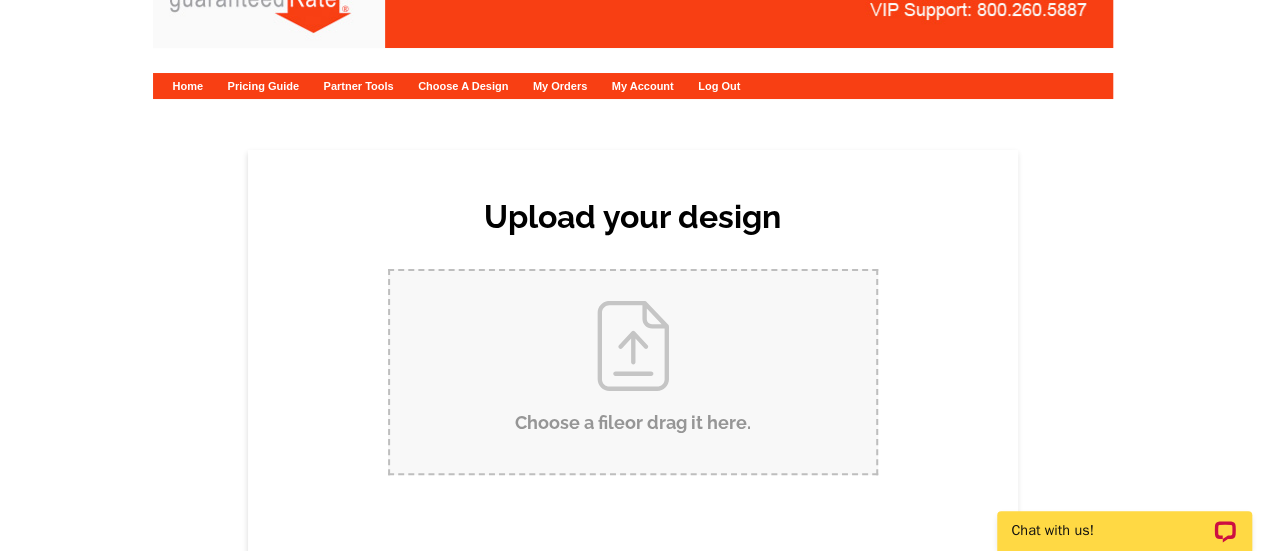 scroll, scrollTop: 0, scrollLeft: 0, axis: both 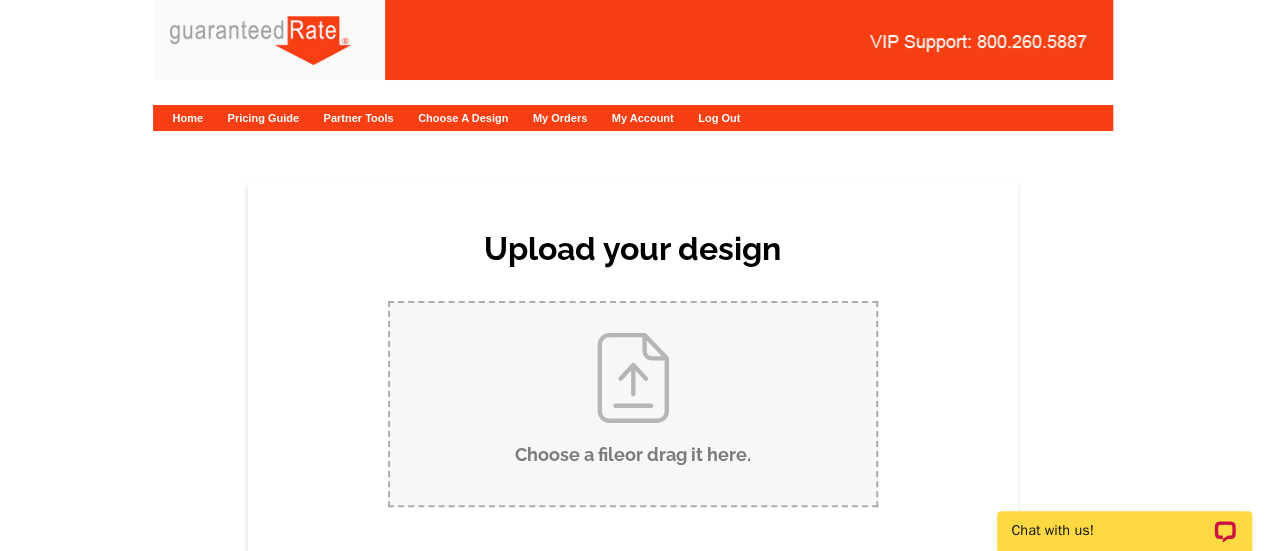 click on "Choose a file  or drag it here ." at bounding box center [633, 404] 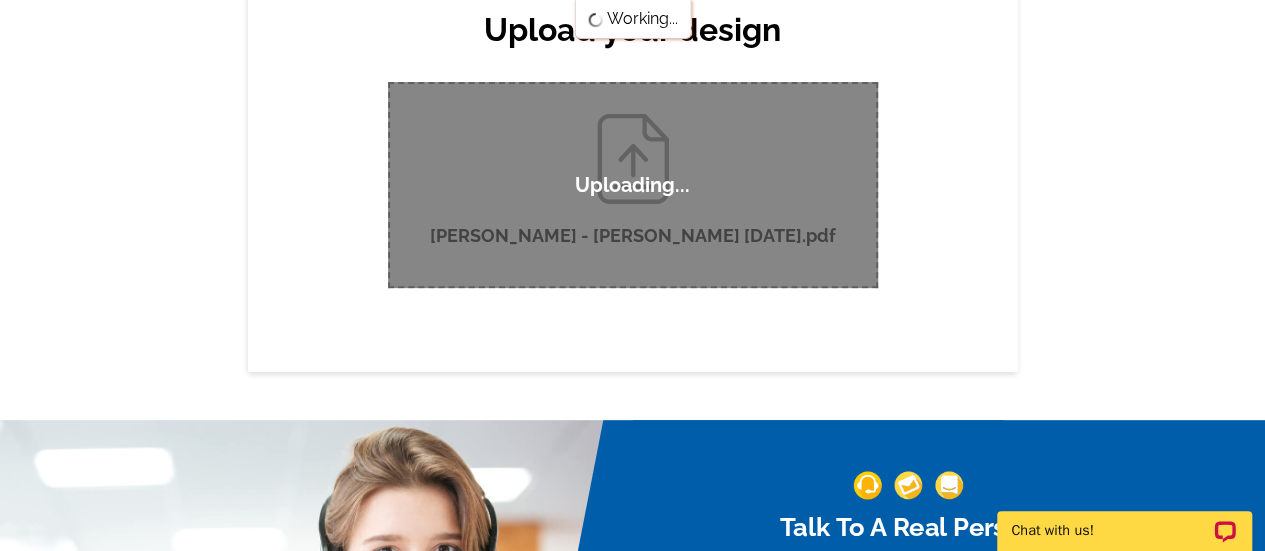 scroll, scrollTop: 224, scrollLeft: 0, axis: vertical 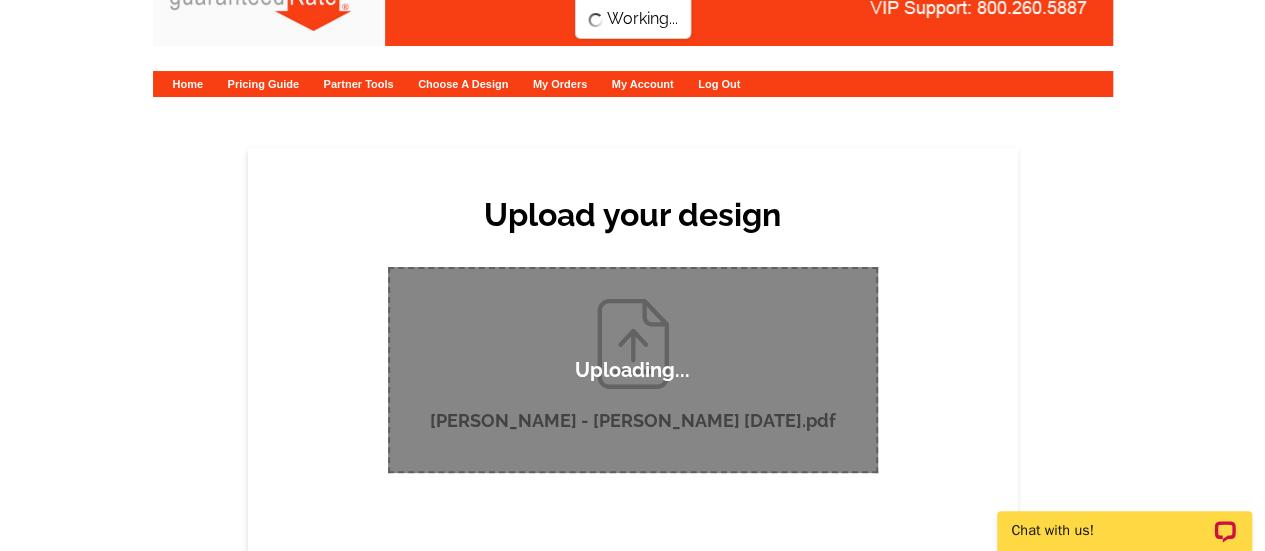 type 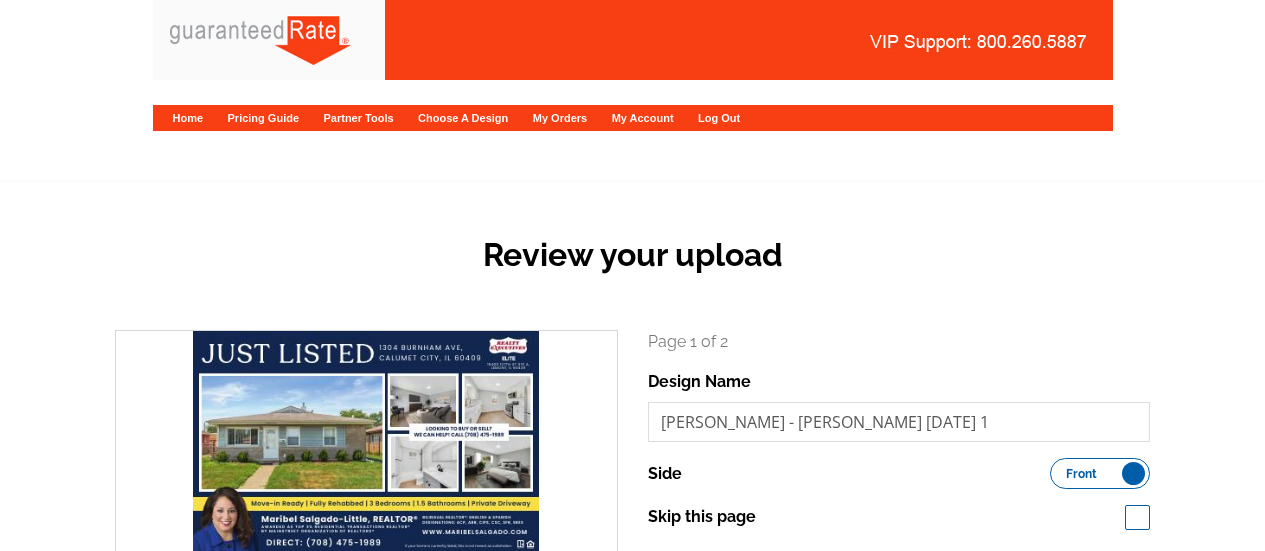 scroll, scrollTop: 0, scrollLeft: 0, axis: both 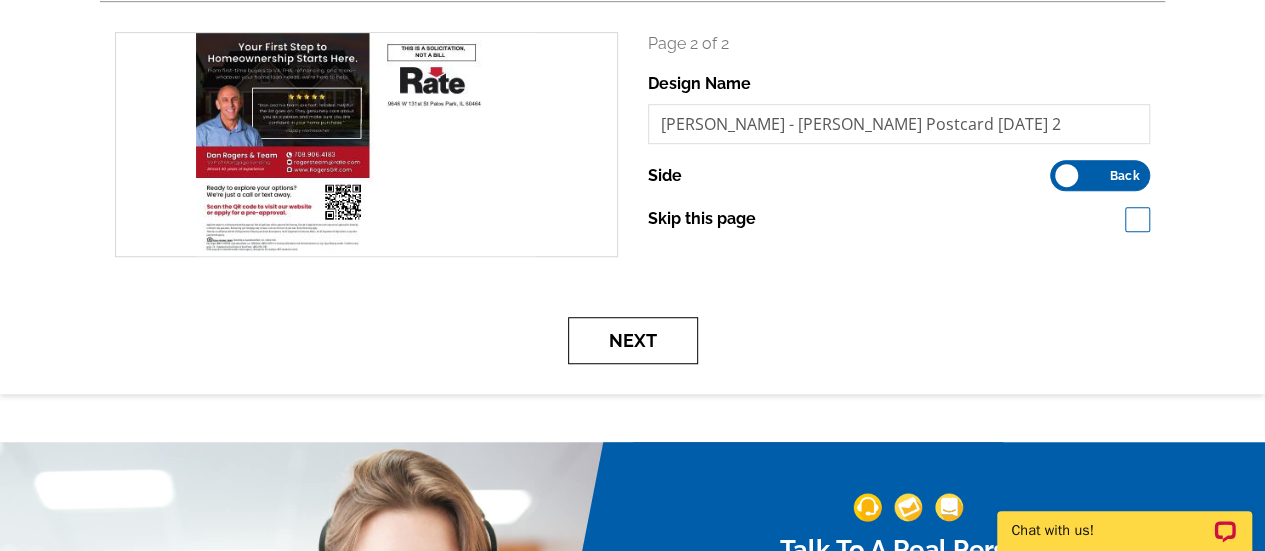 click on "Next" at bounding box center (633, 340) 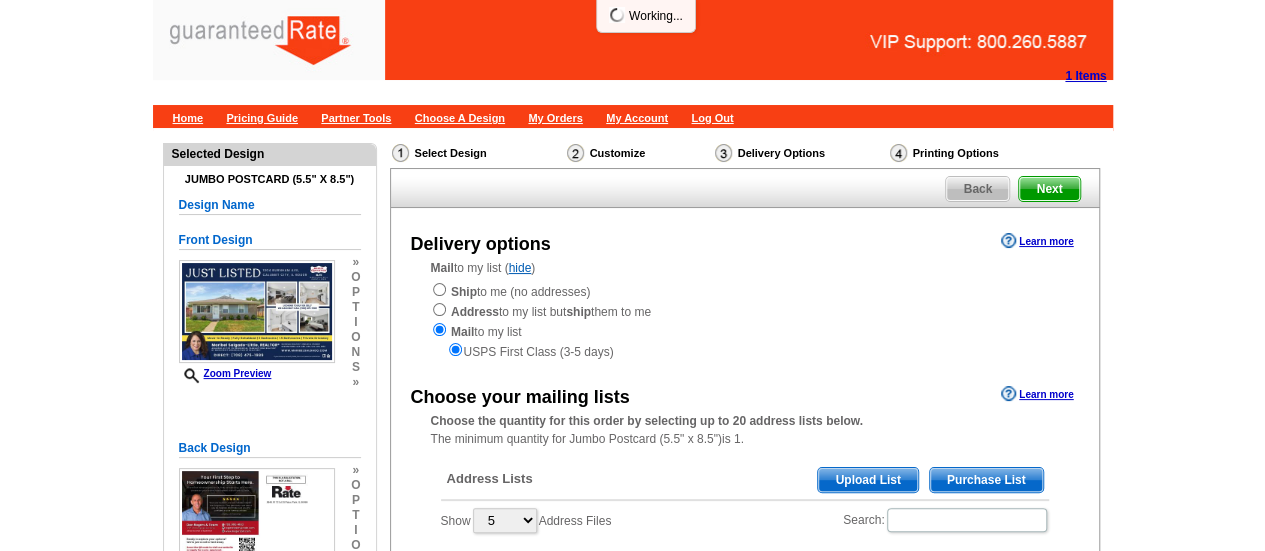 scroll, scrollTop: 178, scrollLeft: 0, axis: vertical 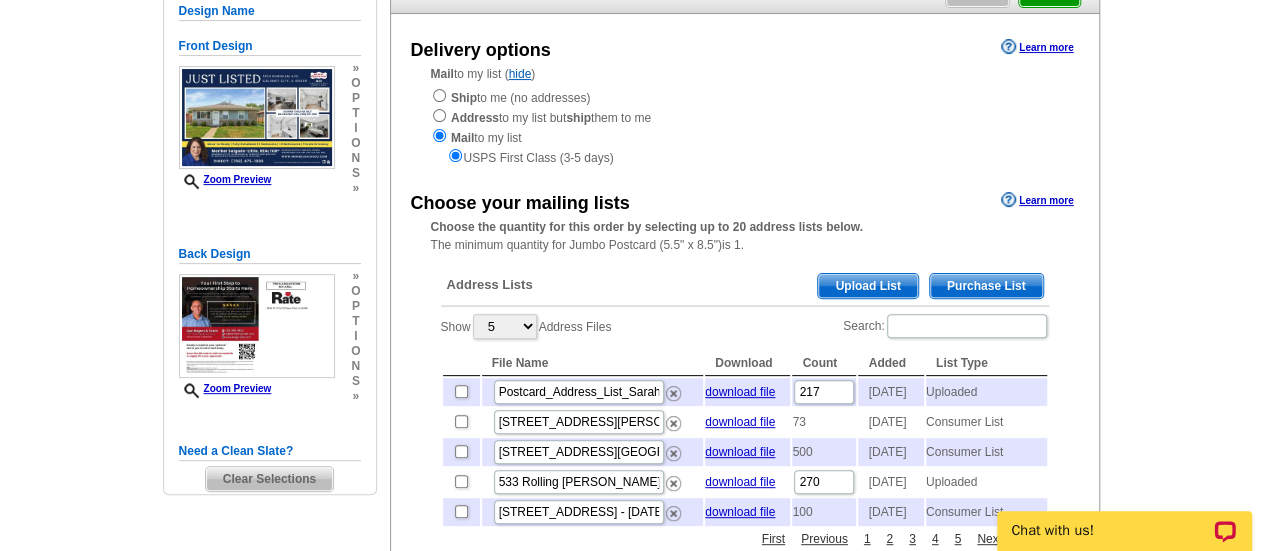 click on "Purchase List" at bounding box center [986, 286] 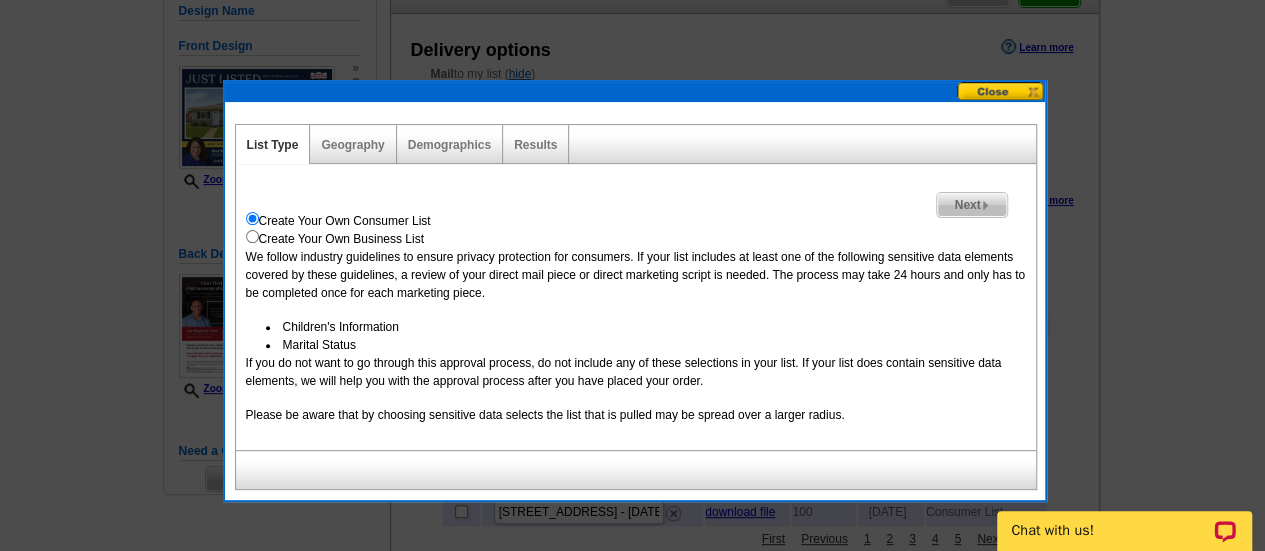click at bounding box center (1001, 91) 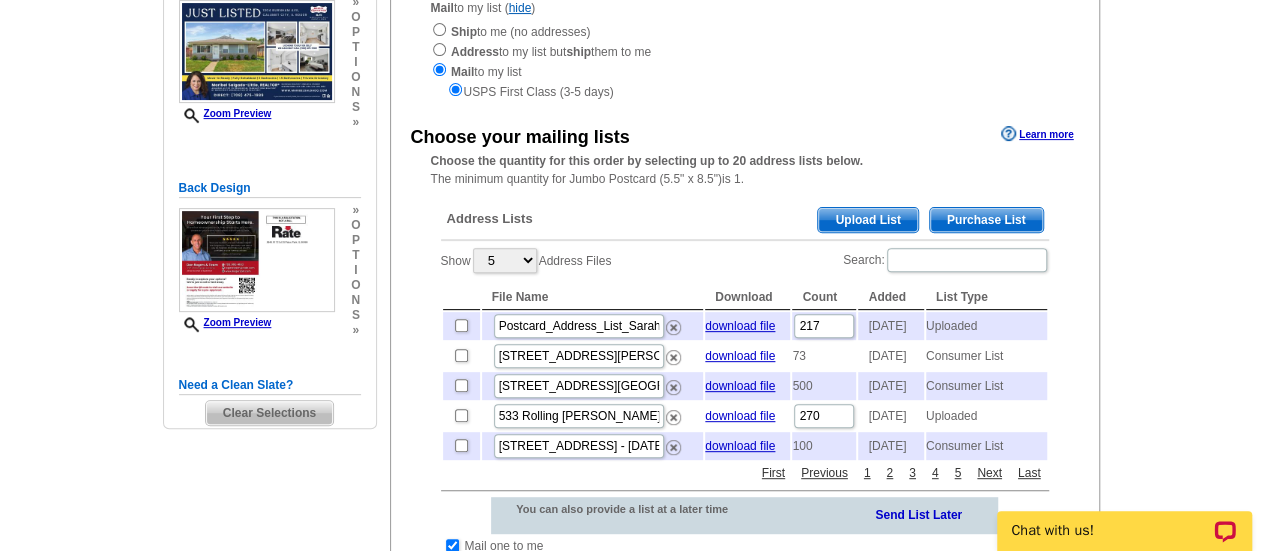scroll, scrollTop: 258, scrollLeft: 0, axis: vertical 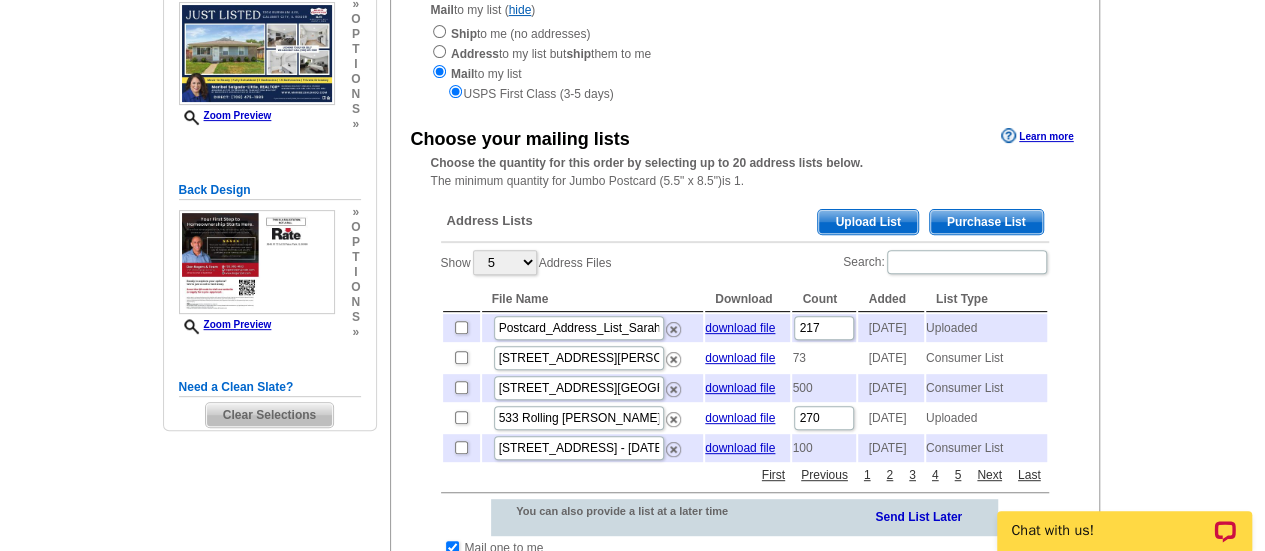 click on "Upload List" at bounding box center [867, 222] 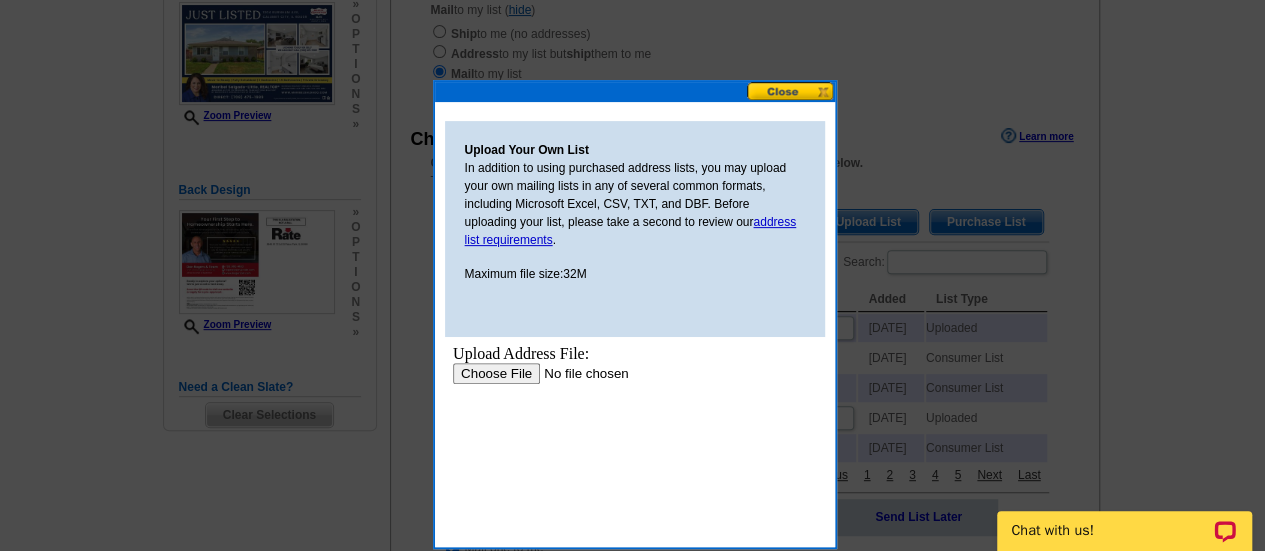 scroll, scrollTop: 0, scrollLeft: 0, axis: both 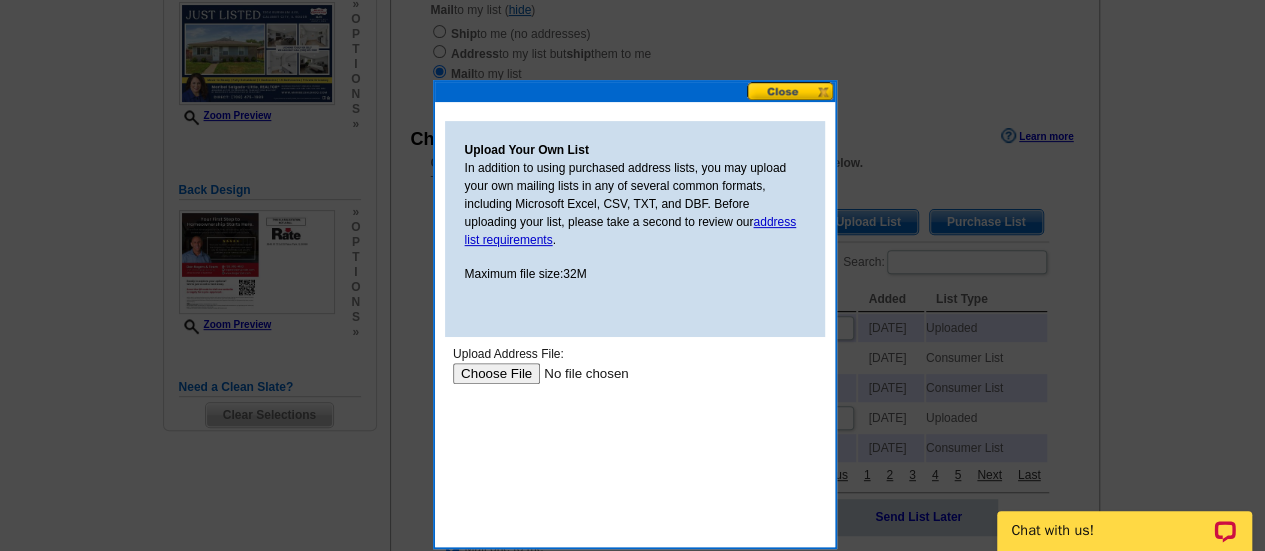 click at bounding box center [791, 91] 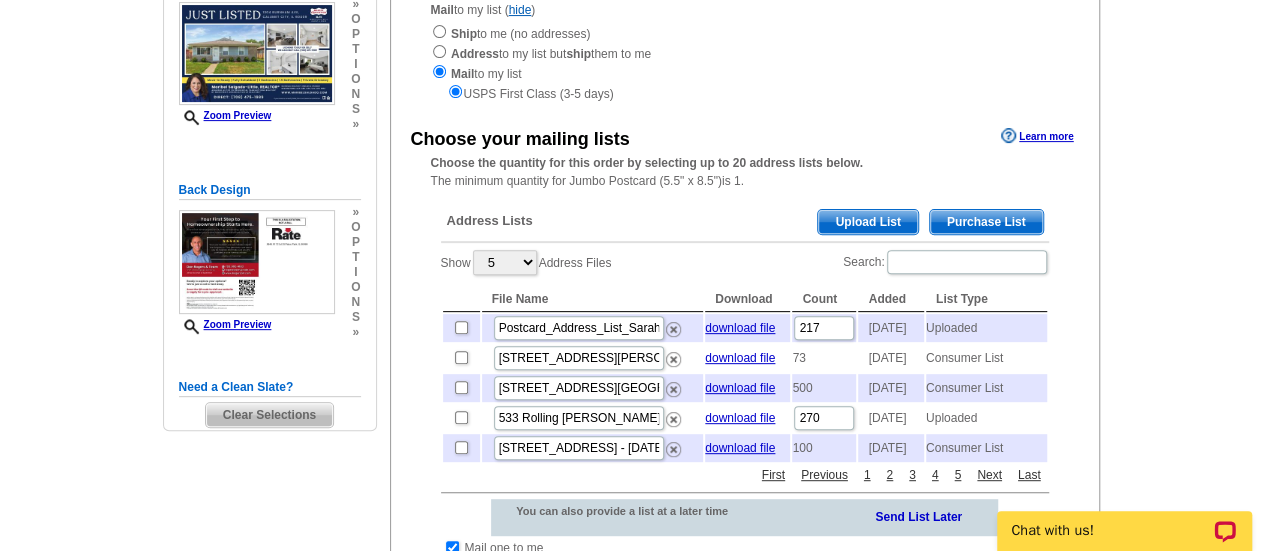 click on "Purchase List" at bounding box center (986, 222) 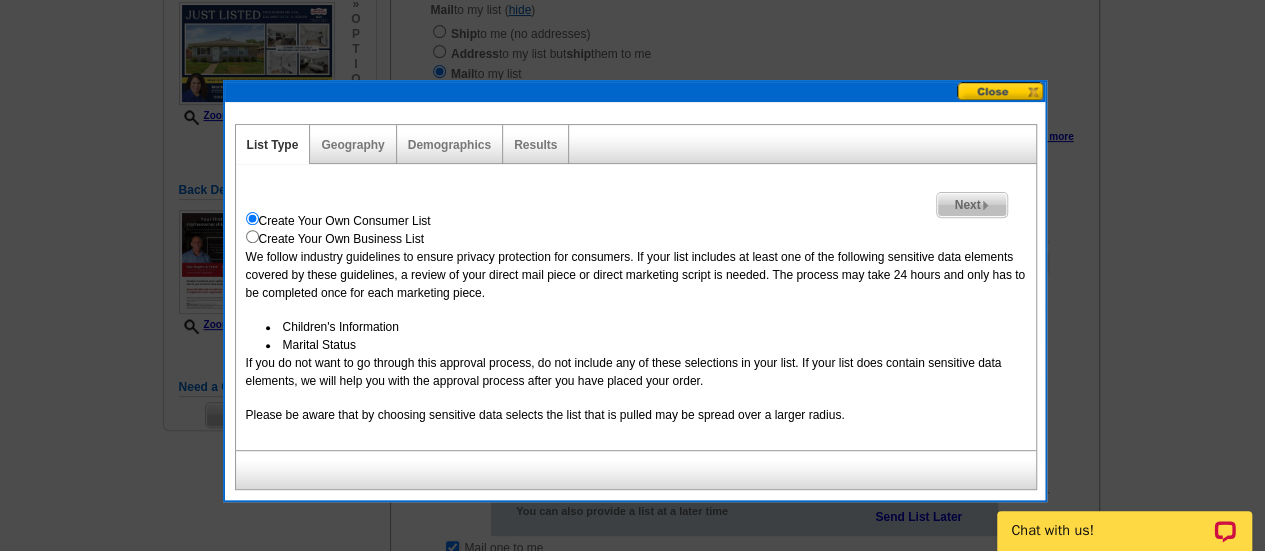click on "Next" at bounding box center [971, 205] 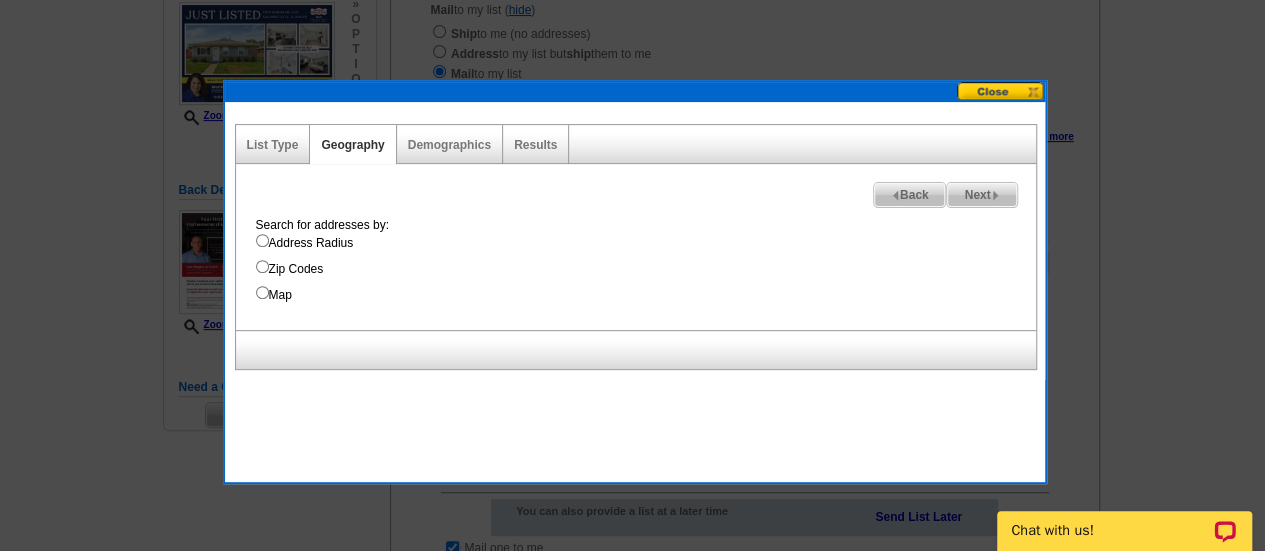 click on "Address Radius" at bounding box center [646, 243] 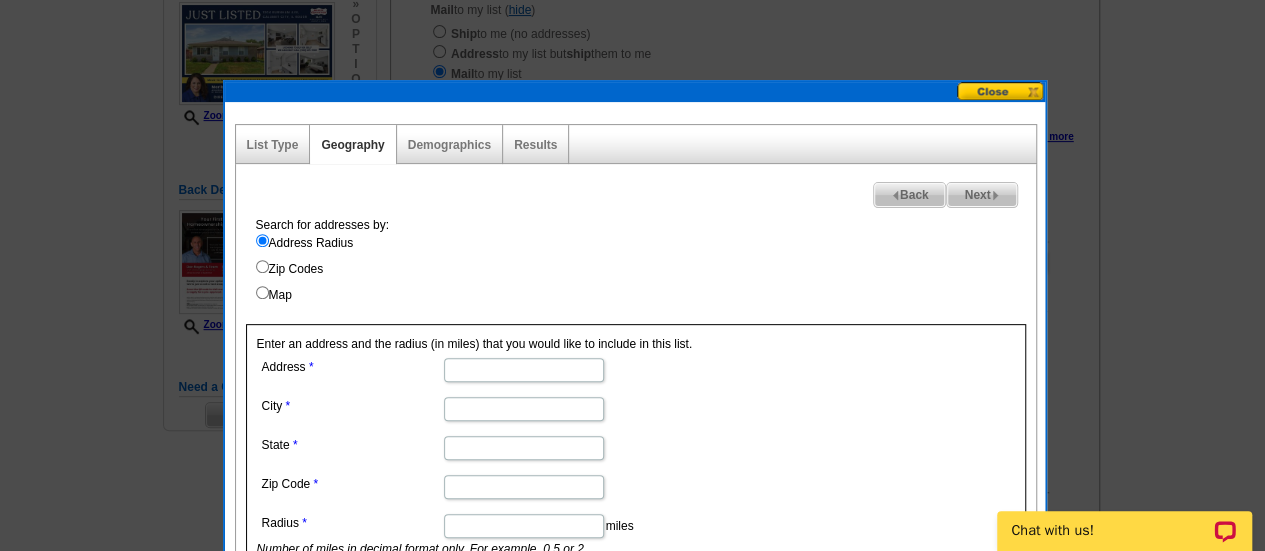 click on "Address" at bounding box center [524, 370] 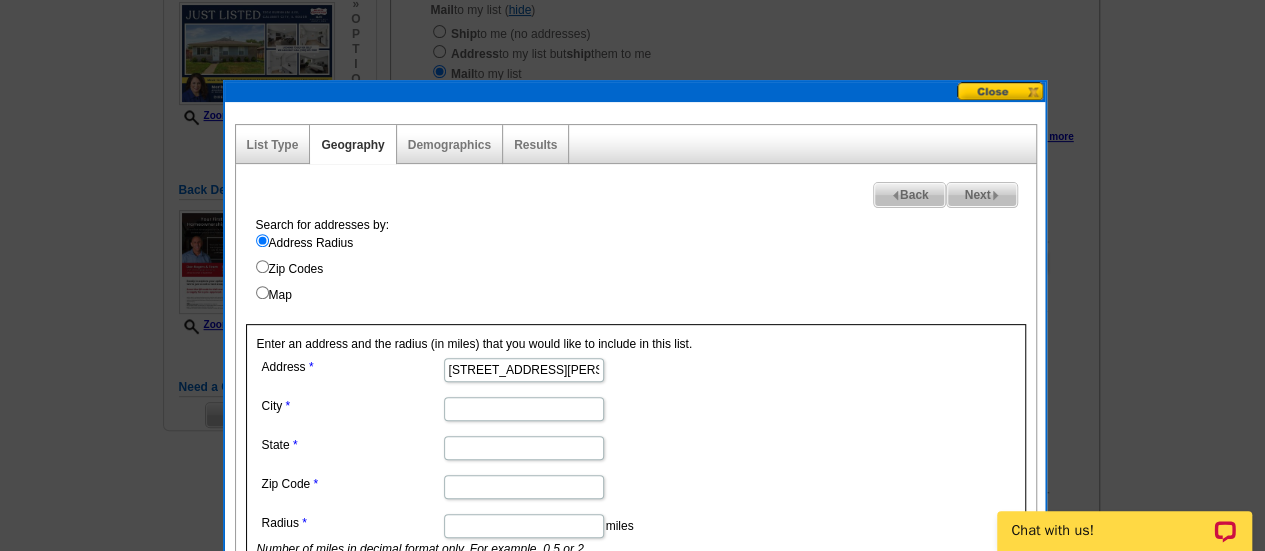 scroll, scrollTop: 0, scrollLeft: 103, axis: horizontal 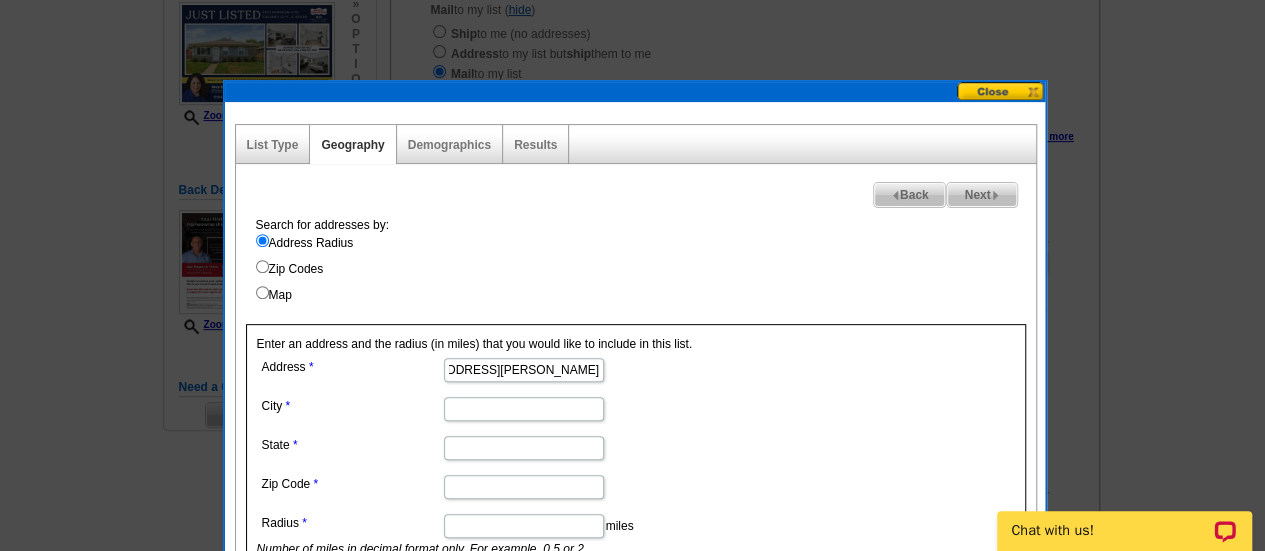 drag, startPoint x: 472, startPoint y: 374, endPoint x: 702, endPoint y: 388, distance: 230.42569 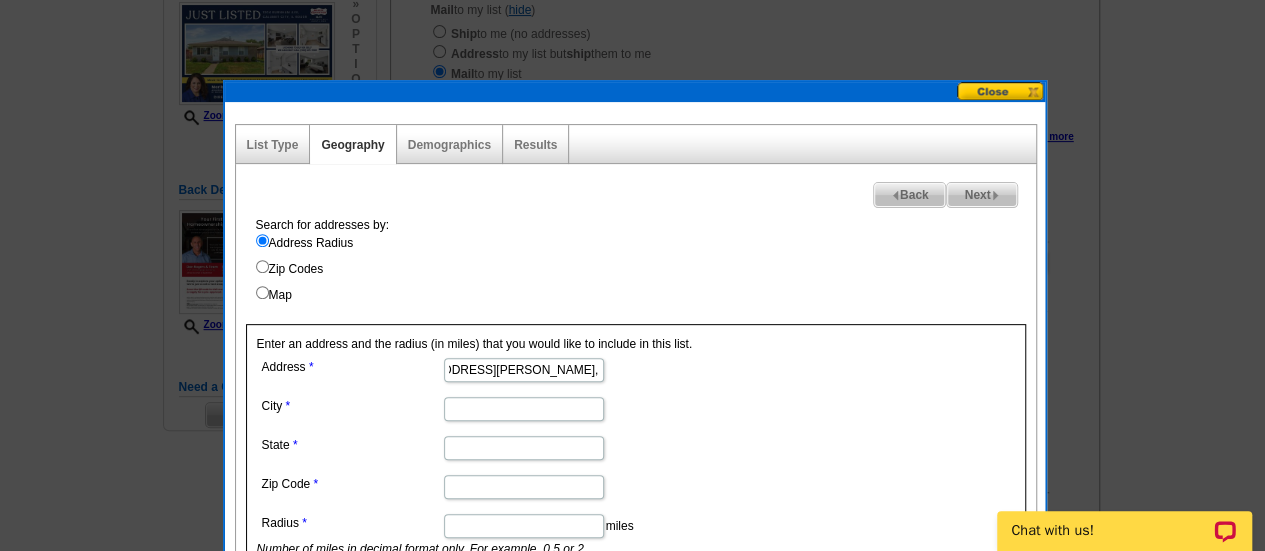 scroll, scrollTop: 0, scrollLeft: 0, axis: both 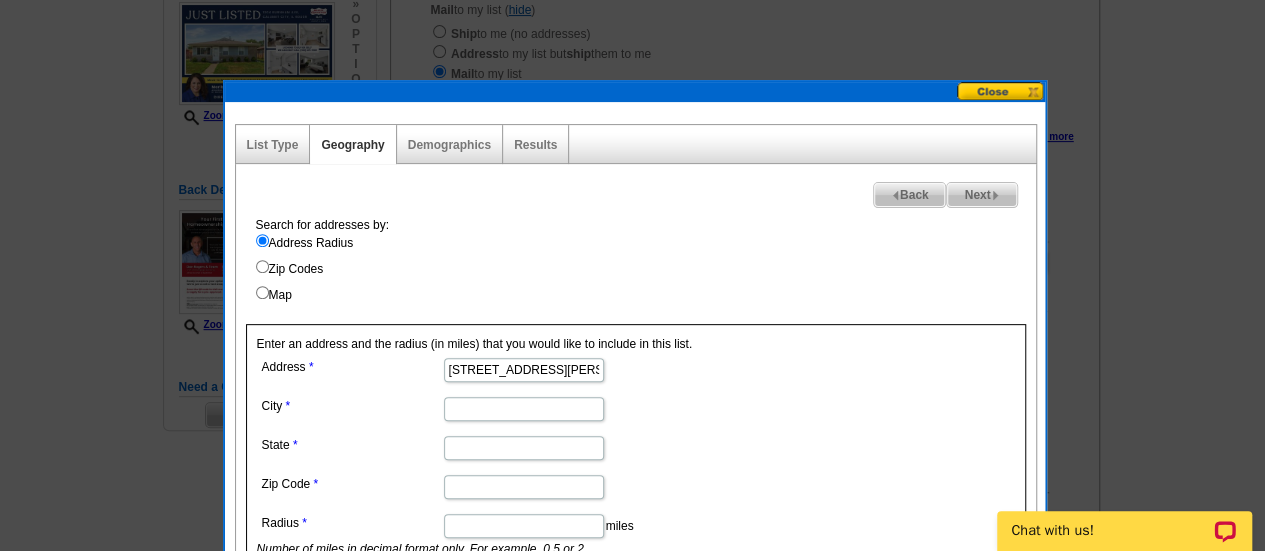 type on "1304 Burnham Avenue" 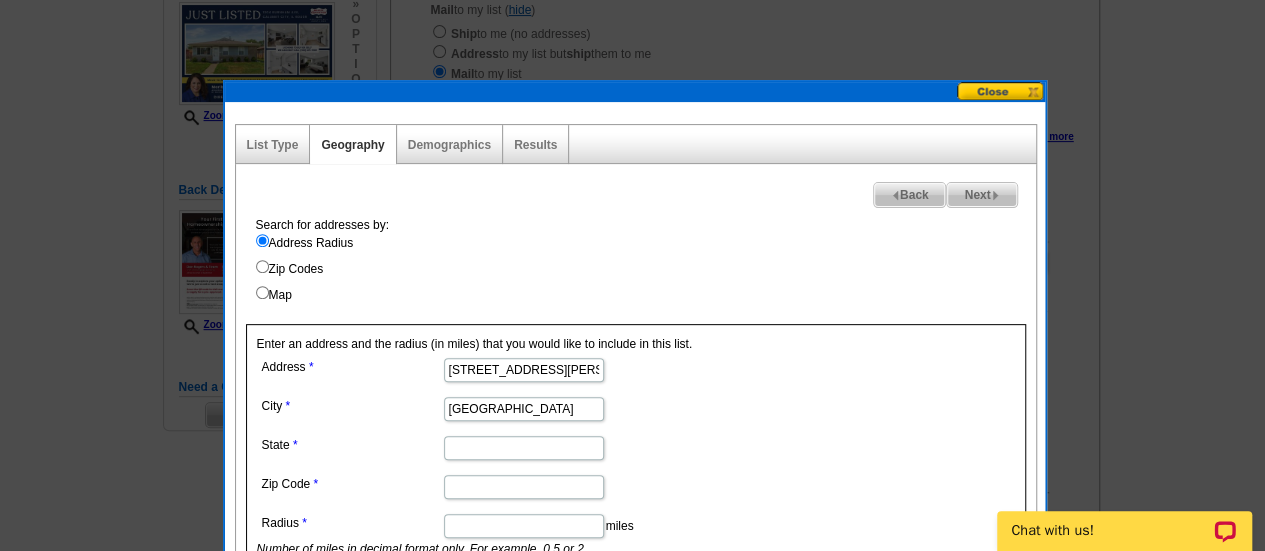 click on "Calumet City, IL 60409" at bounding box center [524, 409] 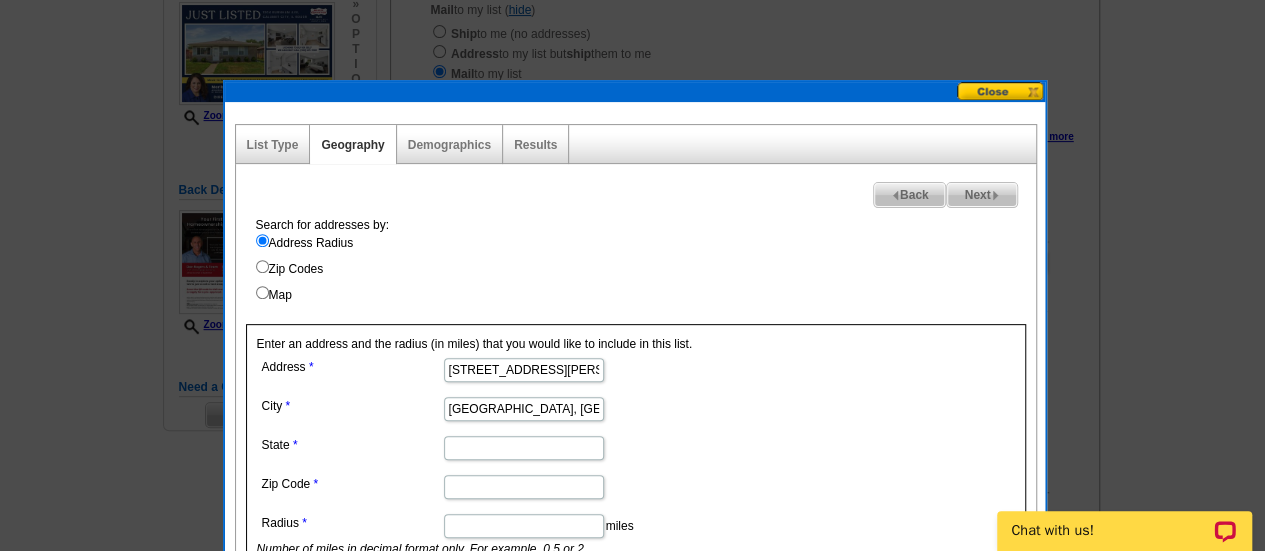 type on "Calumet City, IL" 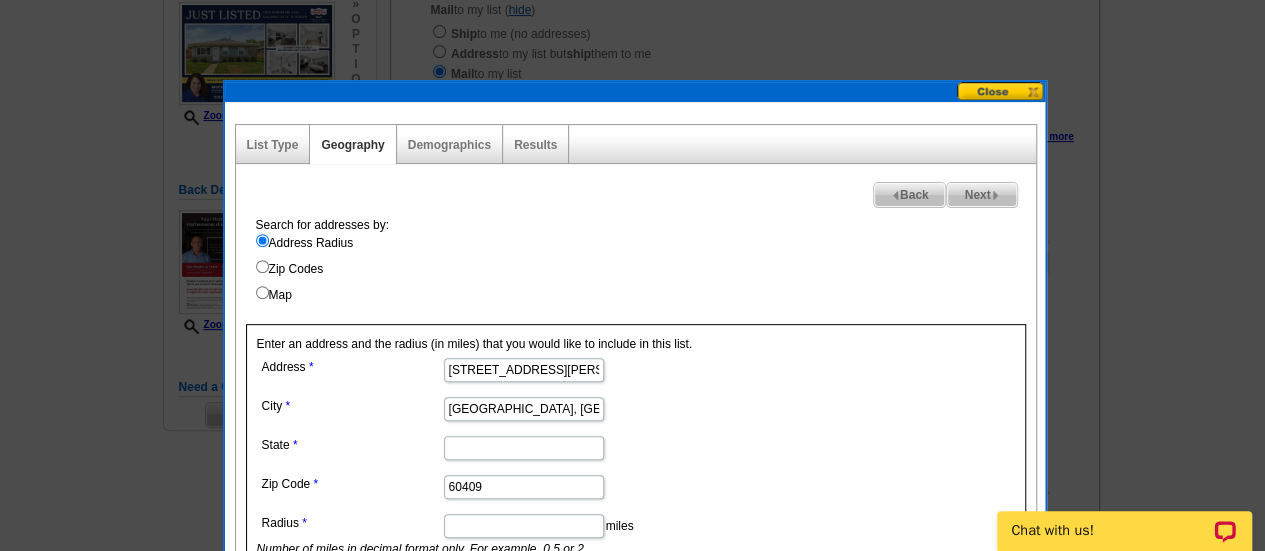 type on "60409" 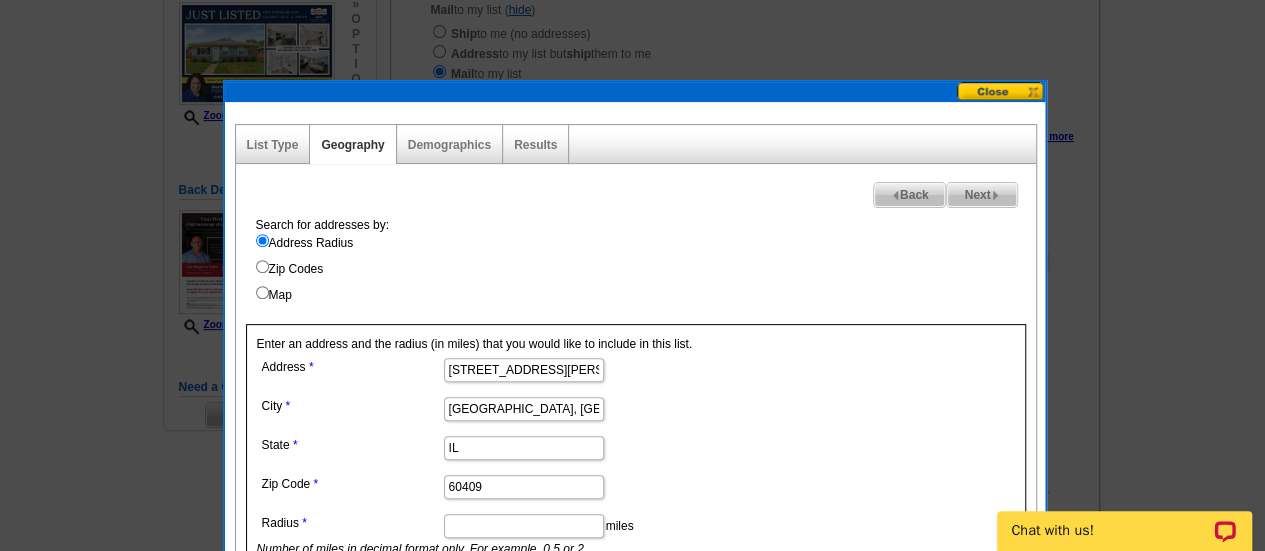 type on "IL" 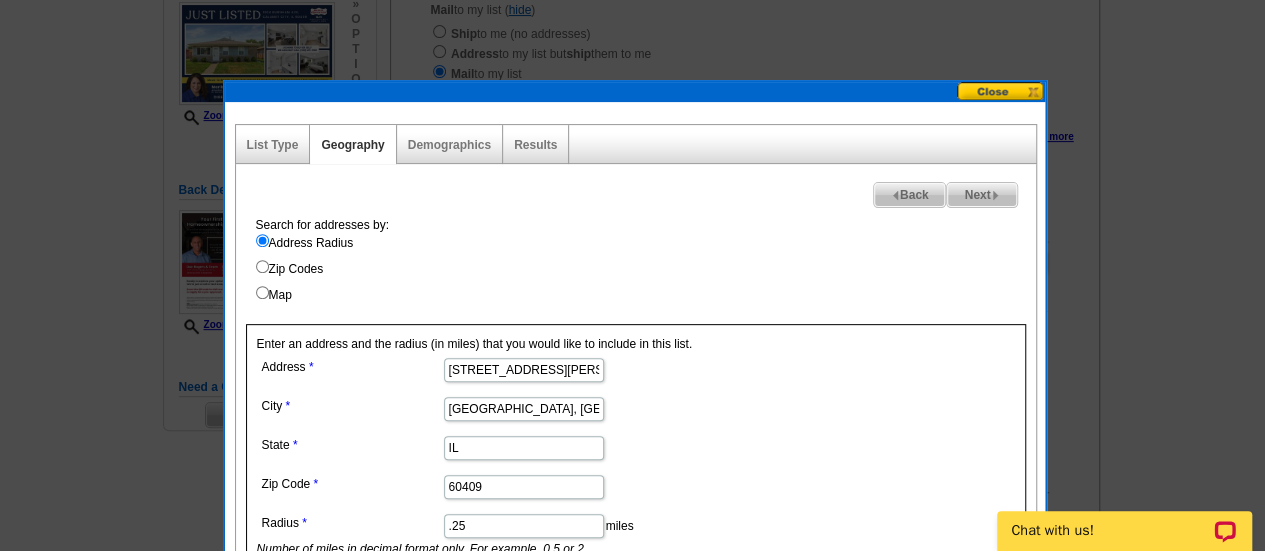 type on ".25" 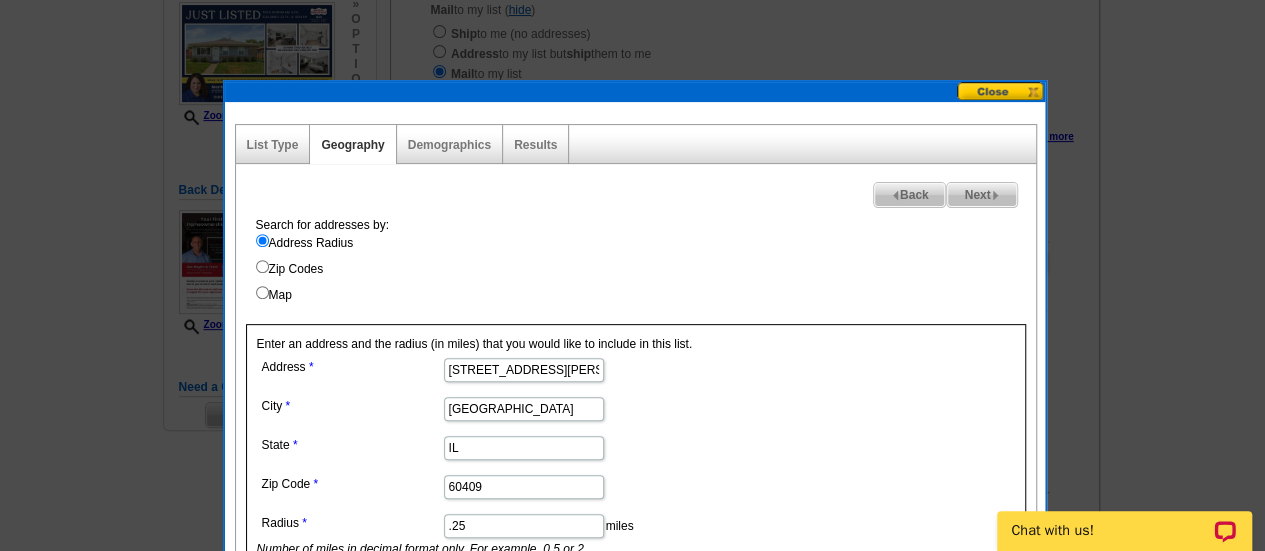 type on "Calumet City" 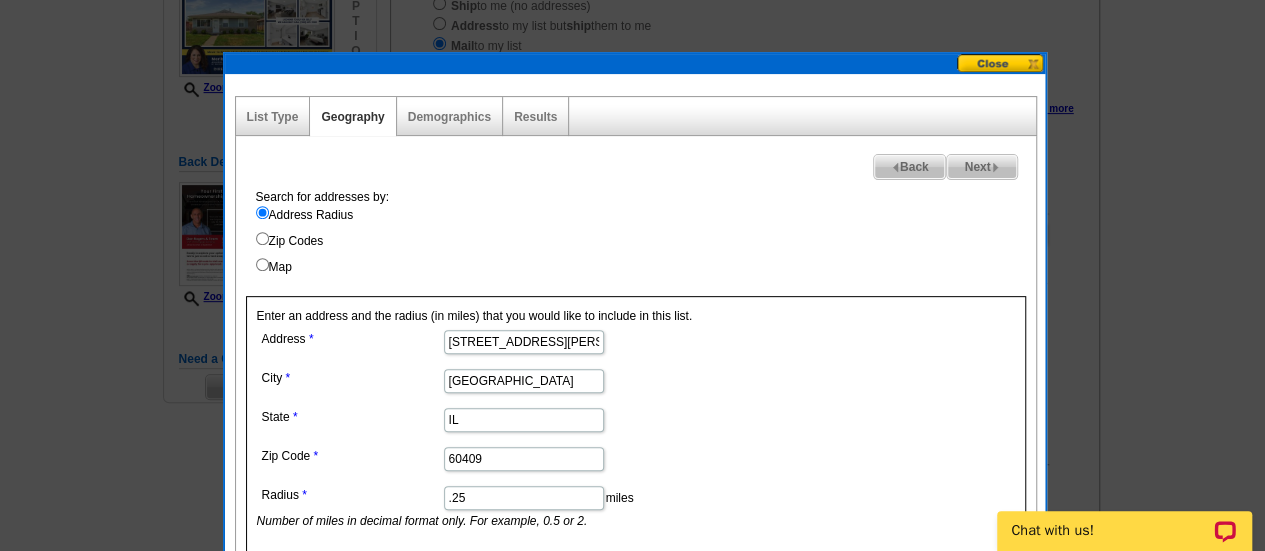 scroll, scrollTop: 288, scrollLeft: 0, axis: vertical 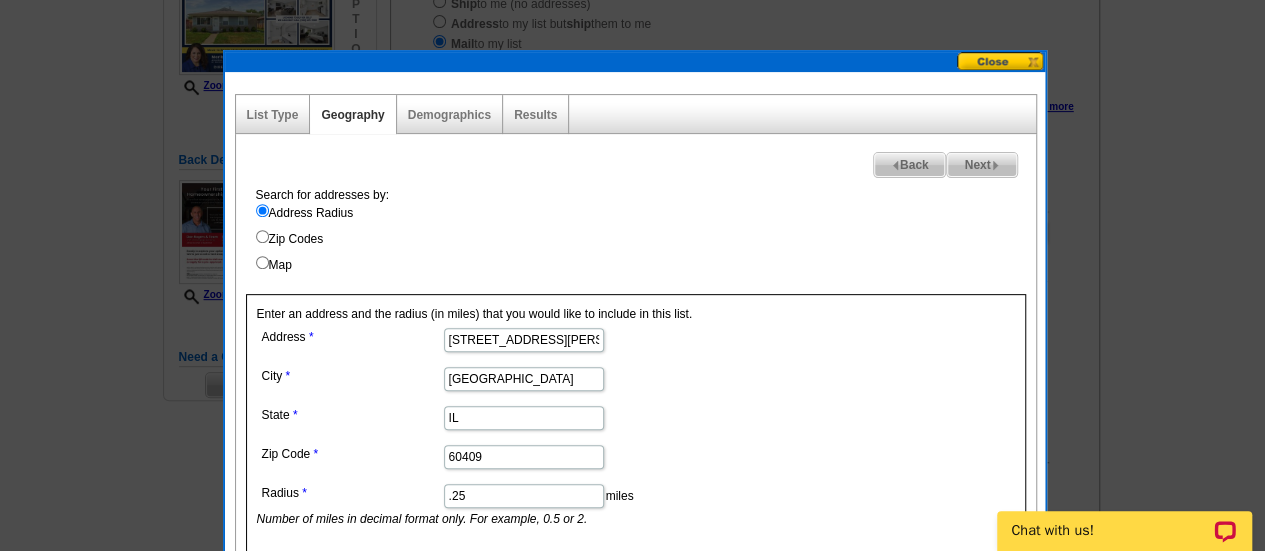 click on "Next" at bounding box center [981, 165] 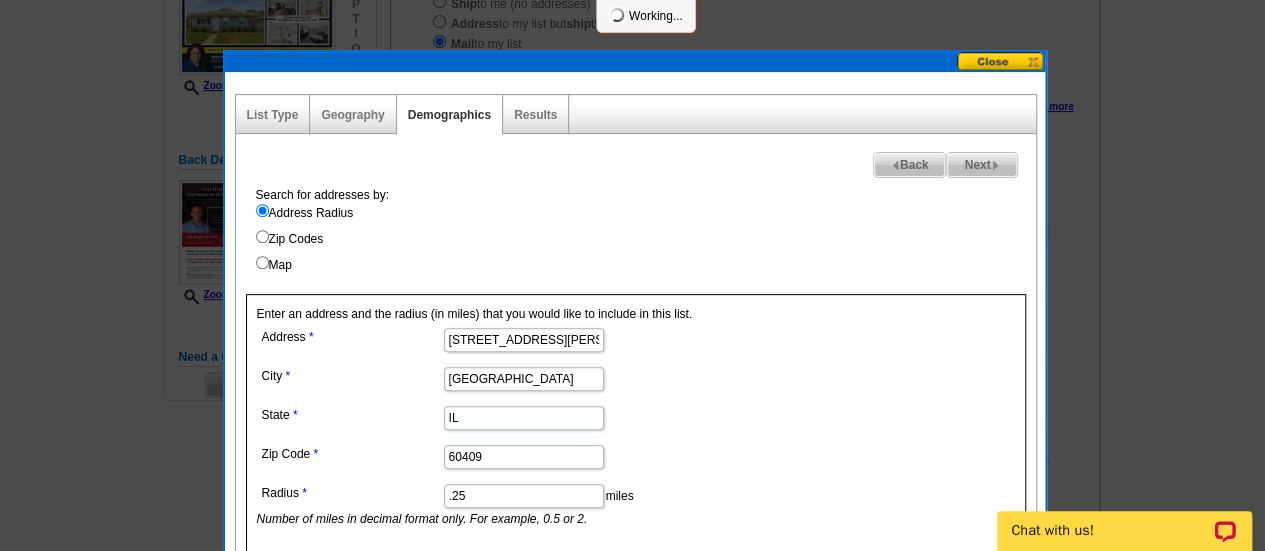select 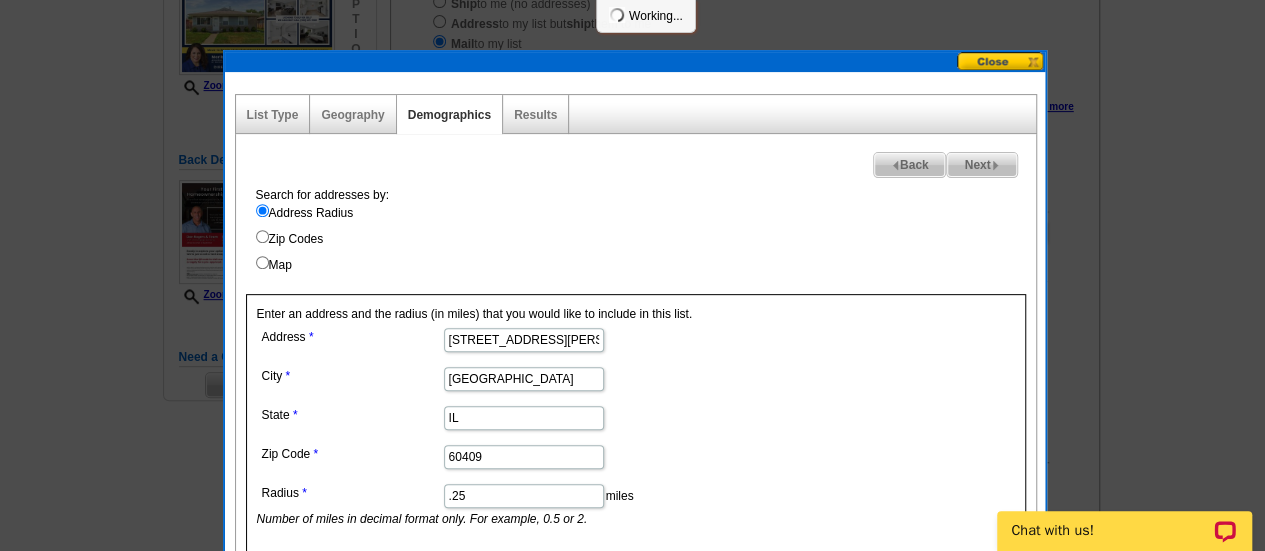 select 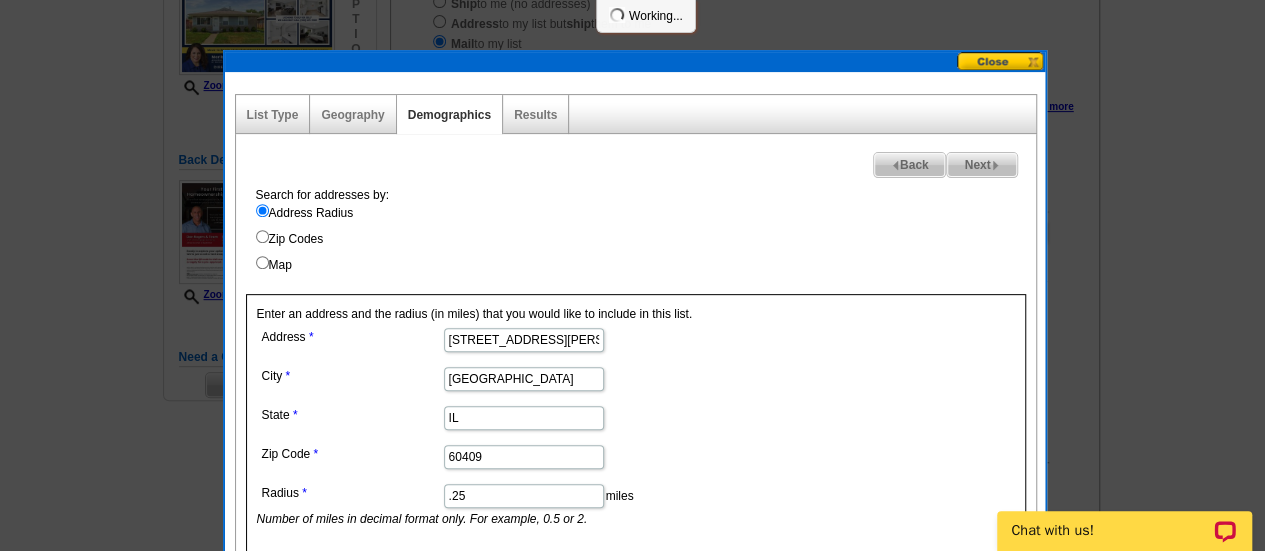 select 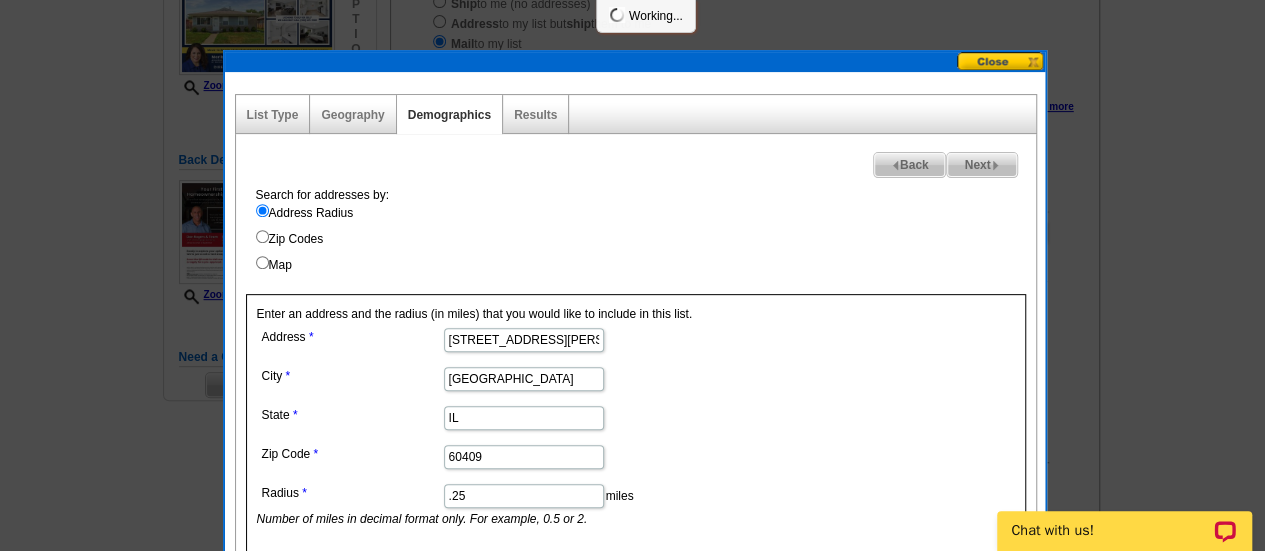 select 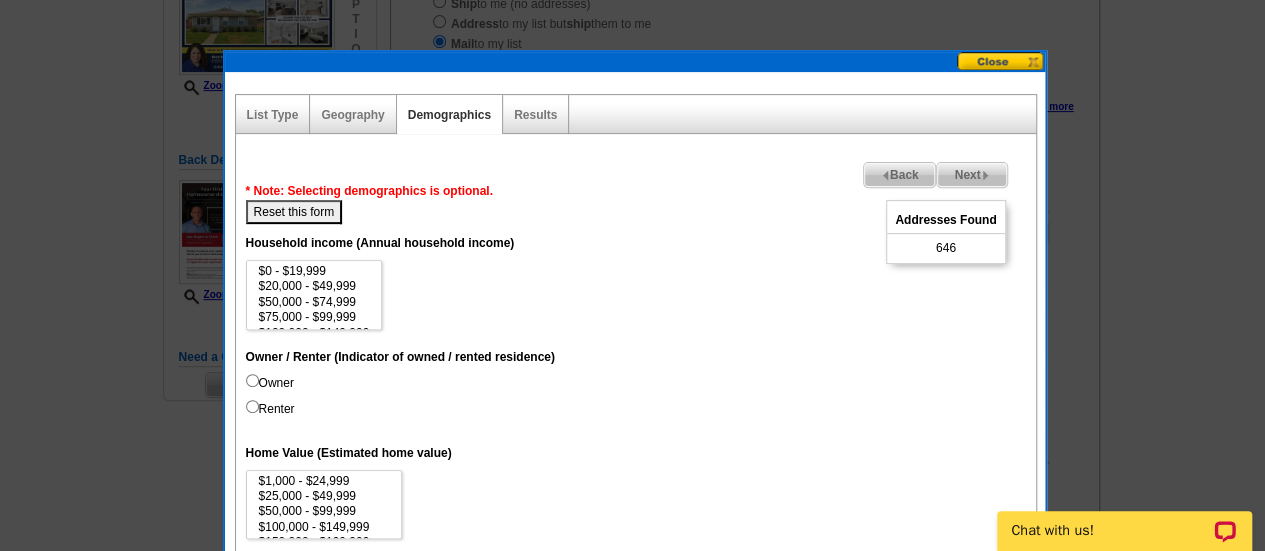 click on "Next" at bounding box center [971, 175] 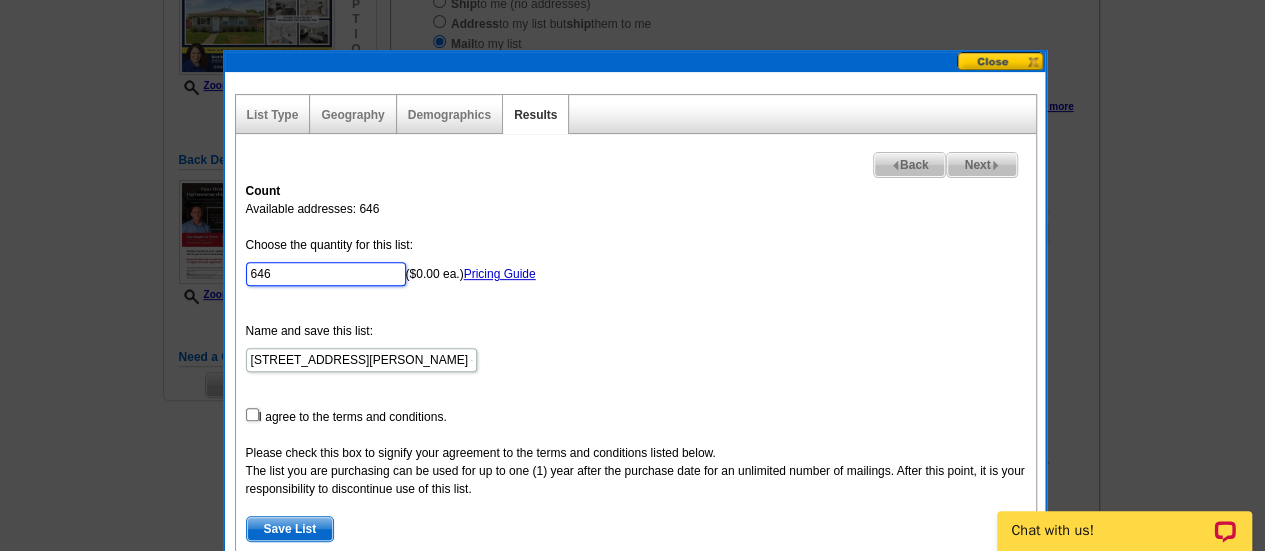 click on "646" at bounding box center (326, 274) 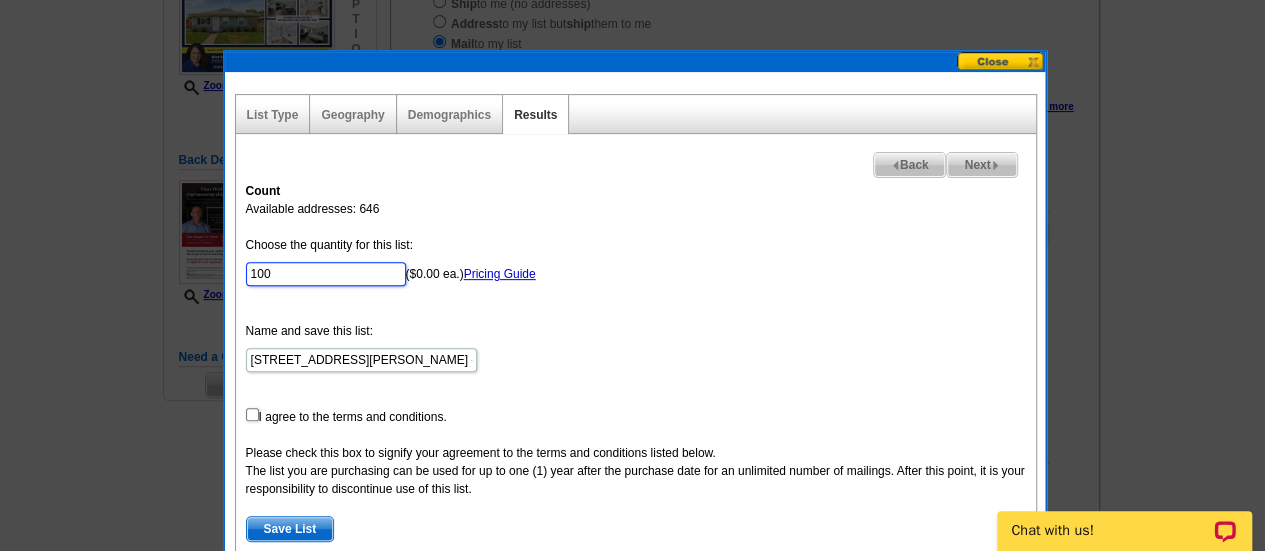 type on "100" 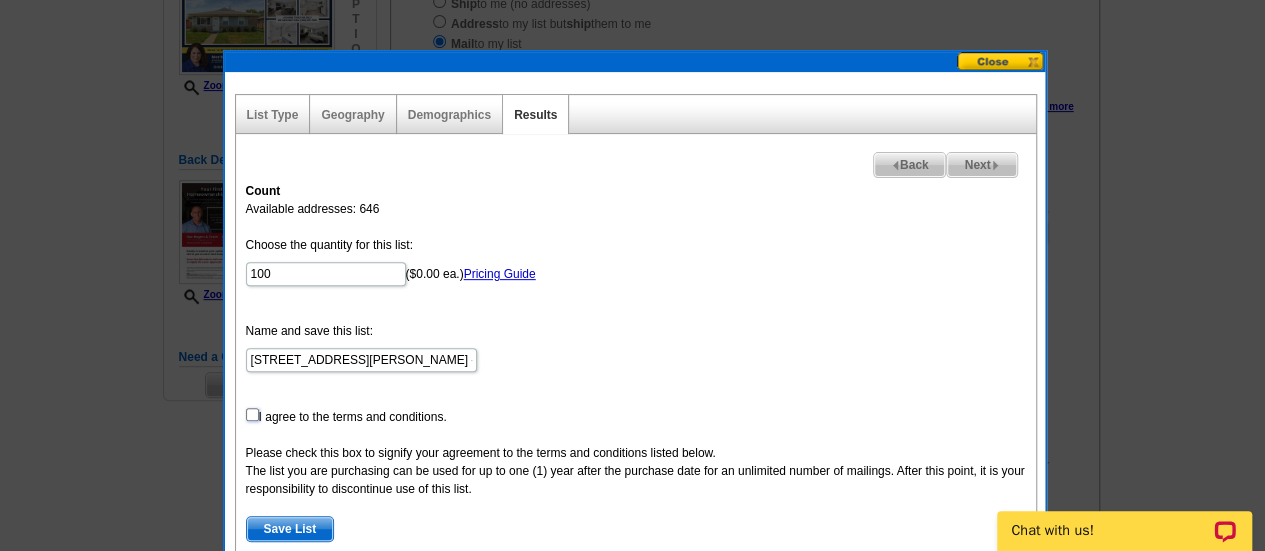 click at bounding box center [252, 414] 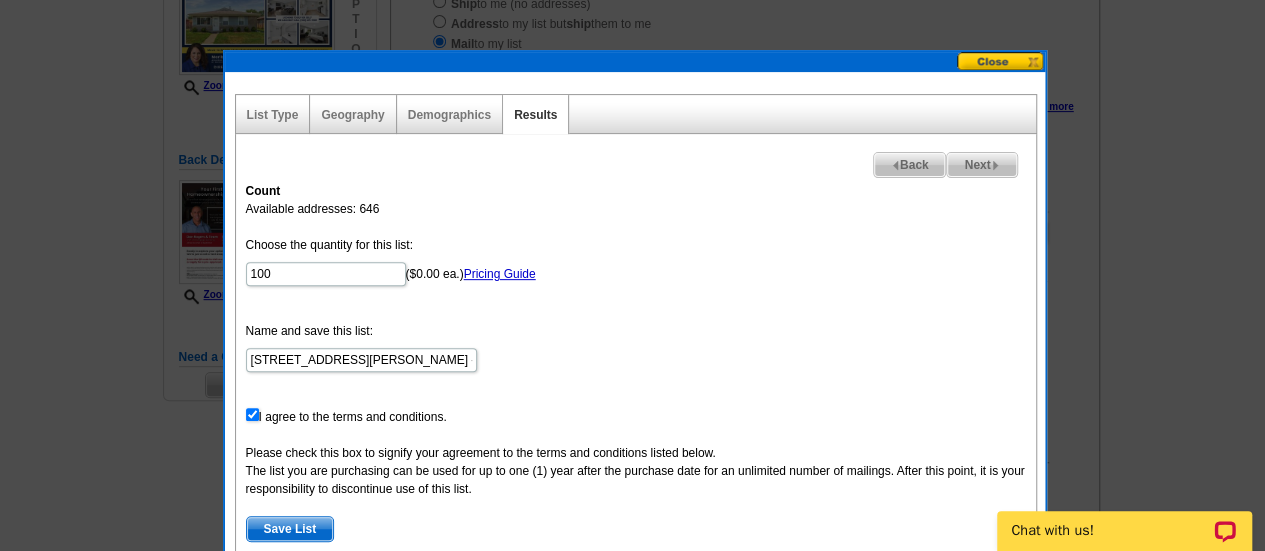 click on "Save List" at bounding box center (290, 529) 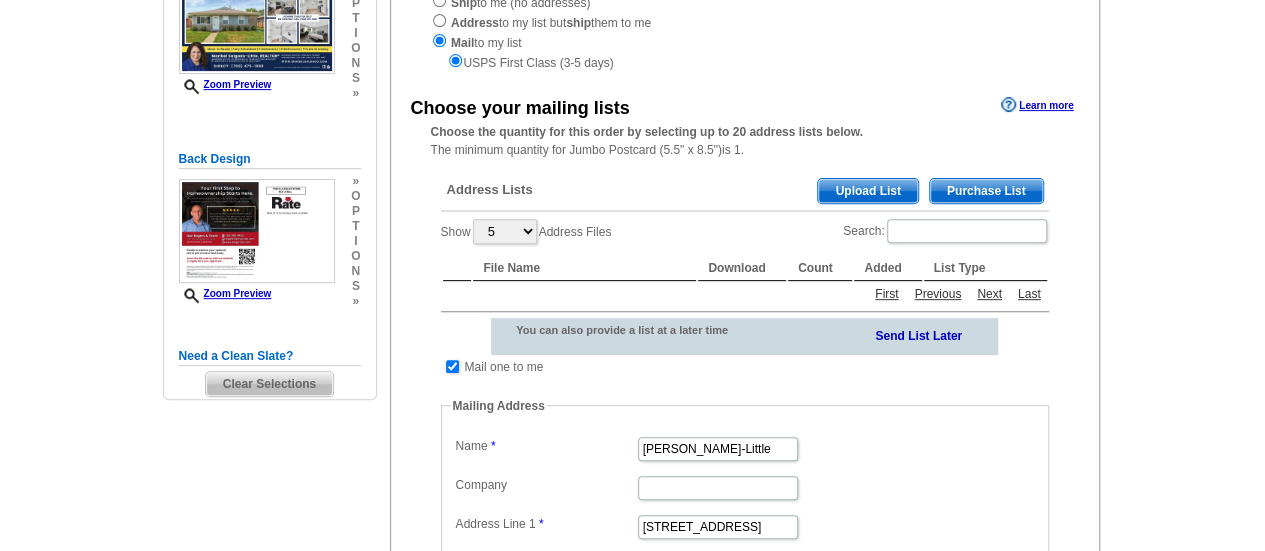 scroll, scrollTop: 288, scrollLeft: 0, axis: vertical 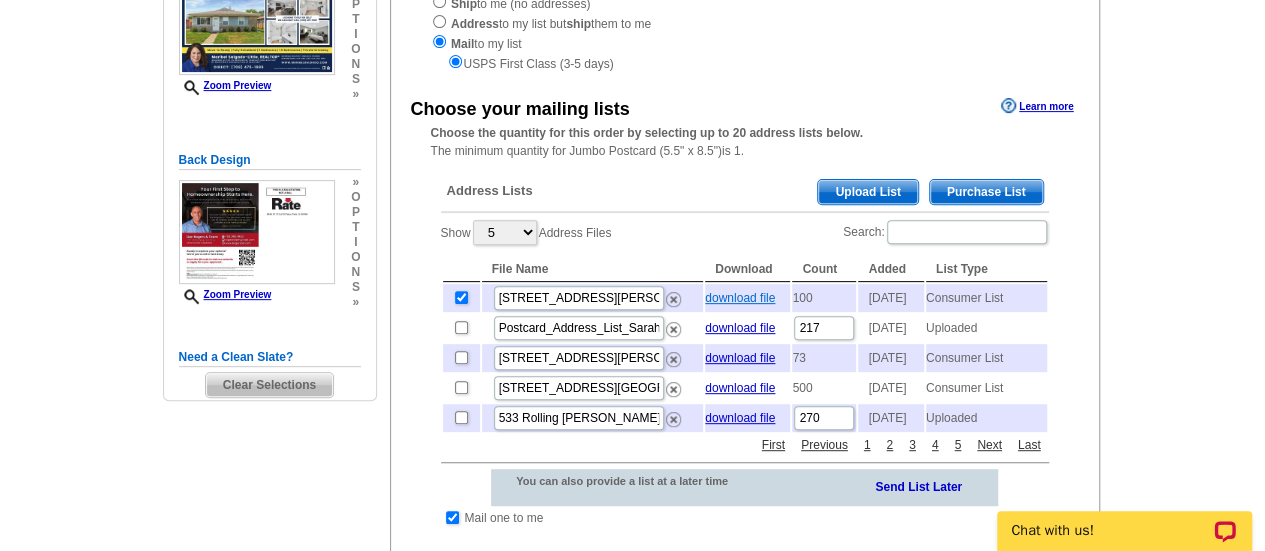 click on "download file" at bounding box center [740, 298] 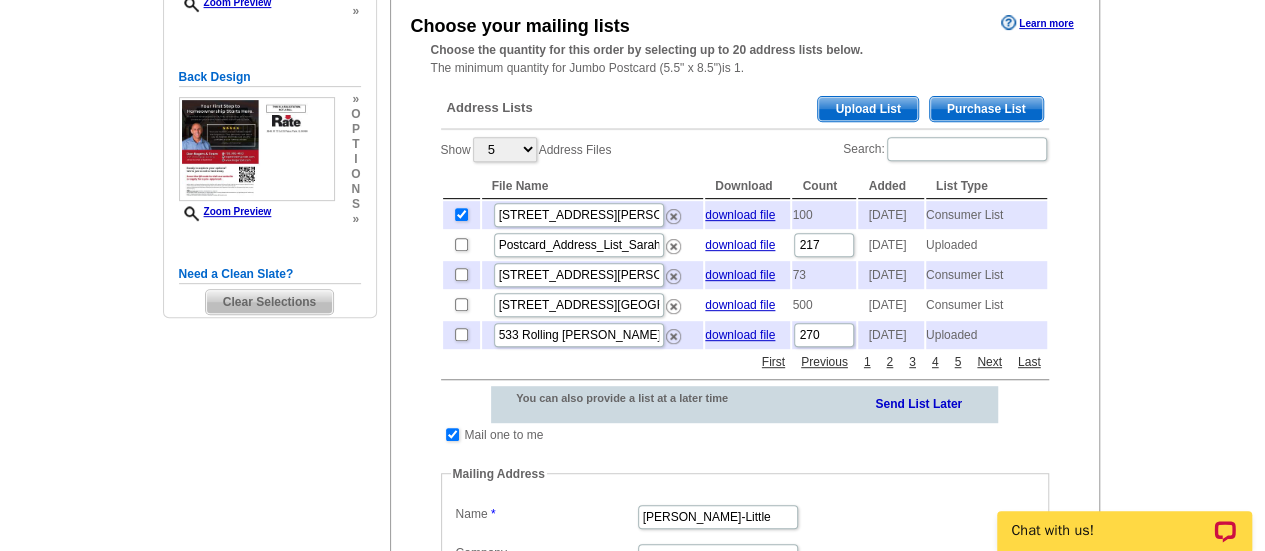 scroll, scrollTop: 372, scrollLeft: 0, axis: vertical 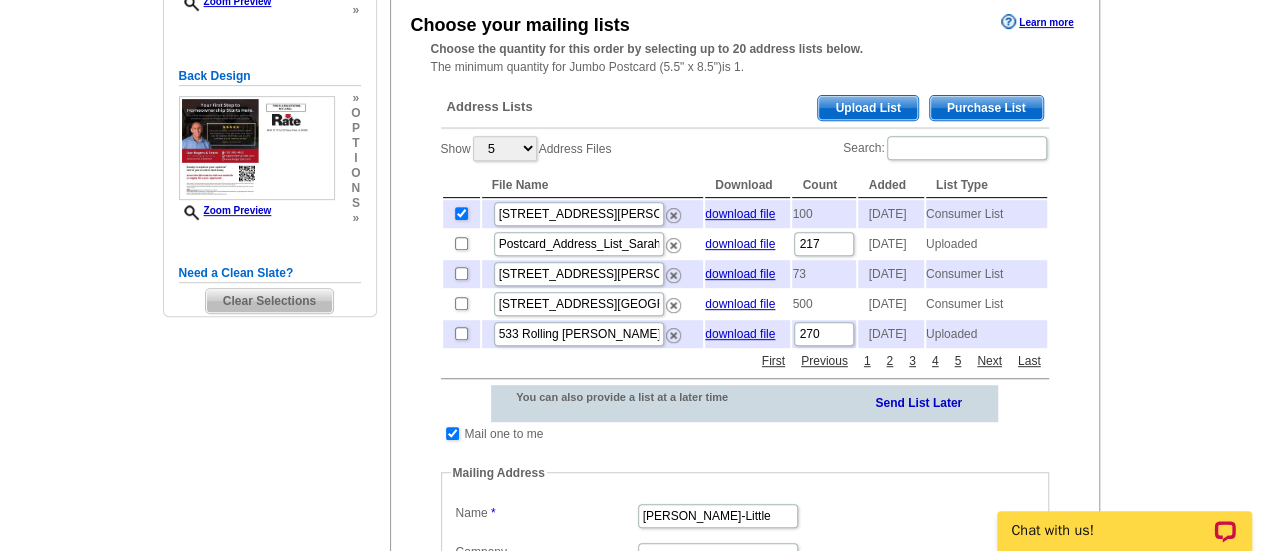 click on "Upload List" at bounding box center [867, 108] 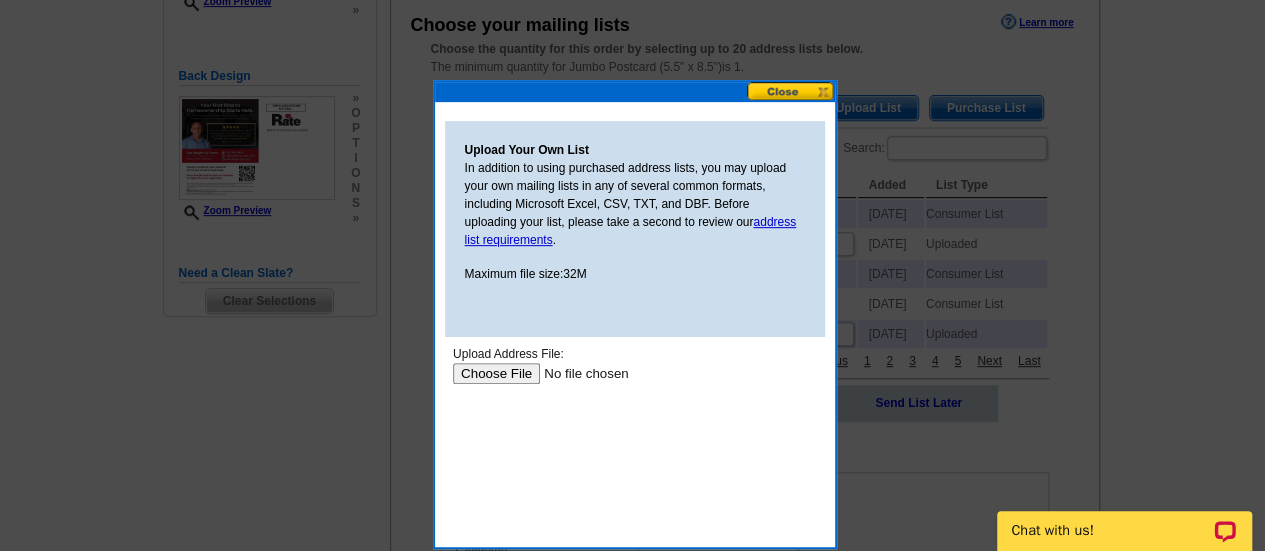 scroll, scrollTop: 0, scrollLeft: 0, axis: both 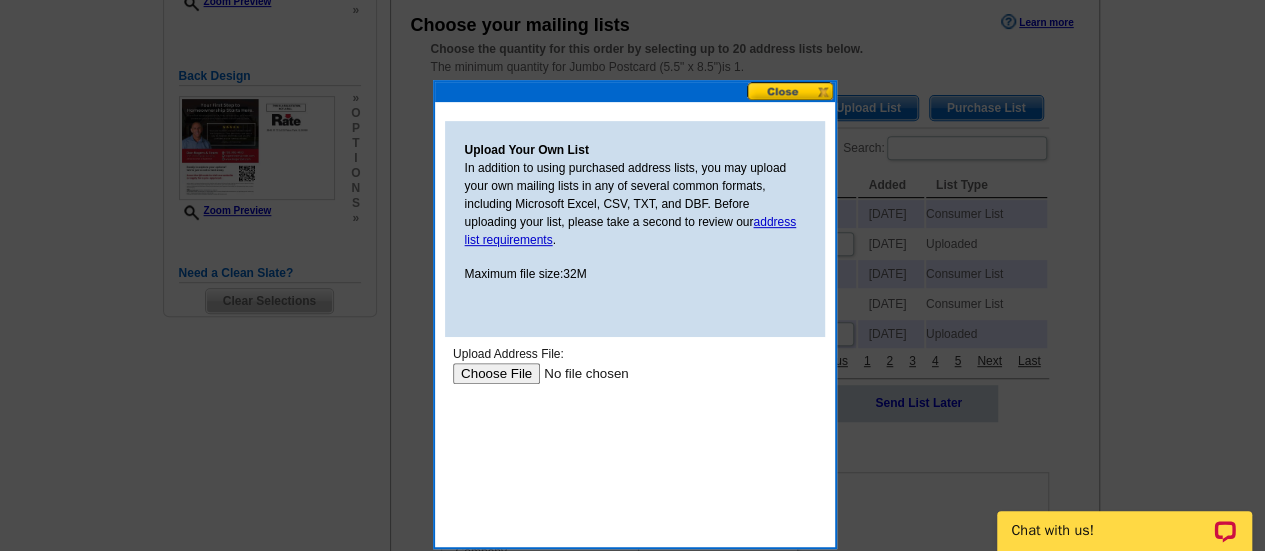 type on "C:\fakepath\Mateo LLC Address.xlsx" 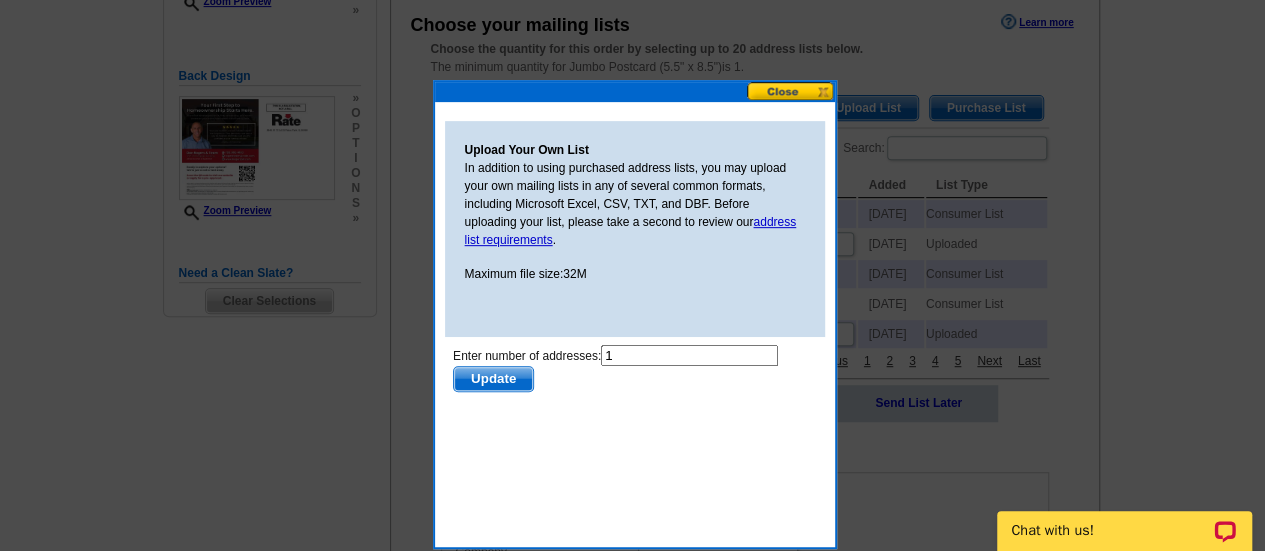 scroll, scrollTop: 0, scrollLeft: 0, axis: both 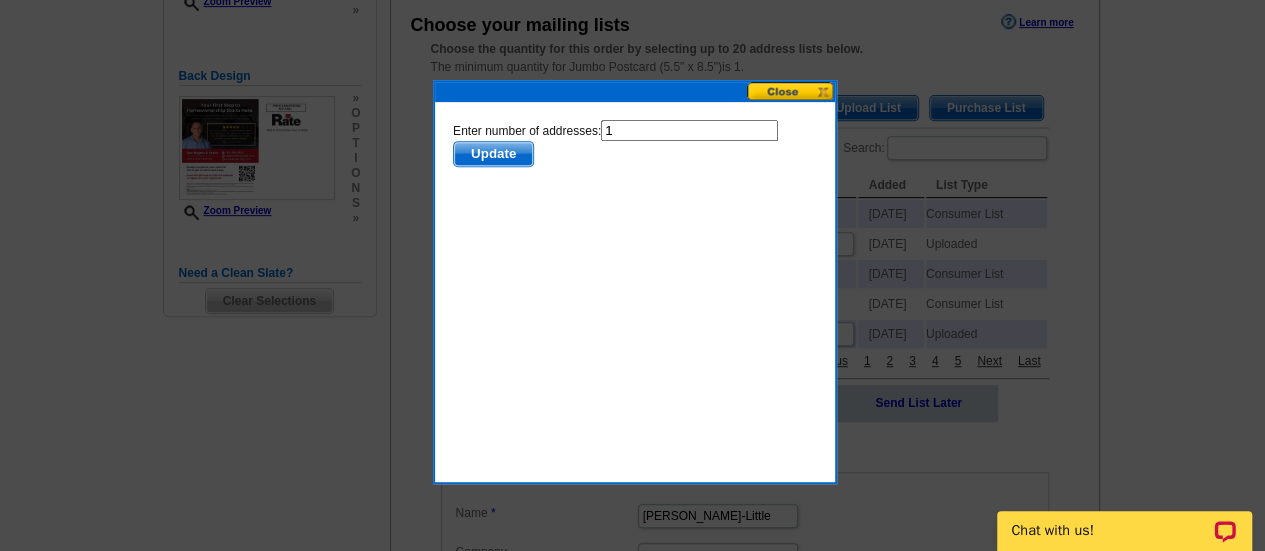 click on "Update" at bounding box center (492, 154) 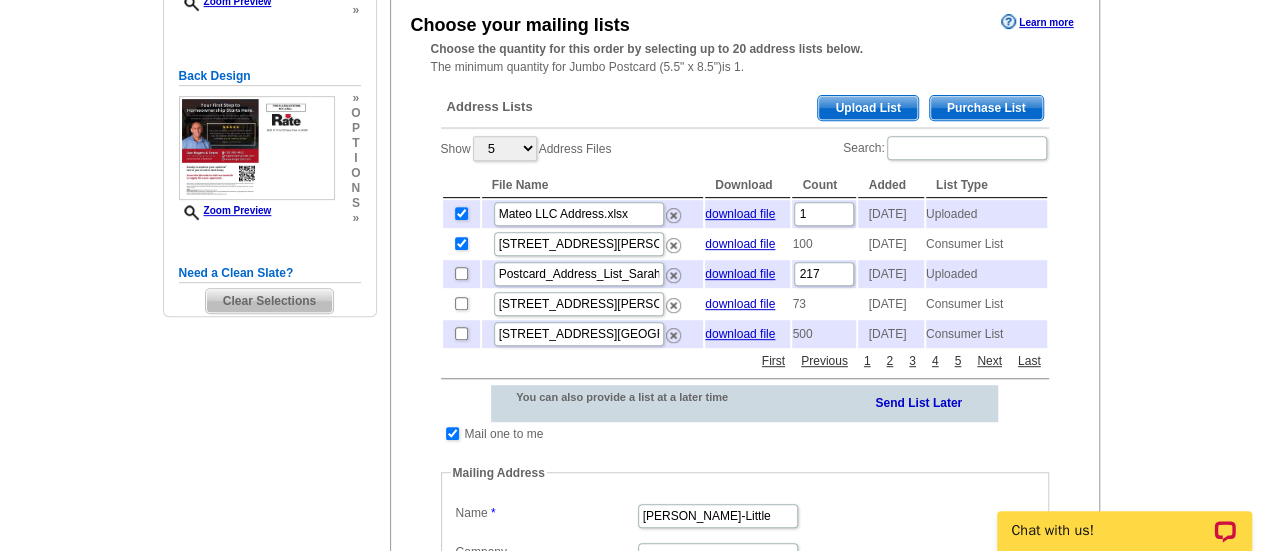 scroll, scrollTop: 372, scrollLeft: 0, axis: vertical 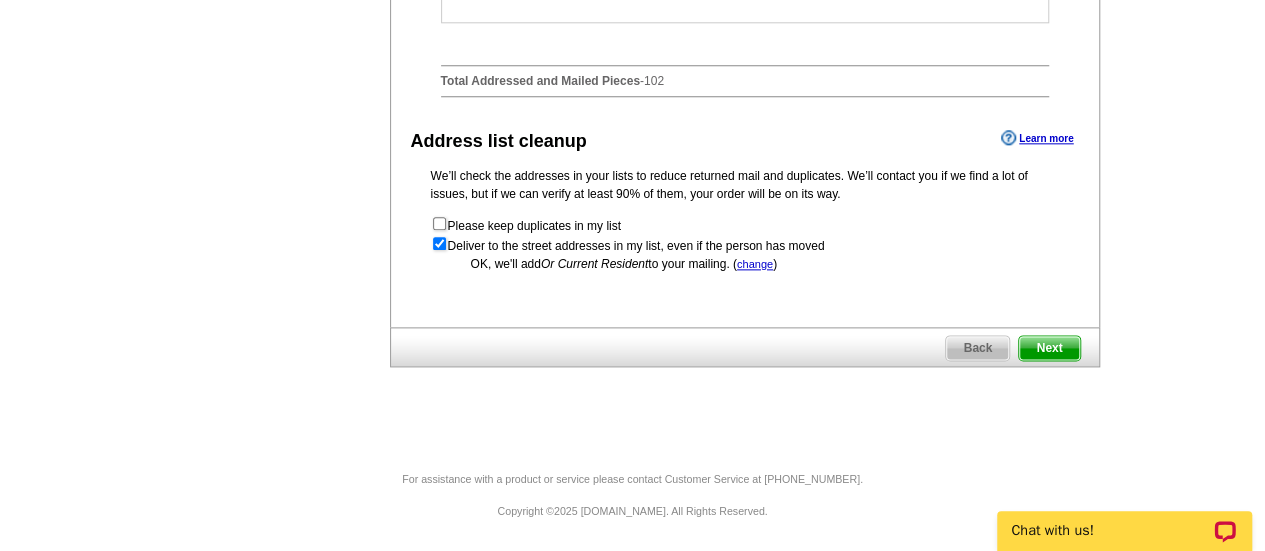 click on "Next" at bounding box center [1049, 348] 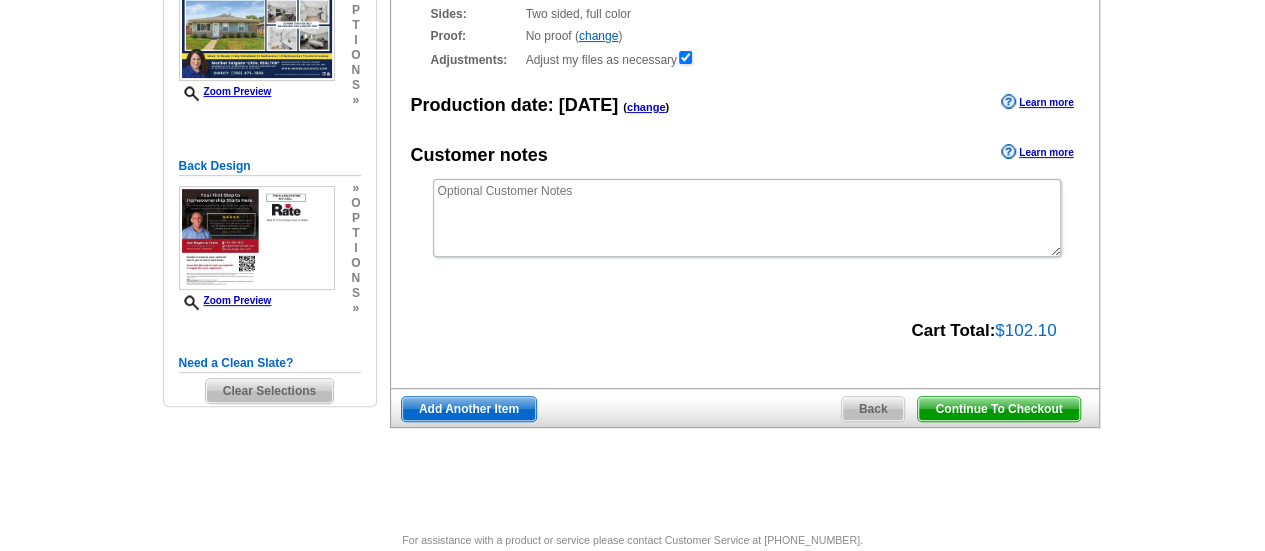 scroll, scrollTop: 281, scrollLeft: 0, axis: vertical 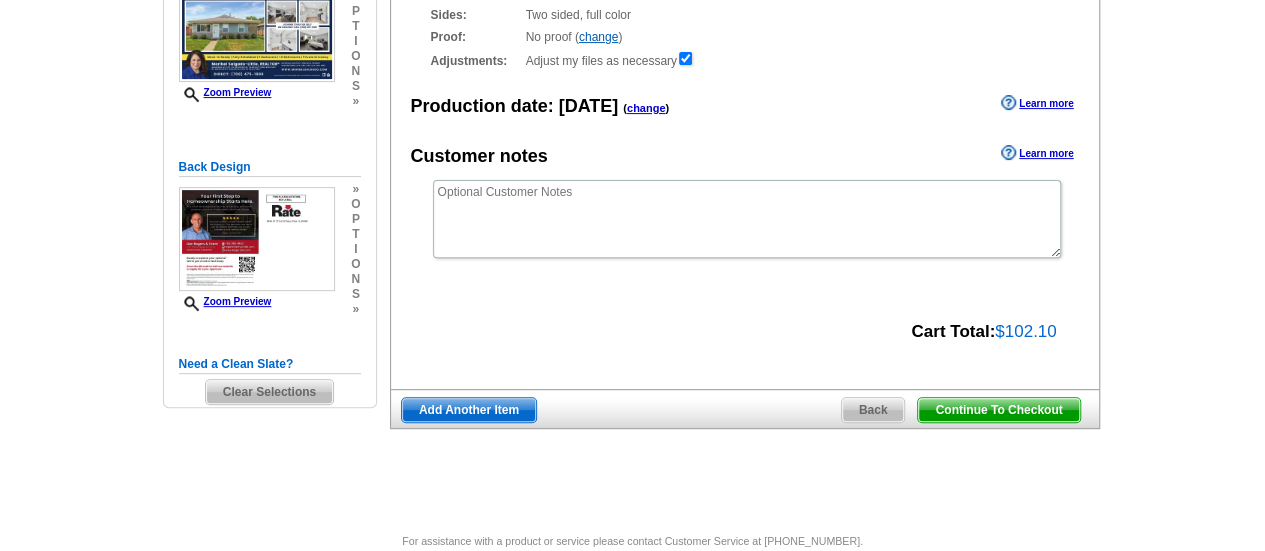 click on "Continue To Checkout" at bounding box center (998, 410) 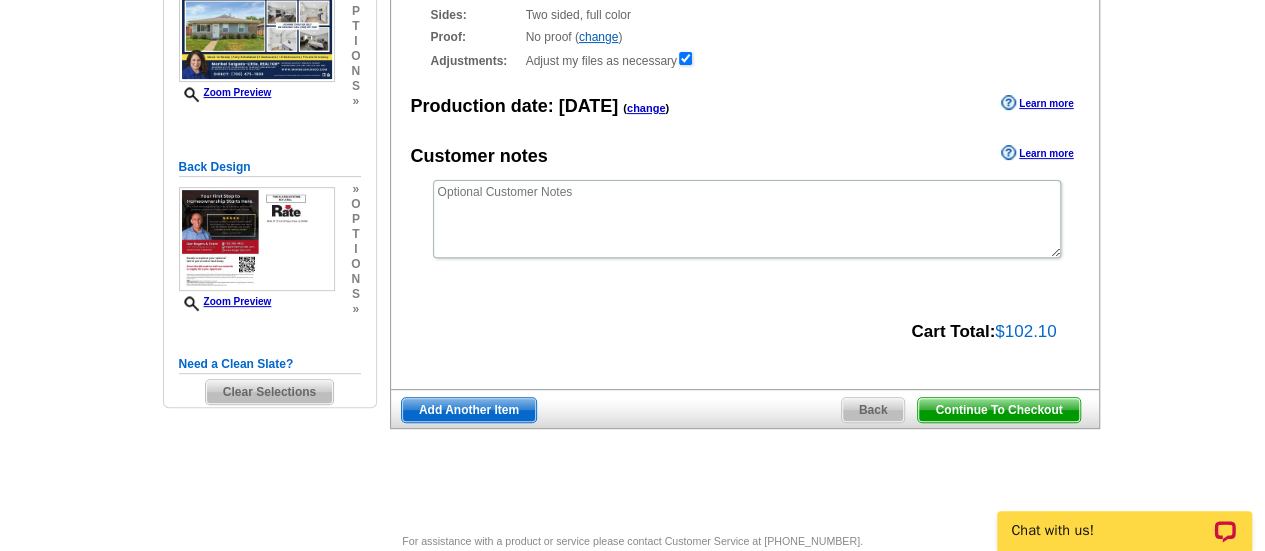 scroll, scrollTop: 0, scrollLeft: 0, axis: both 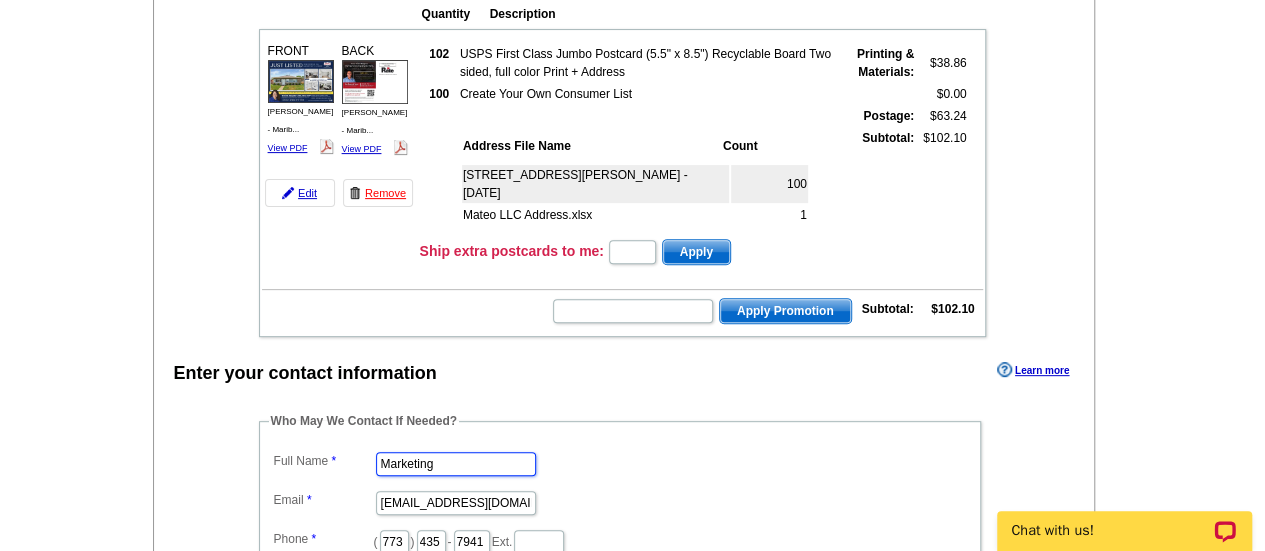 click on "Marketing" at bounding box center (456, 464) 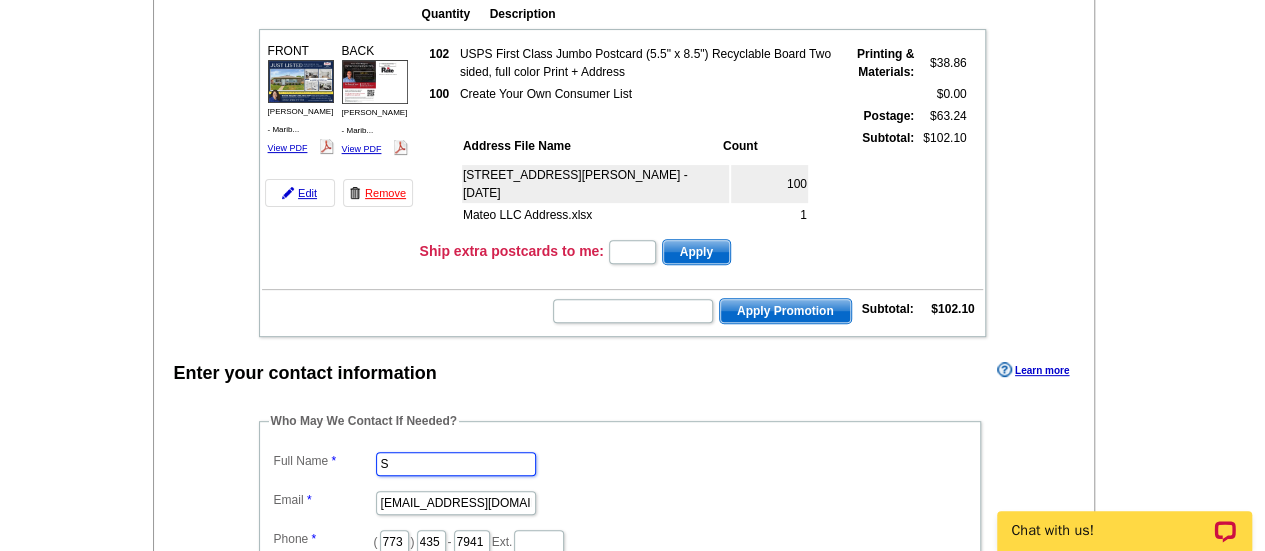 type on "Shelley Berner" 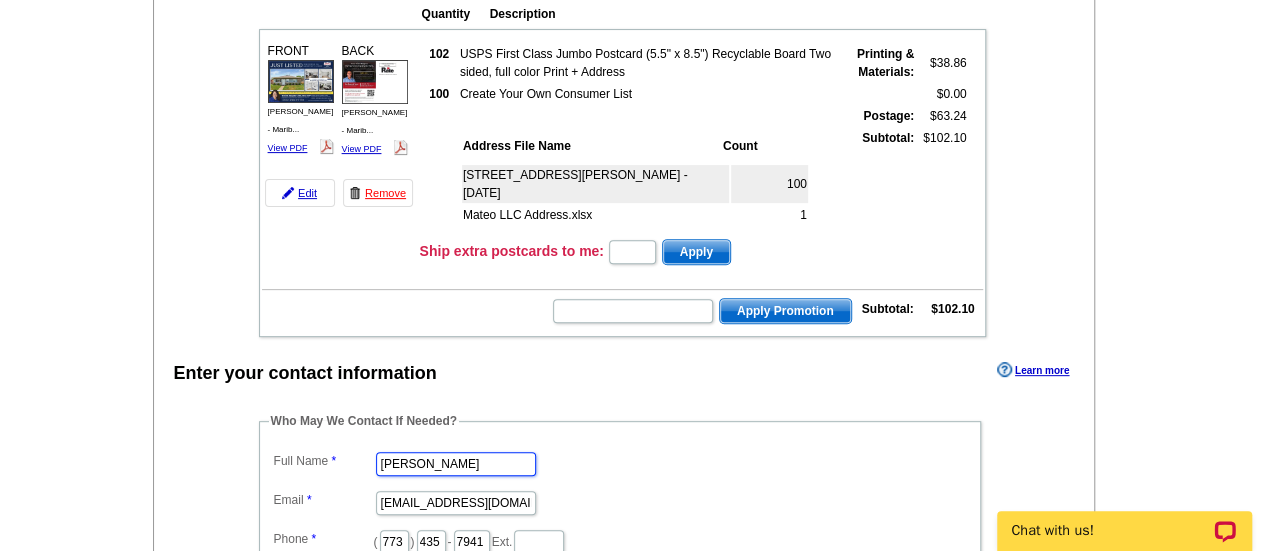 scroll, scrollTop: 0, scrollLeft: 0, axis: both 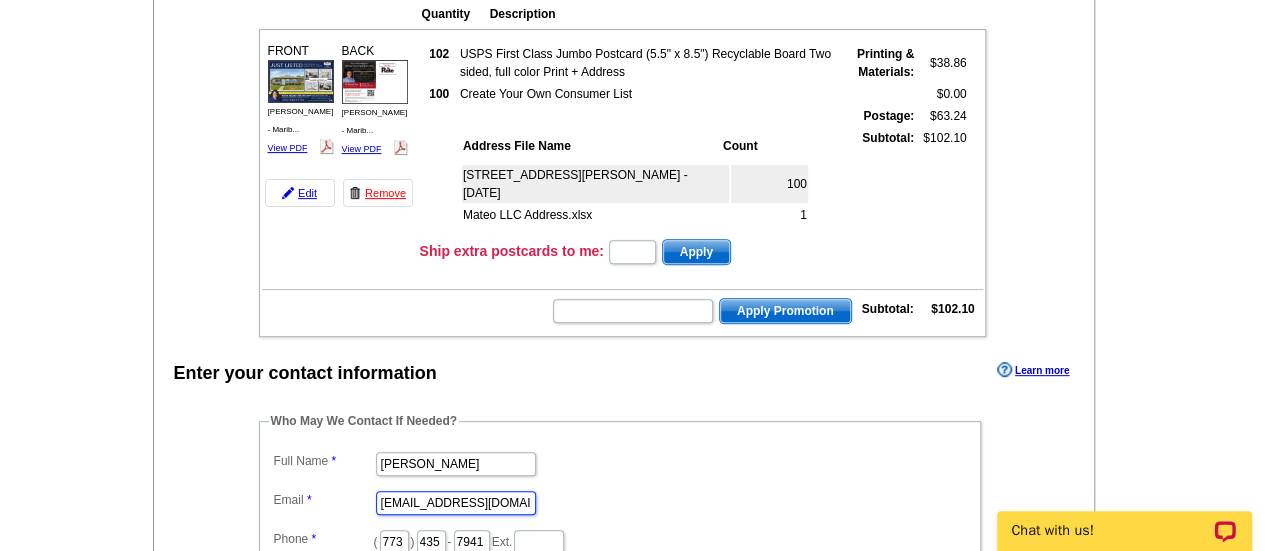 click on "marketing@guaranteedrate.com" at bounding box center (456, 503) 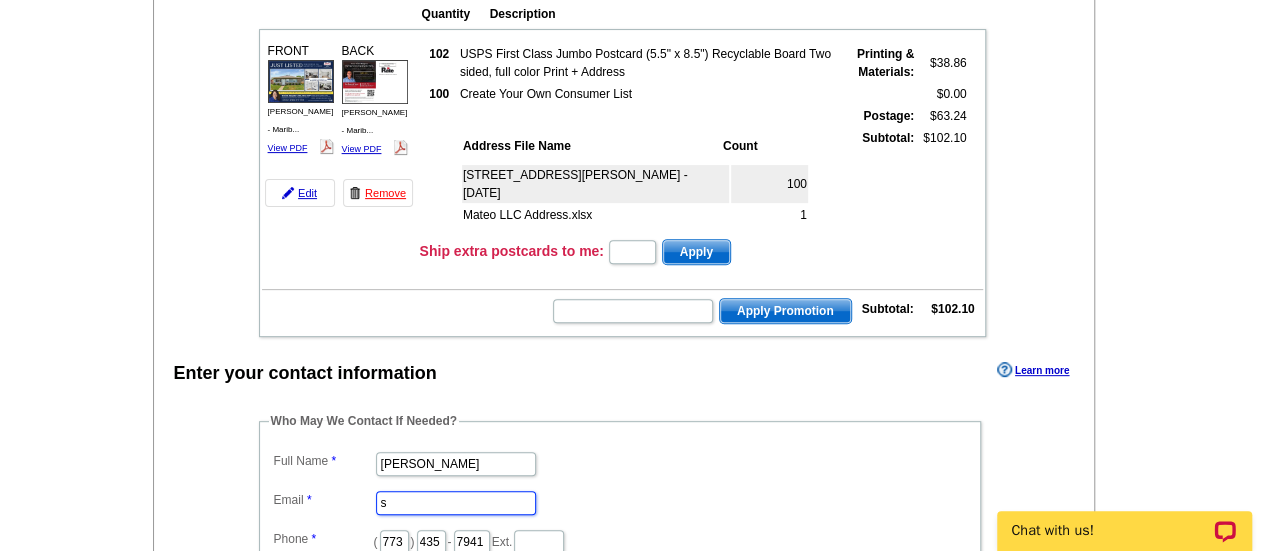 type on "shelley.berner@rate.com" 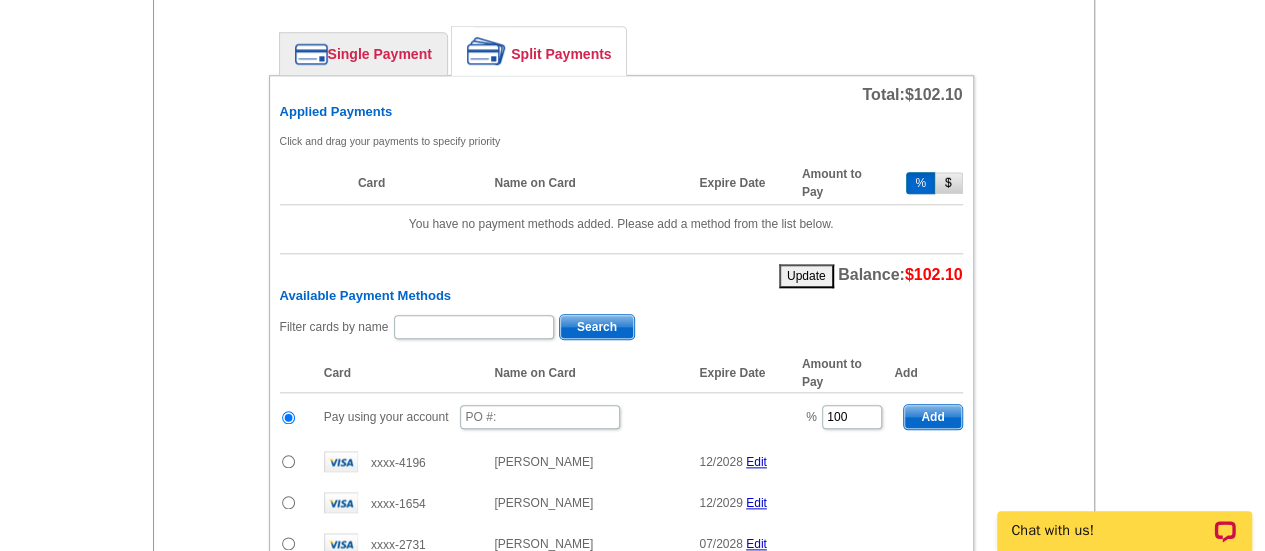 scroll, scrollTop: 921, scrollLeft: 0, axis: vertical 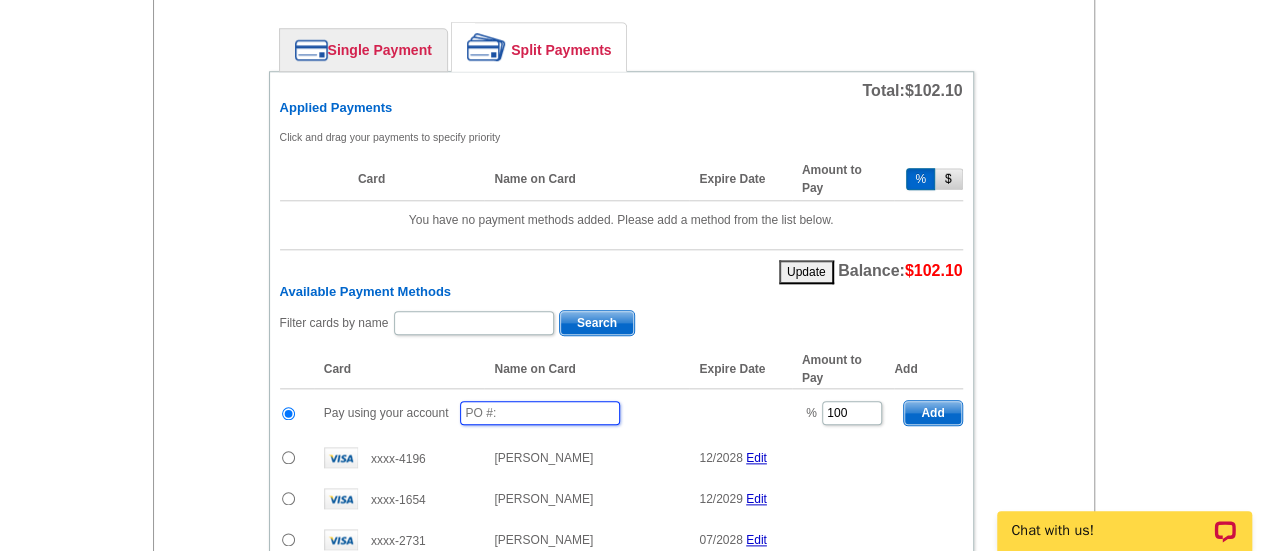 click at bounding box center (540, 413) 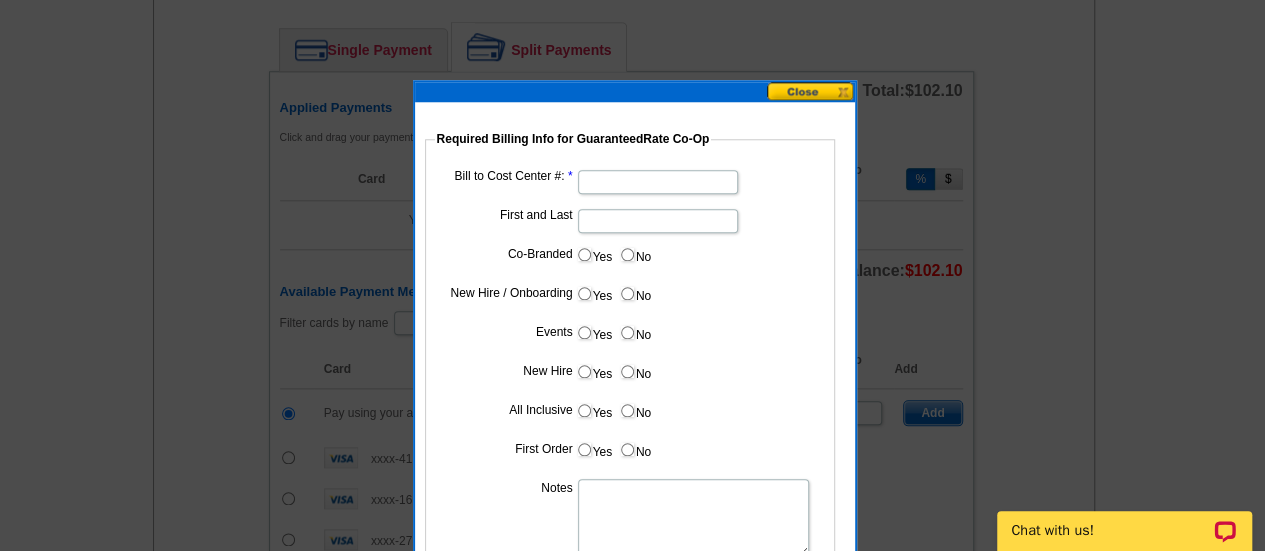 type on "07282025_520_sb" 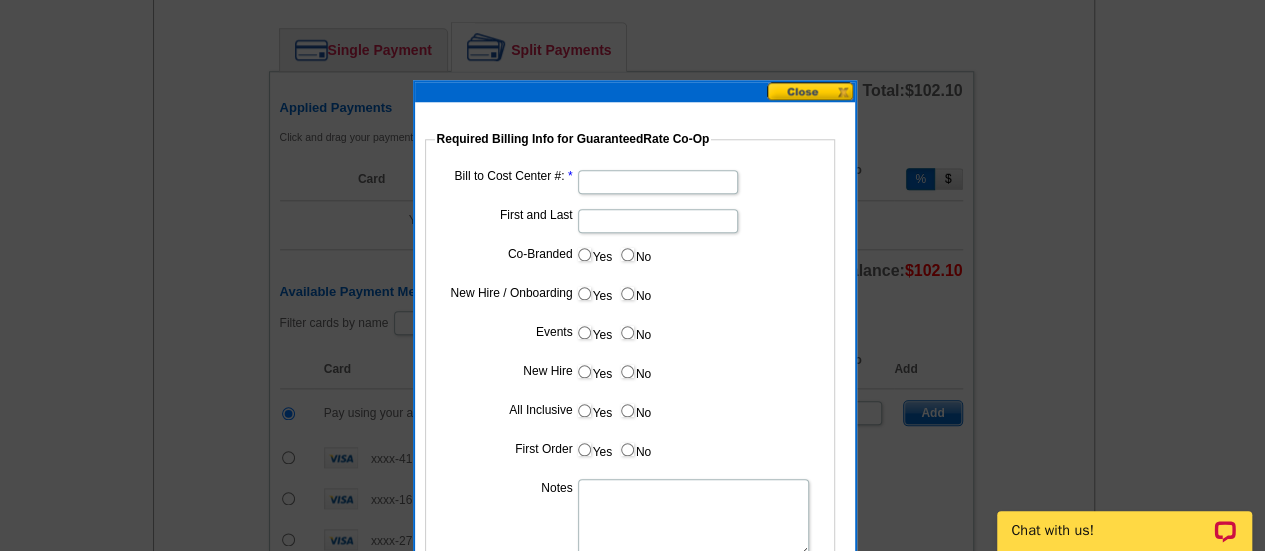 click on "Bill to Cost Center #:" at bounding box center (658, 182) 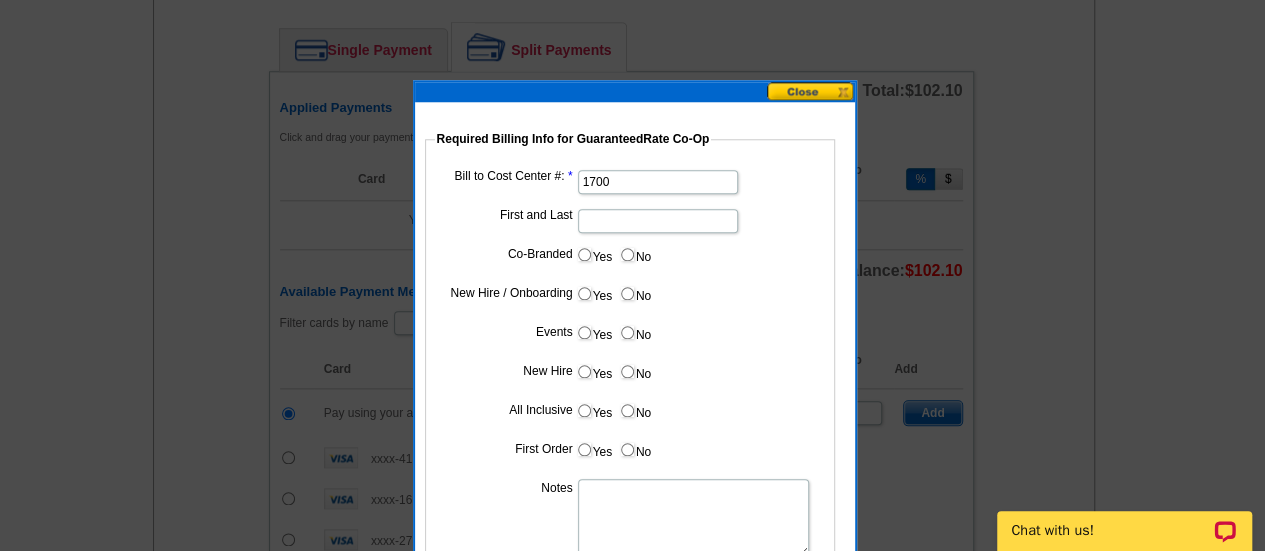 type on "1700" 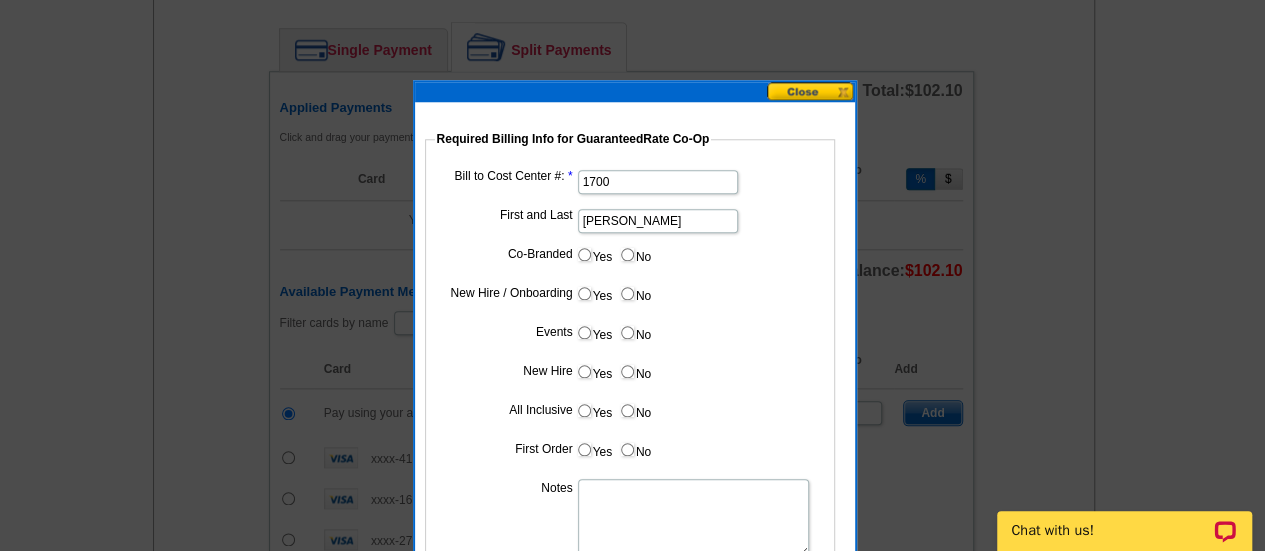 type on "Dan Rogers" 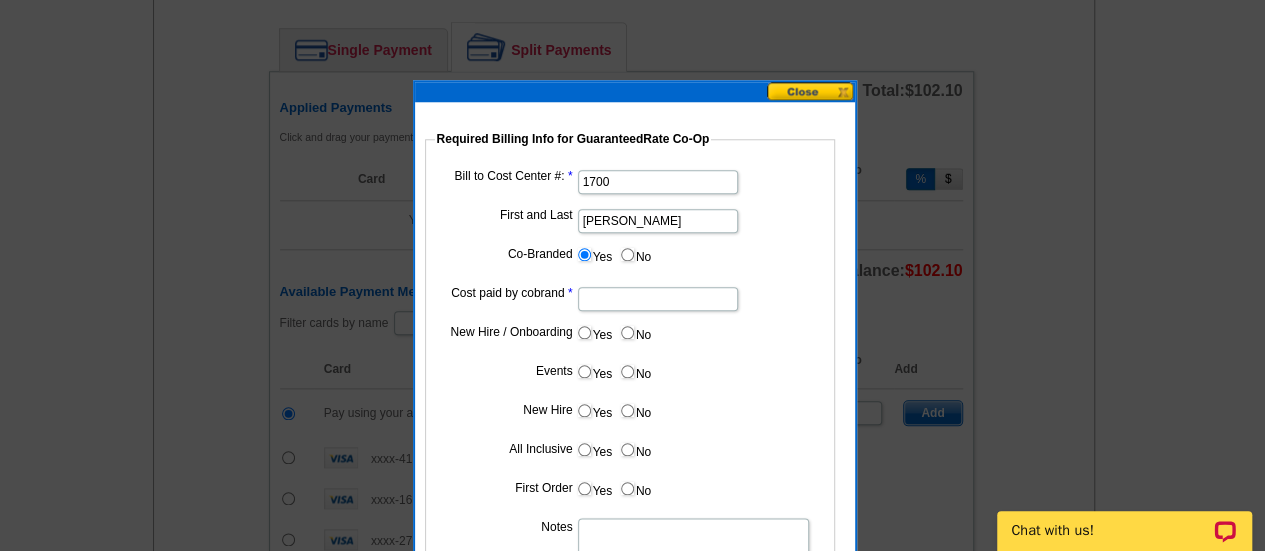 click on "Cost paid by cobrand" at bounding box center [658, 299] 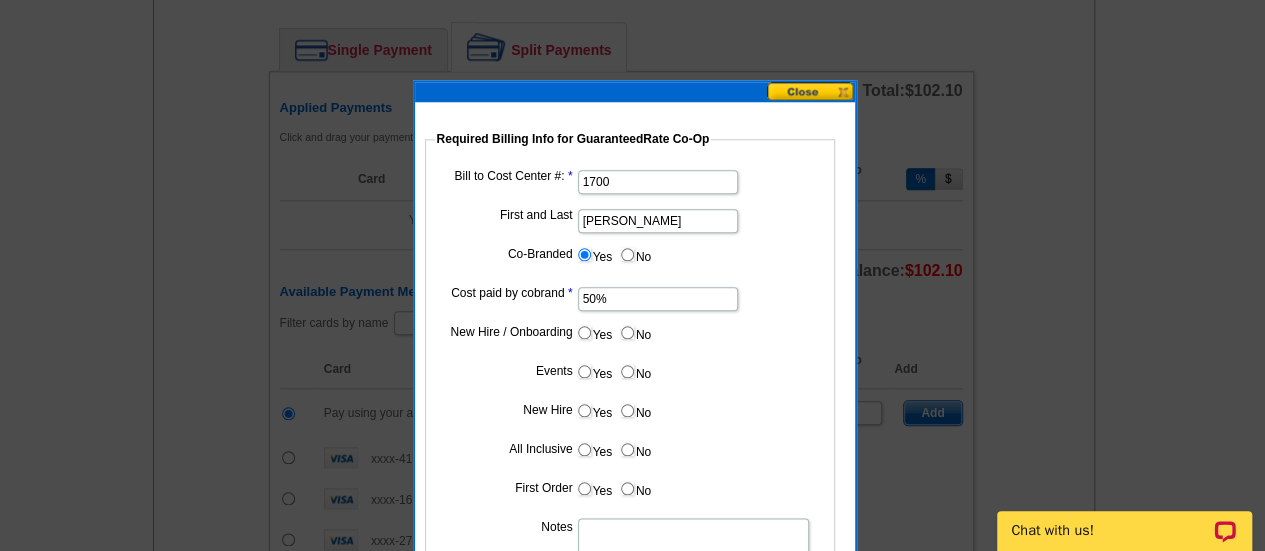 click on "No" at bounding box center (627, 332) 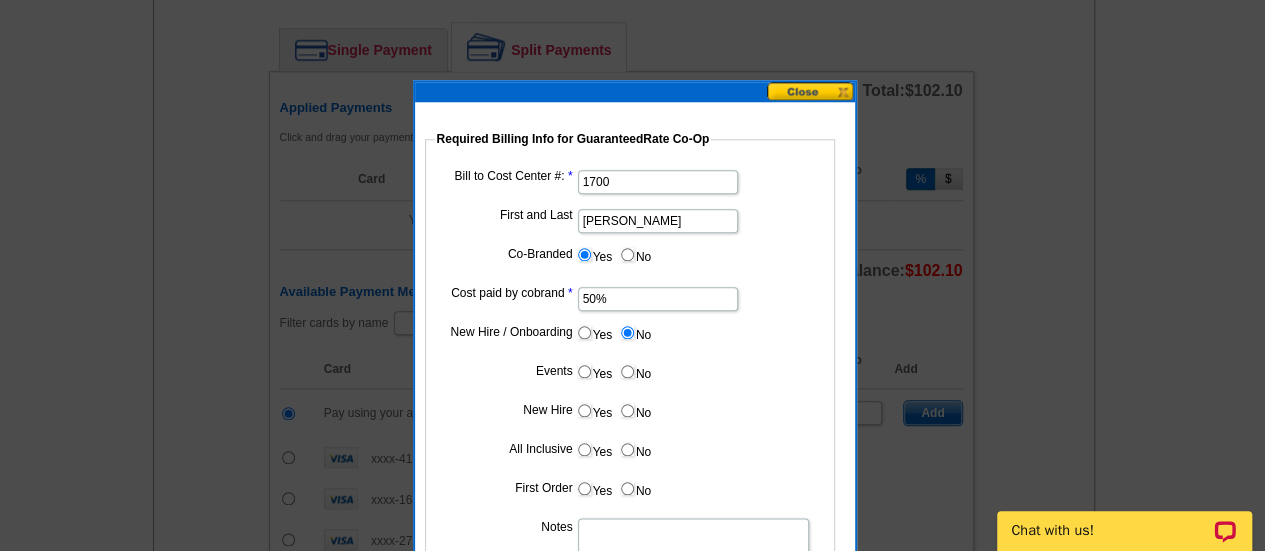 click on "No" at bounding box center [627, 371] 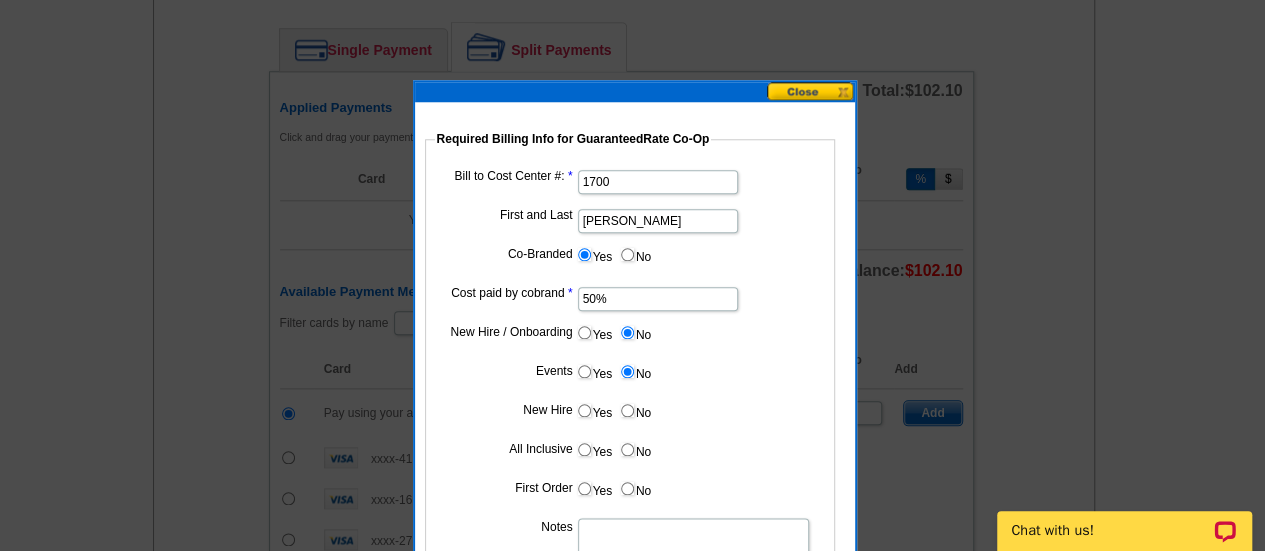 click on "No" at bounding box center [627, 410] 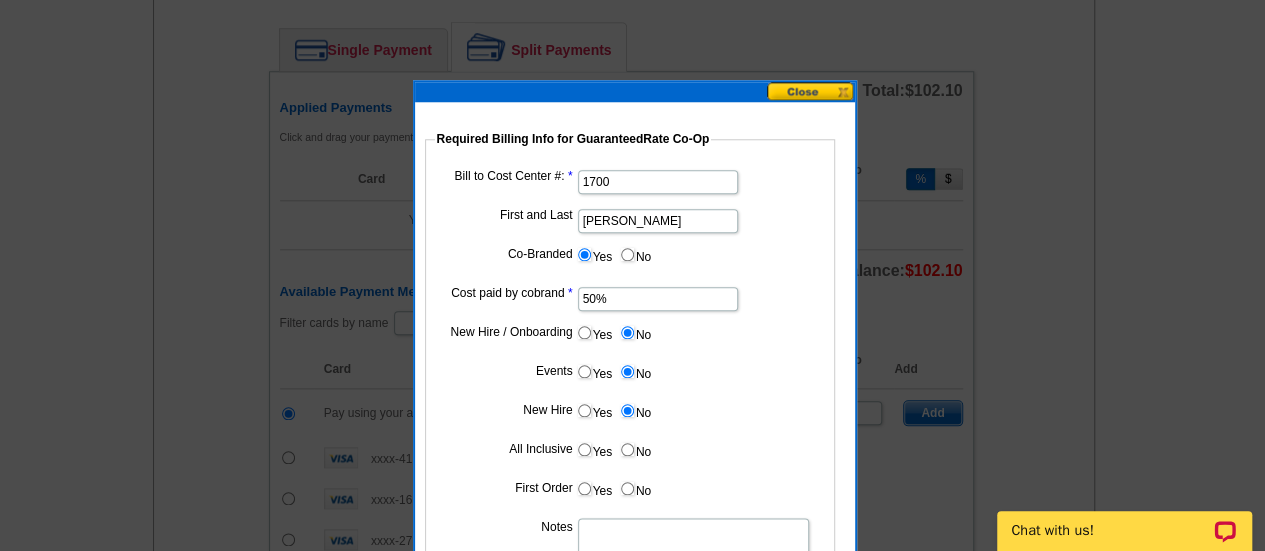 click on "No" at bounding box center (635, 449) 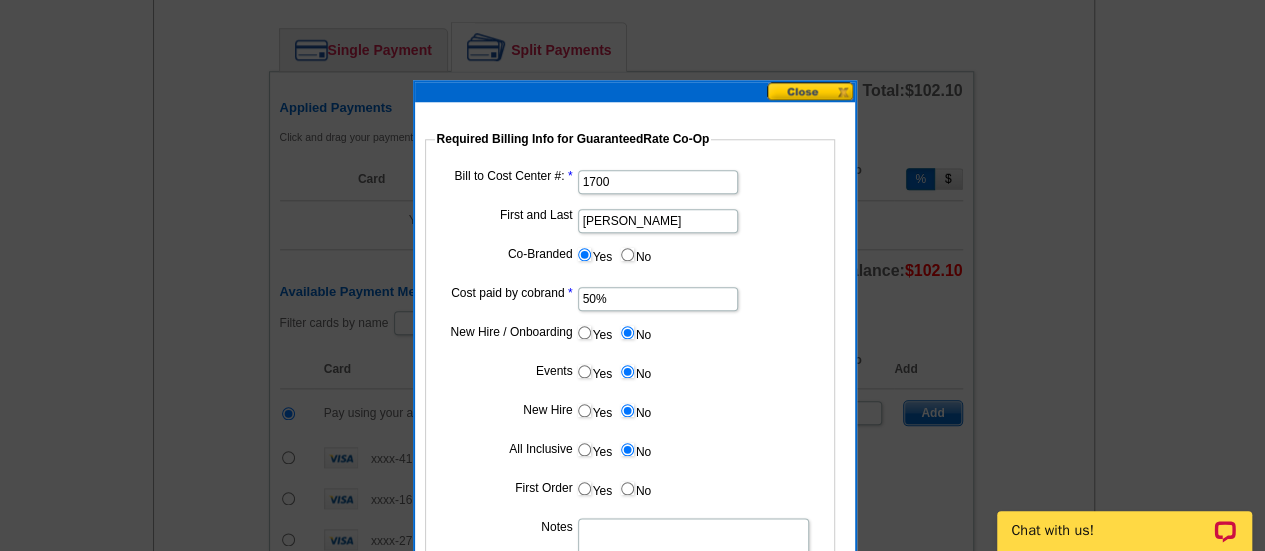 click on "No" at bounding box center [627, 488] 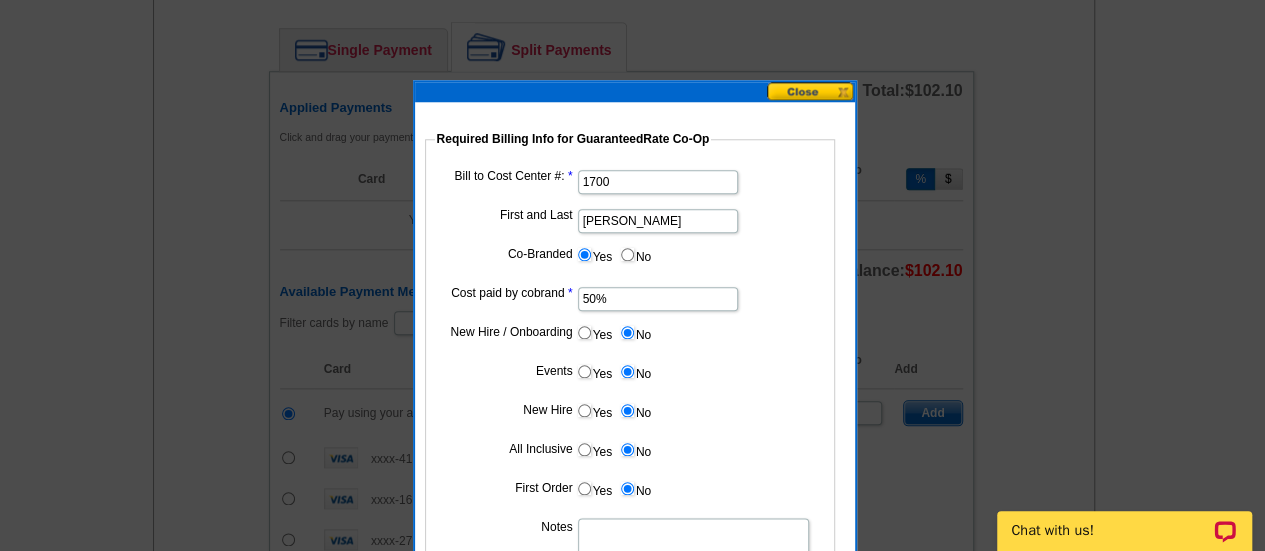 scroll, scrollTop: 987, scrollLeft: 0, axis: vertical 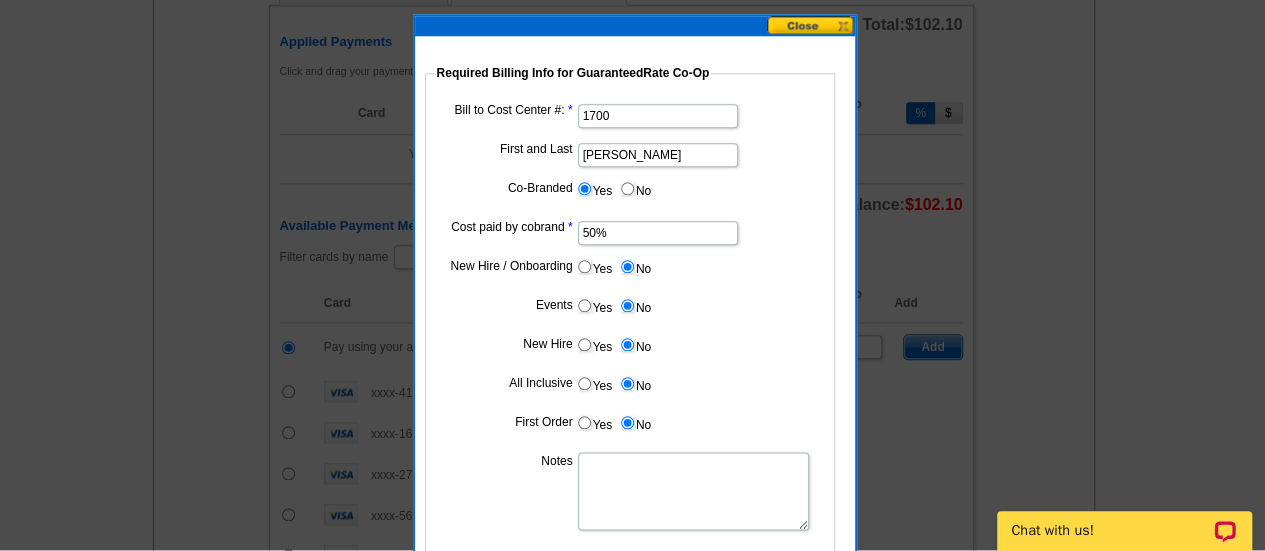 click on "Notes" at bounding box center (693, 491) 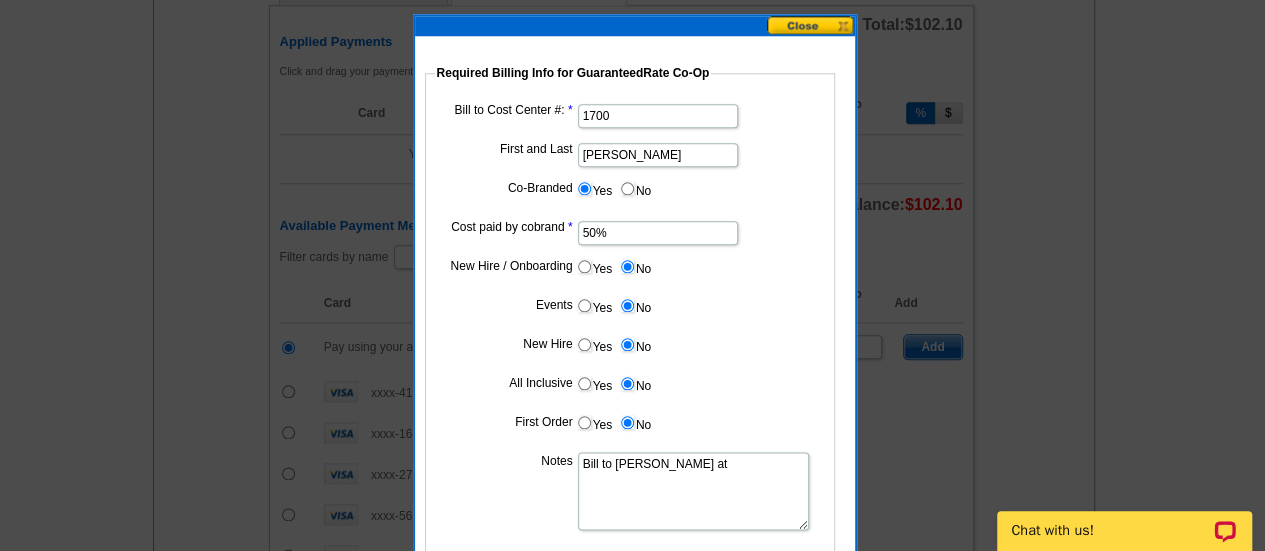 paste on "60804" 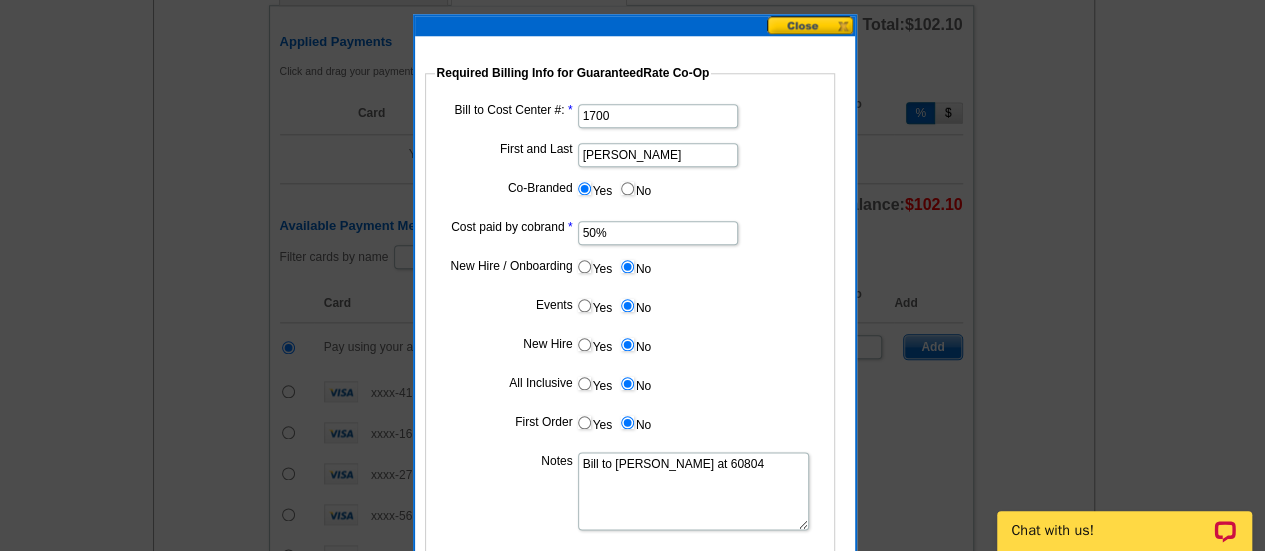 click on "Bill to Dan Rogers at 60804" at bounding box center (693, 491) 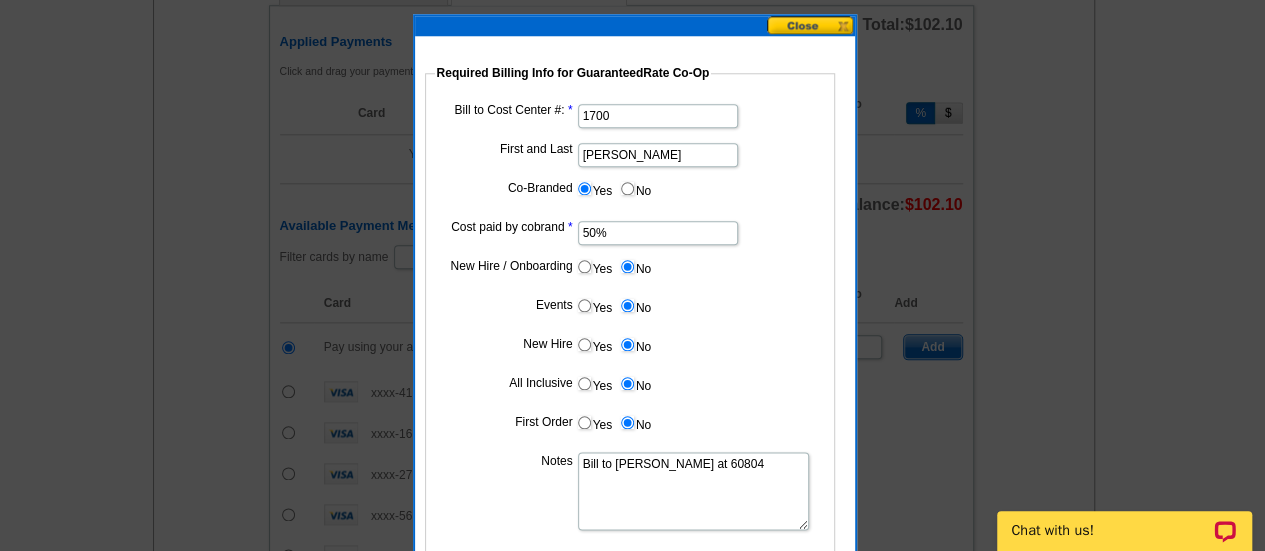 click on "Bill to Dan Rogers at 60804" at bounding box center (693, 491) 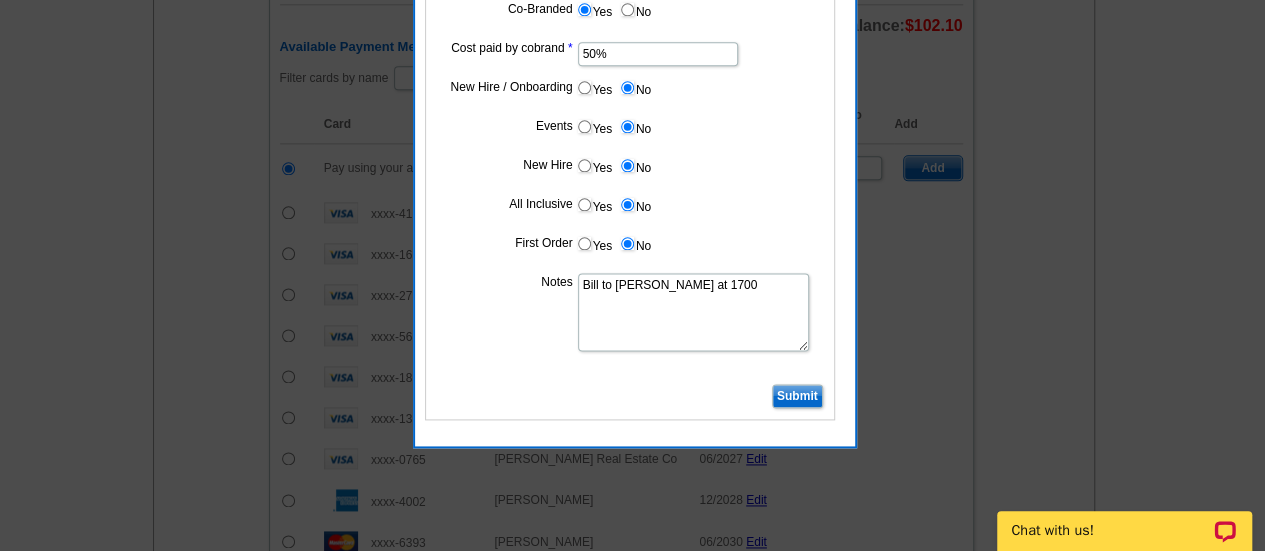 scroll, scrollTop: 1181, scrollLeft: 0, axis: vertical 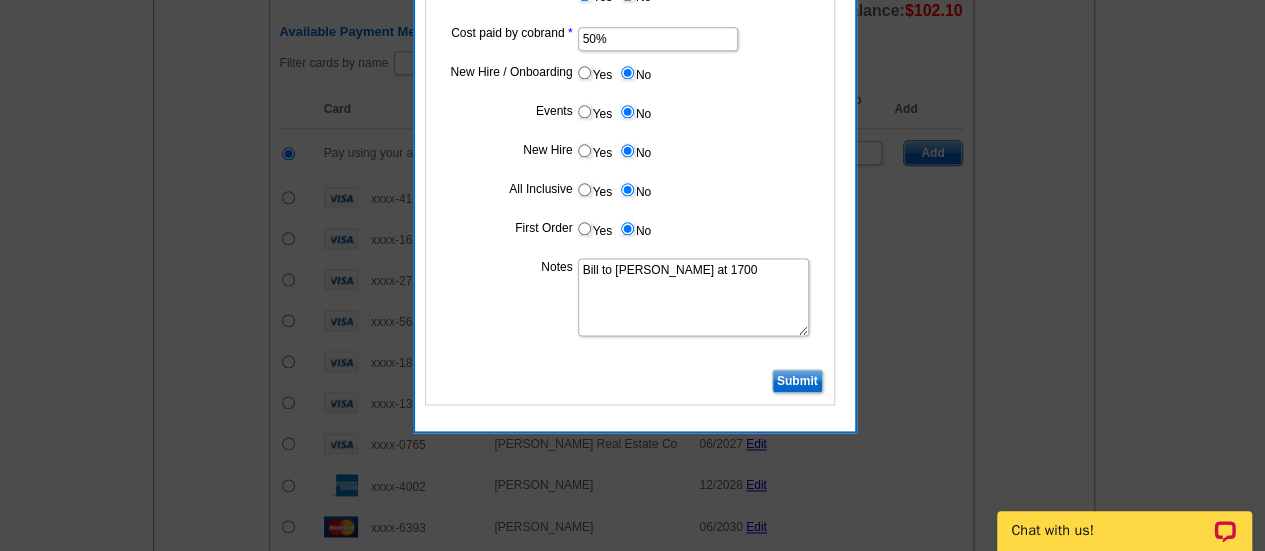 type on "Bill to Dan Rogers at 1700" 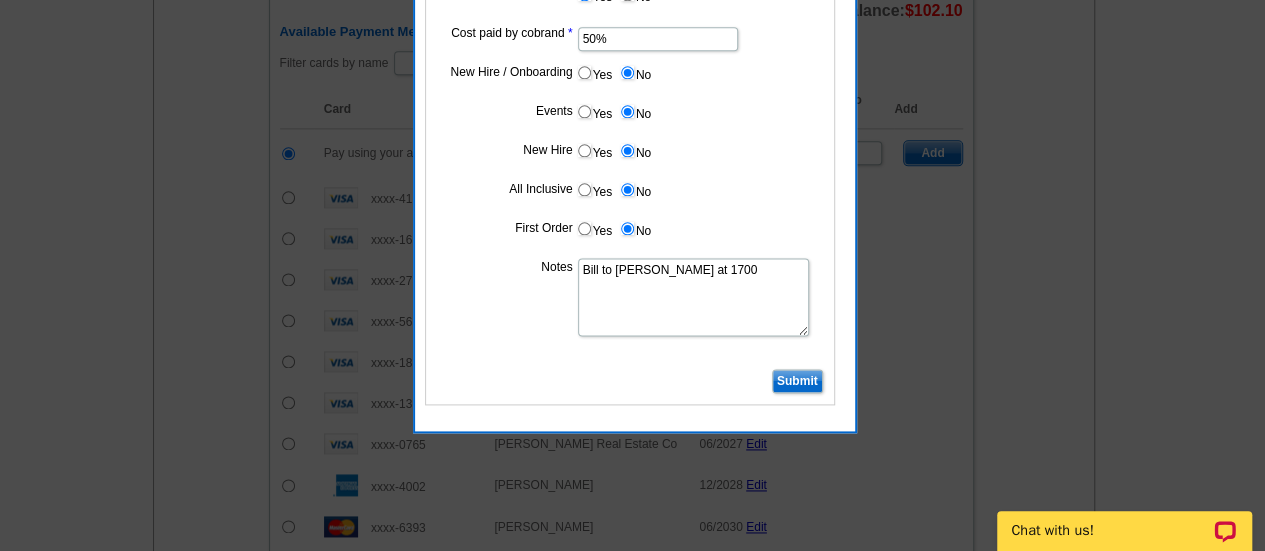 click on "Submit" at bounding box center (797, 381) 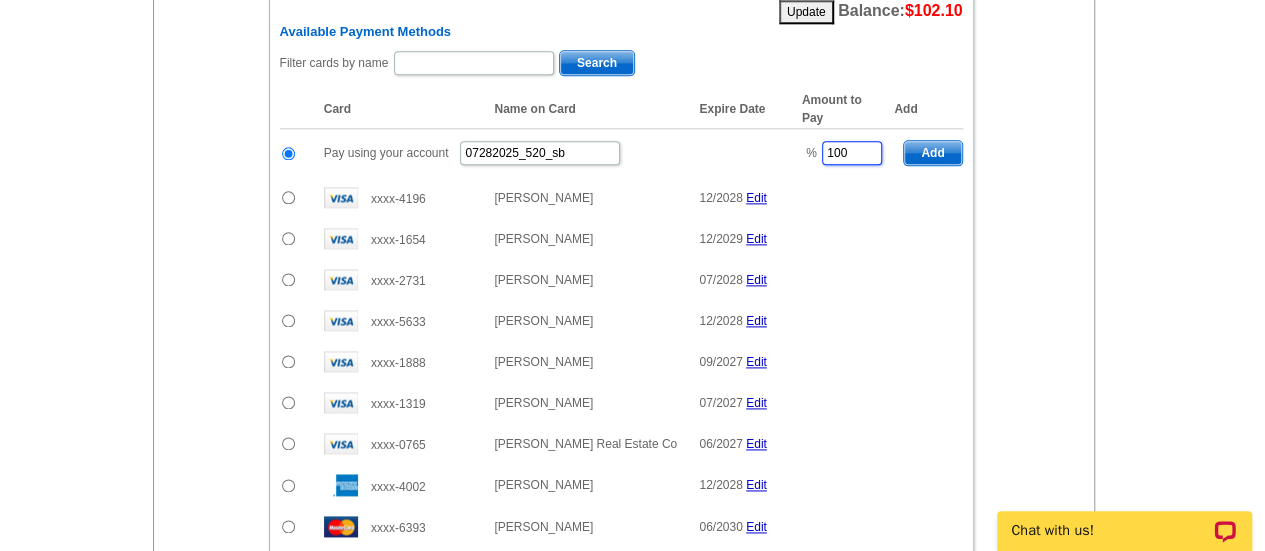 drag, startPoint x: 859, startPoint y: 144, endPoint x: 784, endPoint y: 143, distance: 75.00667 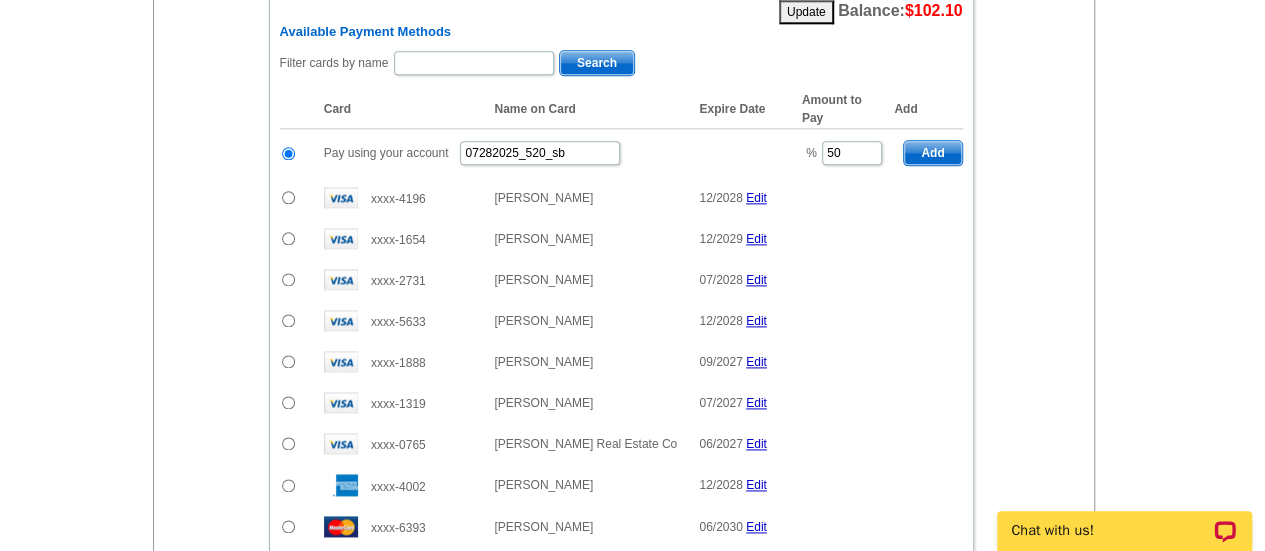 drag, startPoint x: 955, startPoint y: 146, endPoint x: 477, endPoint y: 51, distance: 487.34894 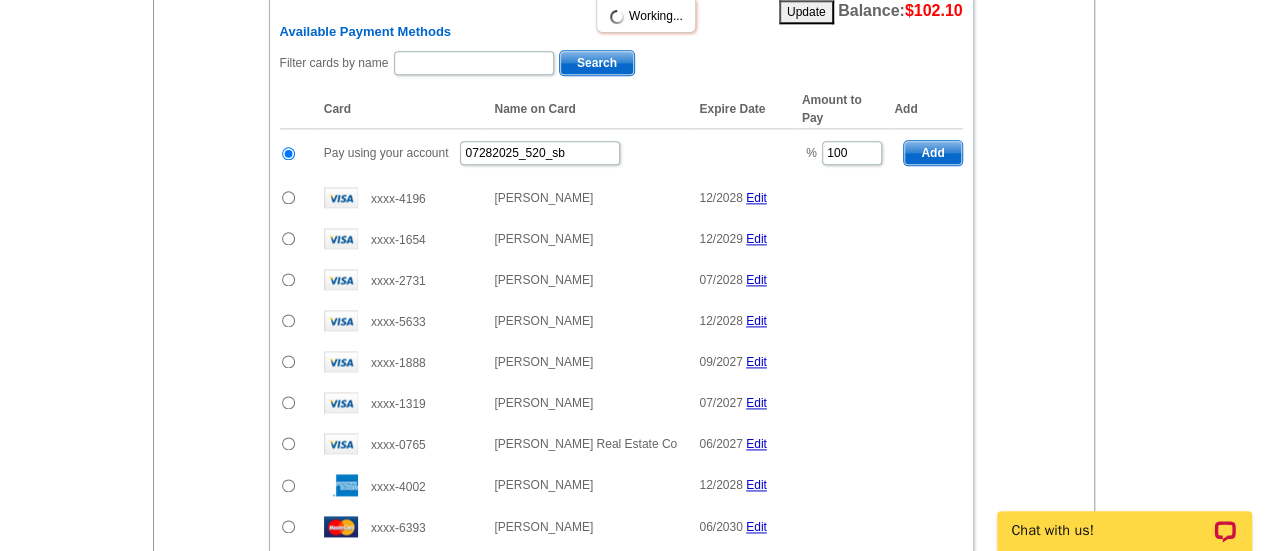 radio on "false" 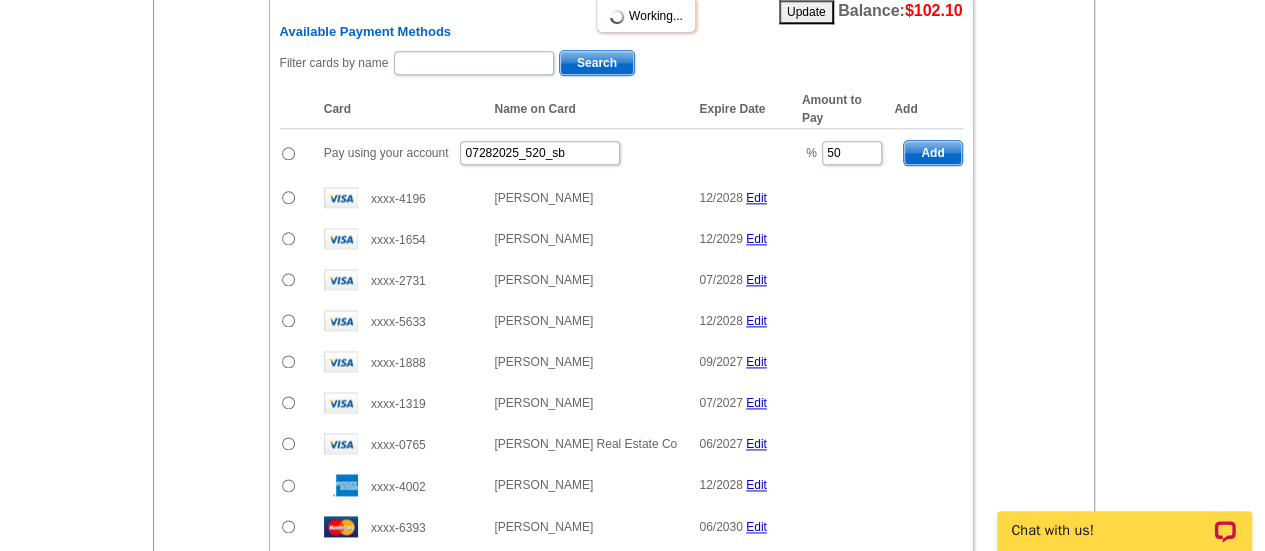 scroll, scrollTop: 1190, scrollLeft: 0, axis: vertical 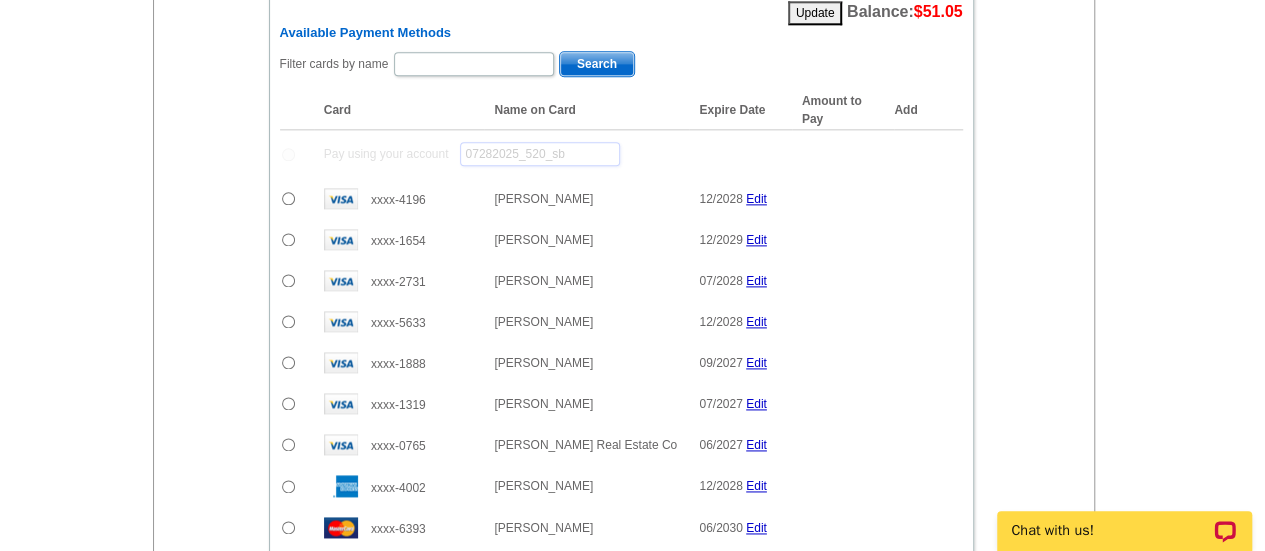 click on "07282025_520_sb" at bounding box center [540, 154] 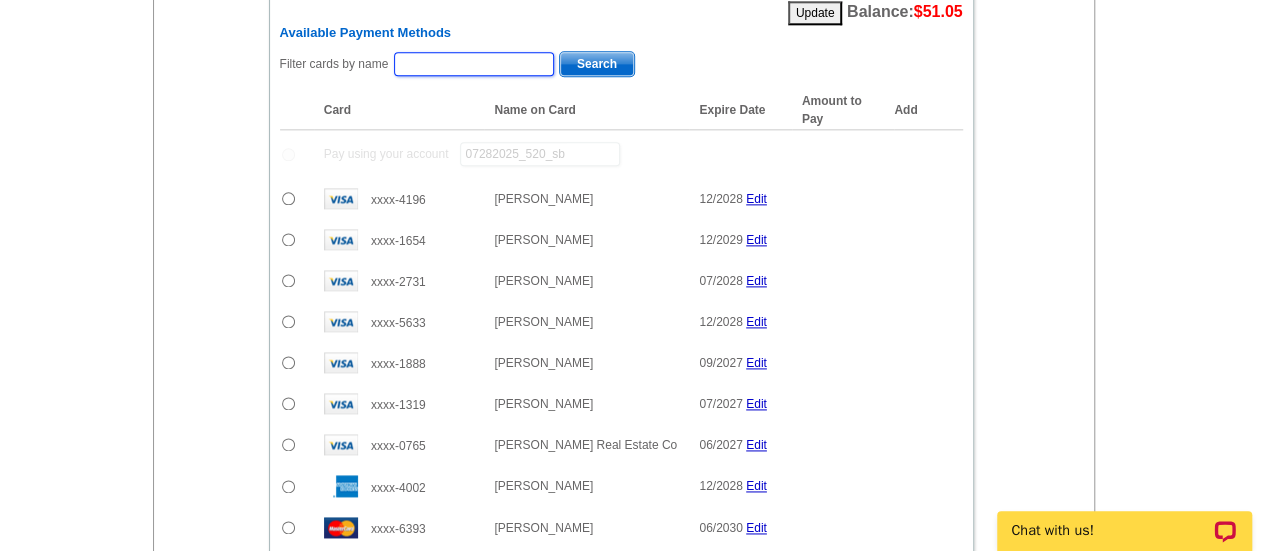 click at bounding box center [474, 64] 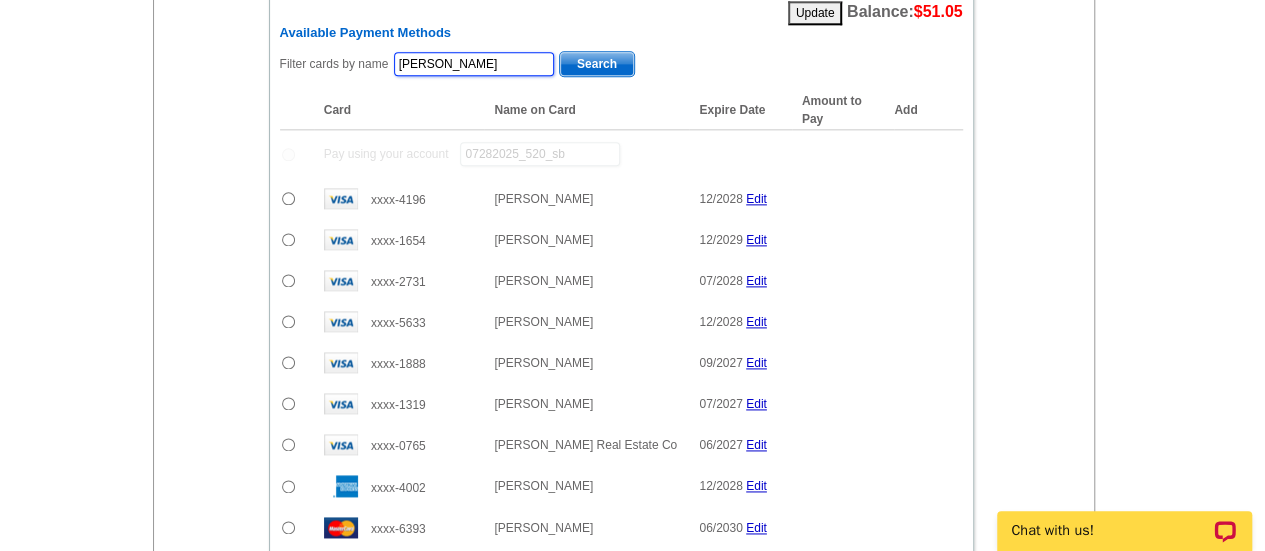 type on "maribel" 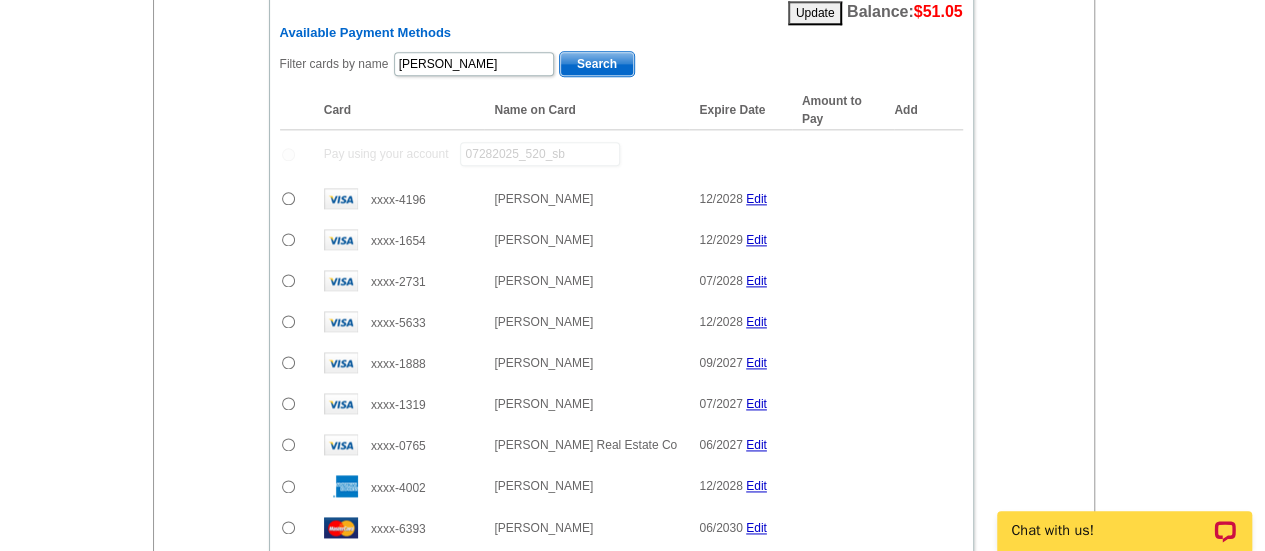 click on "Search" at bounding box center [597, 64] 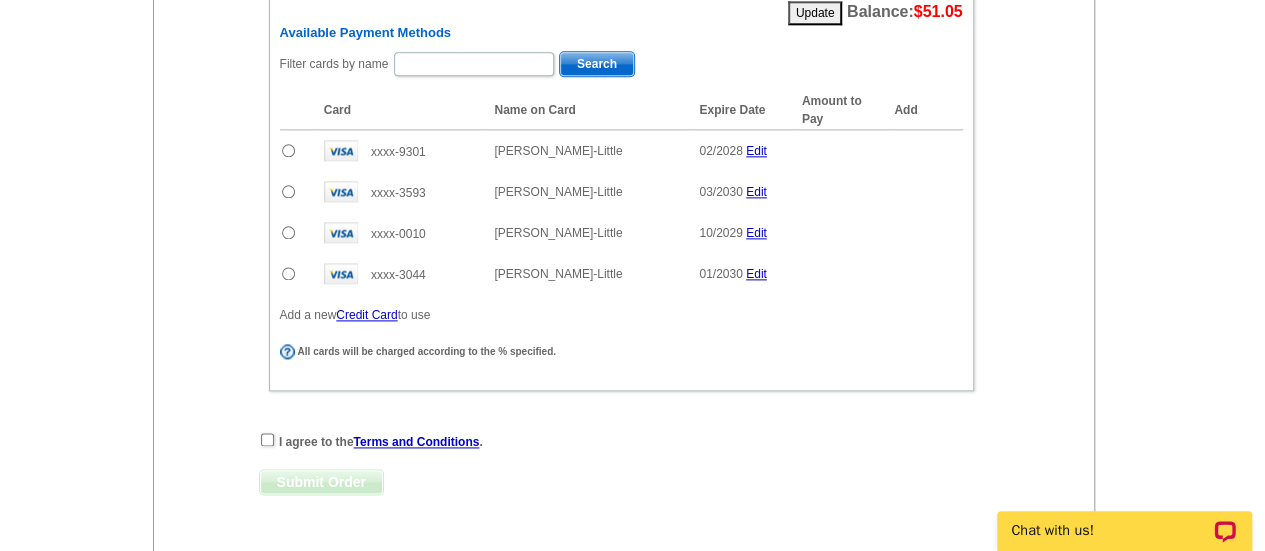 click at bounding box center [288, 191] 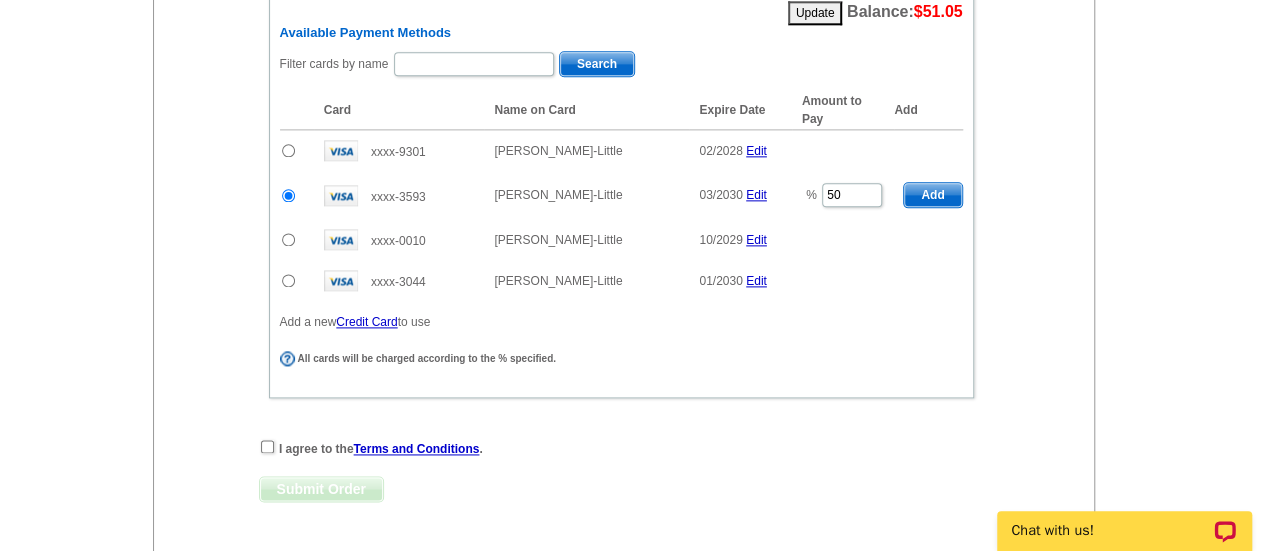 click on "Add" at bounding box center (932, 195) 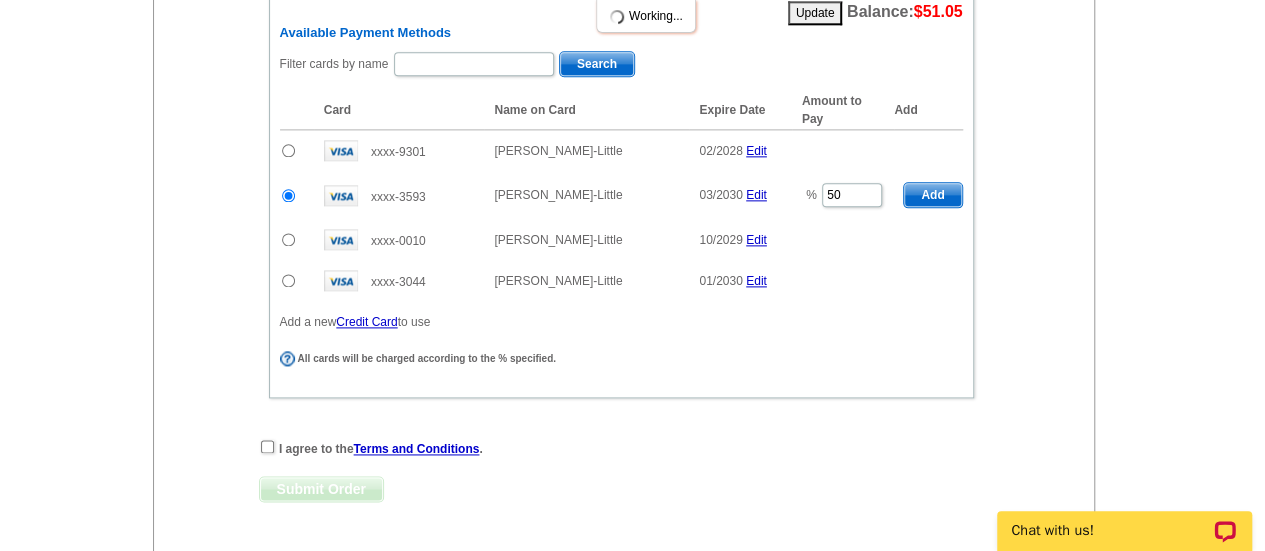 radio on "false" 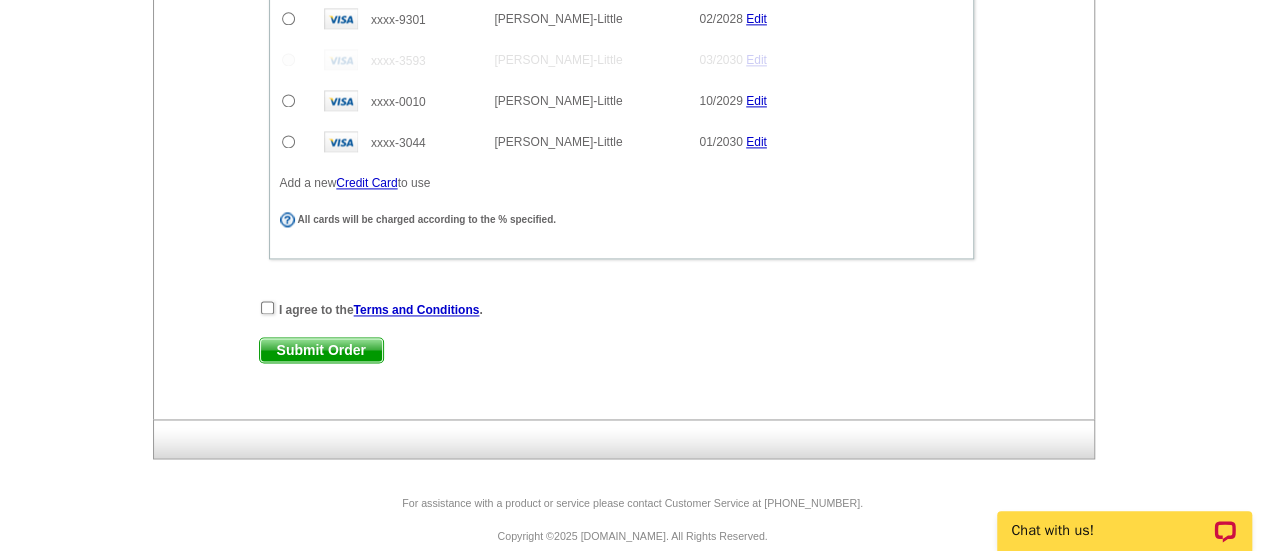 scroll, scrollTop: 1366, scrollLeft: 0, axis: vertical 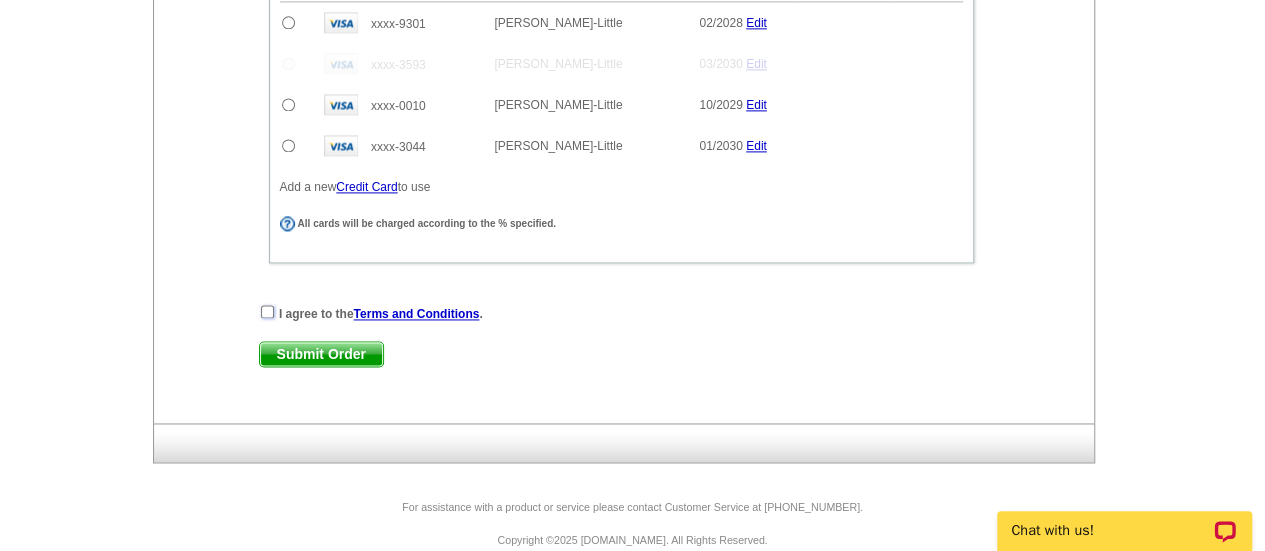 click at bounding box center (267, 311) 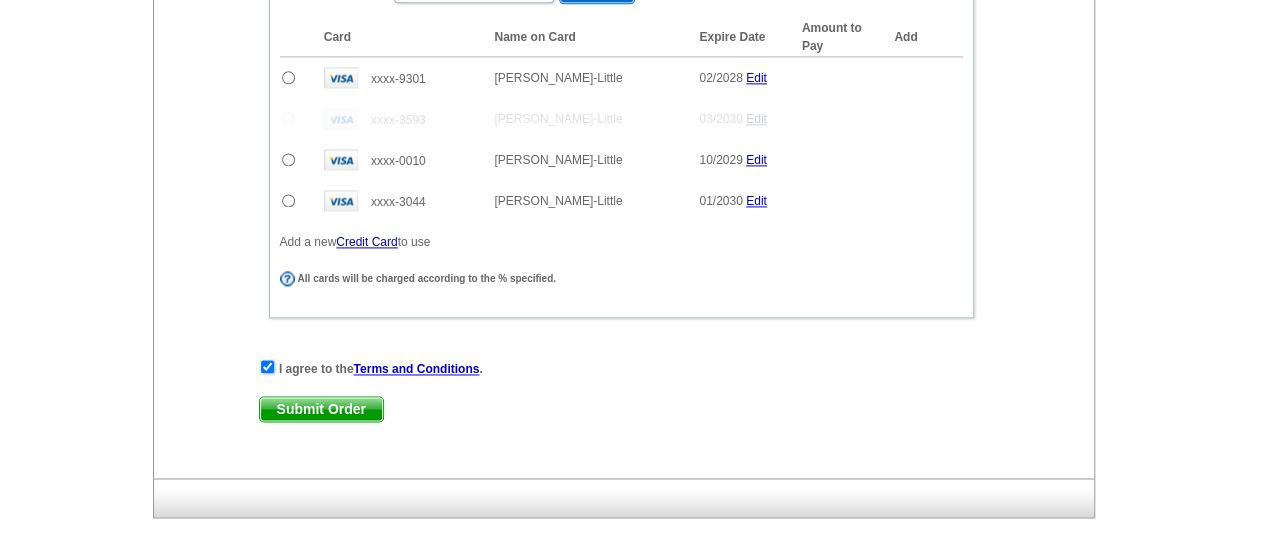 scroll, scrollTop: 1310, scrollLeft: 0, axis: vertical 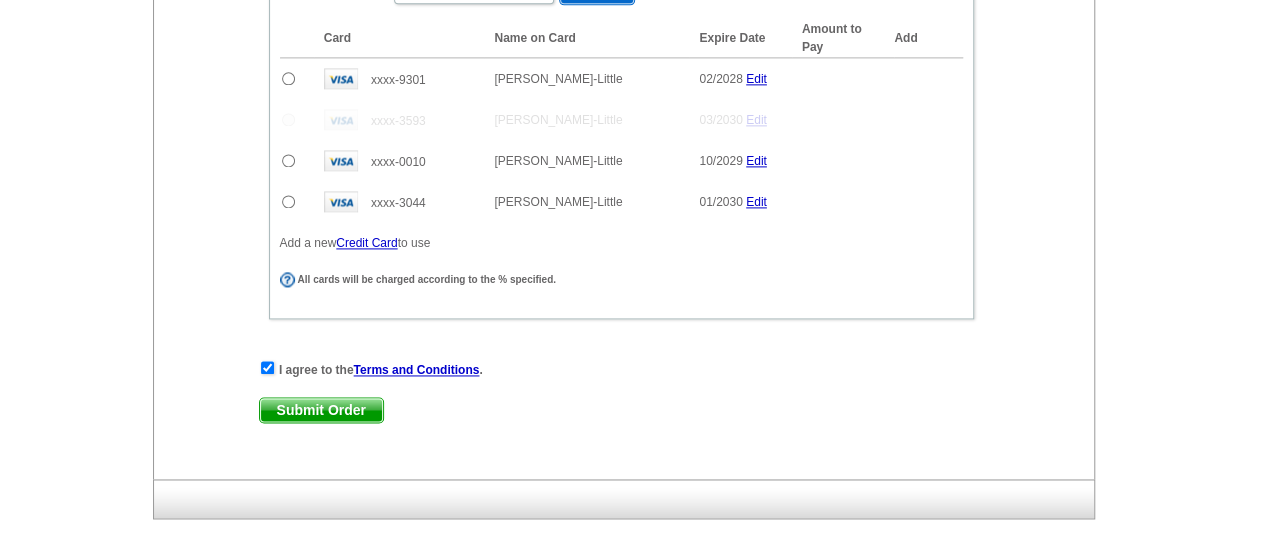 click on "Submit Order" at bounding box center (321, 410) 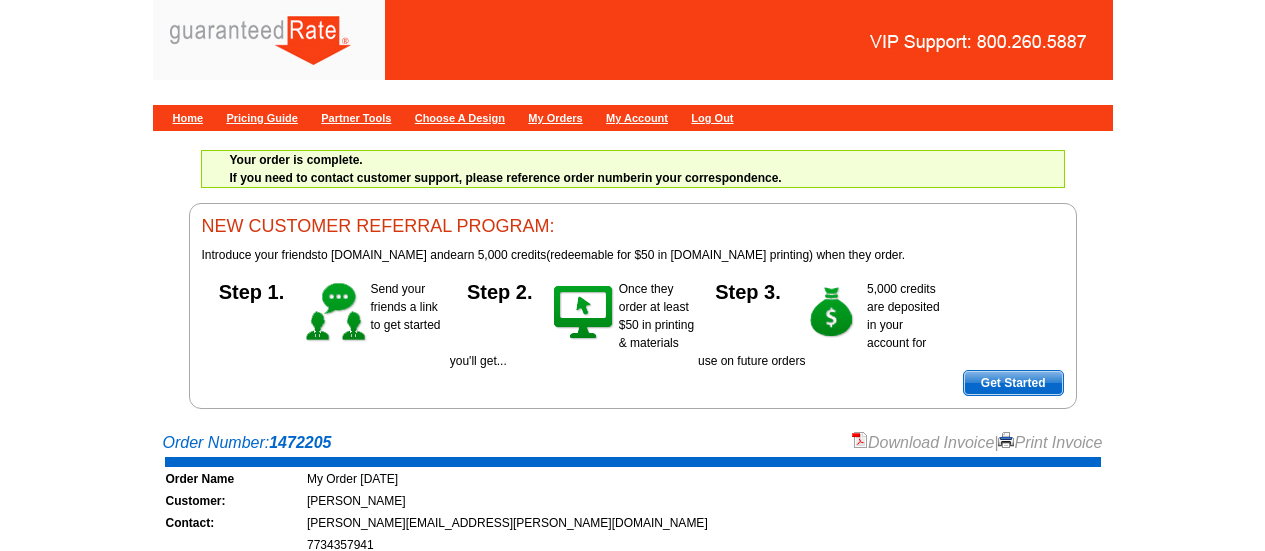 scroll, scrollTop: 0, scrollLeft: 0, axis: both 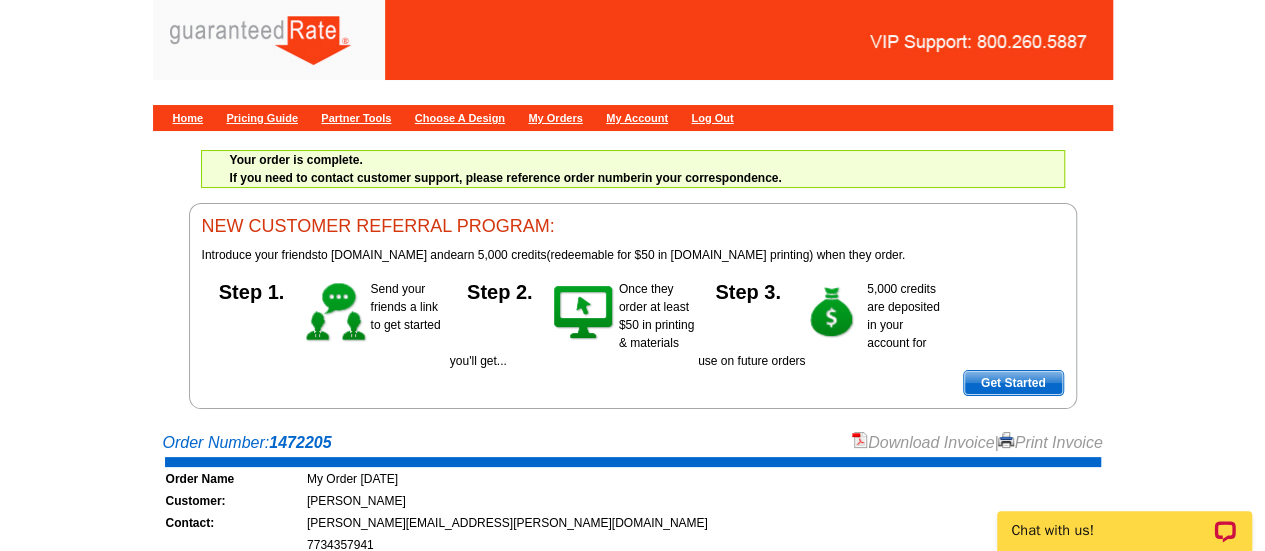 click on "Chat with us!" at bounding box center [1065, 318] 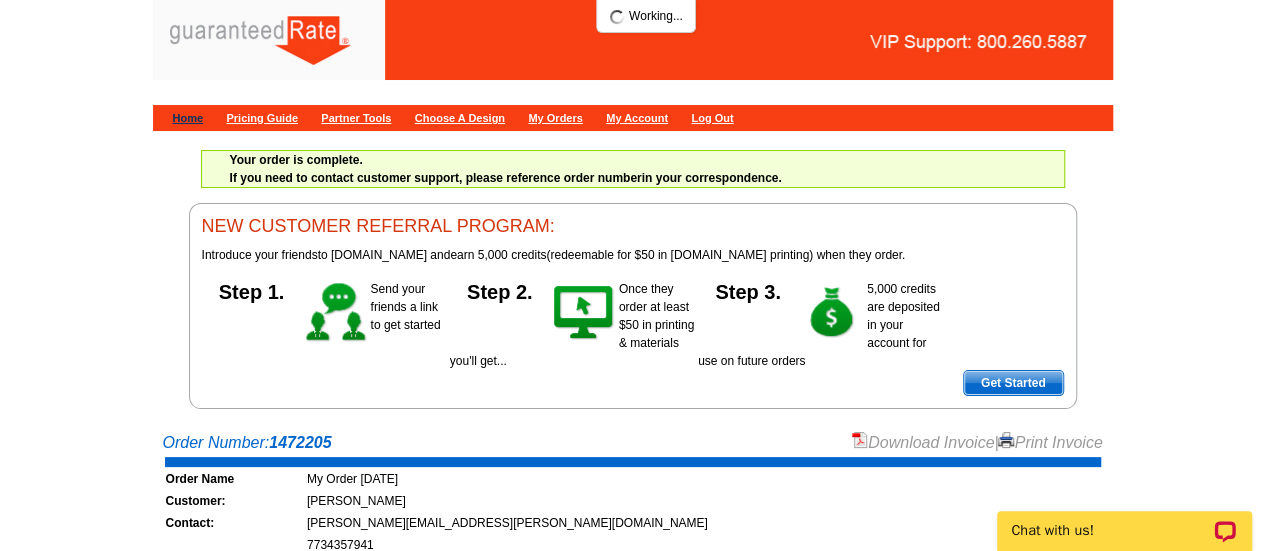 click on "Home" at bounding box center (188, 118) 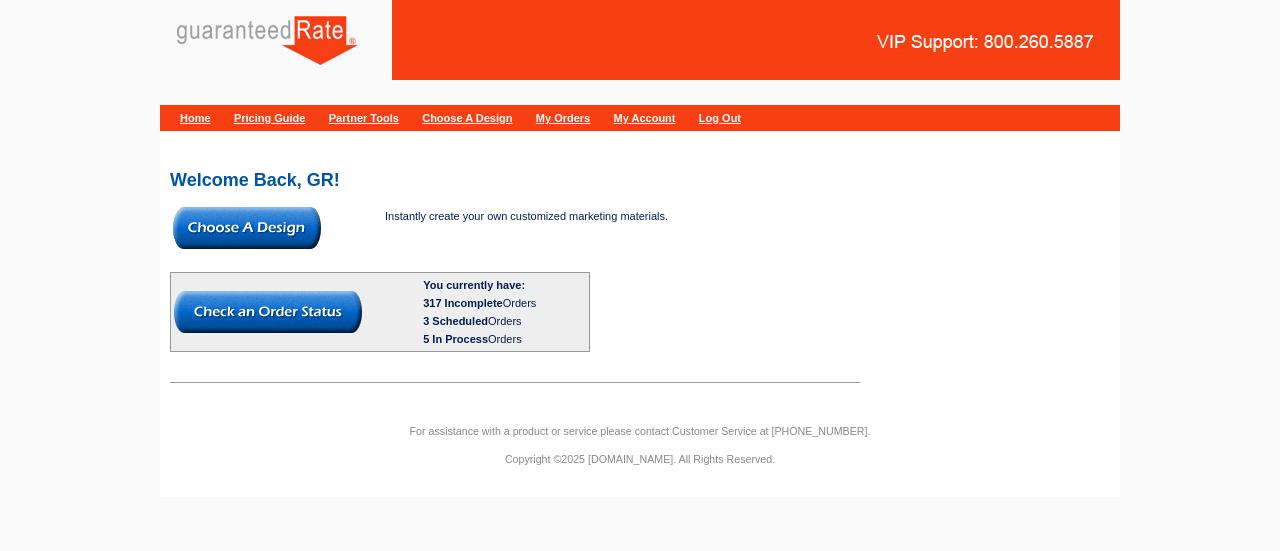 scroll, scrollTop: 0, scrollLeft: 0, axis: both 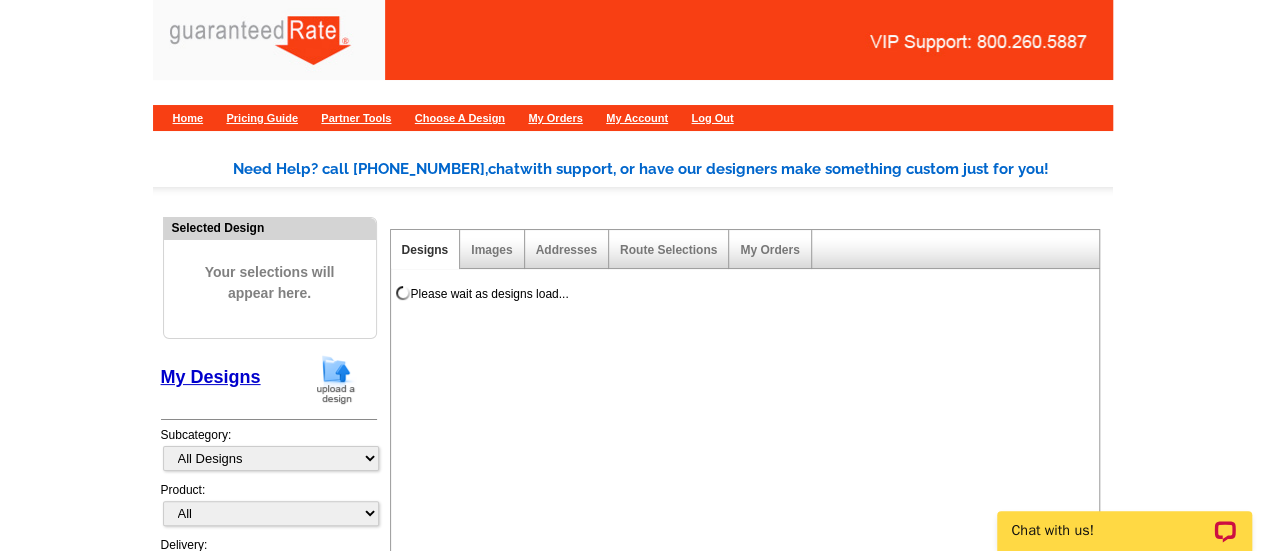 click at bounding box center [336, 379] 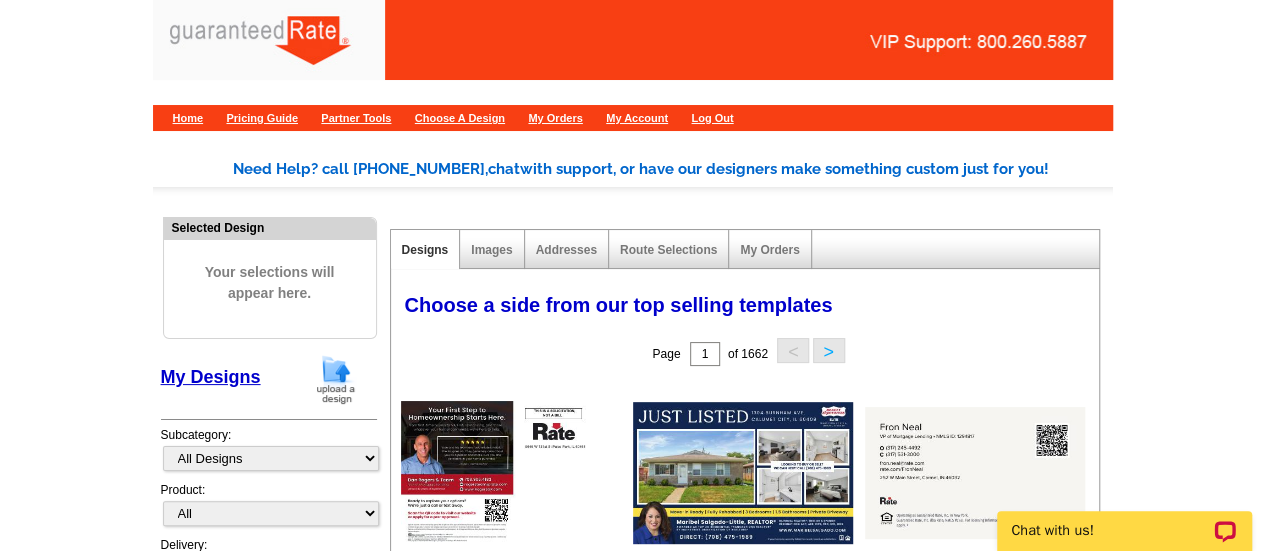 click at bounding box center (336, 379) 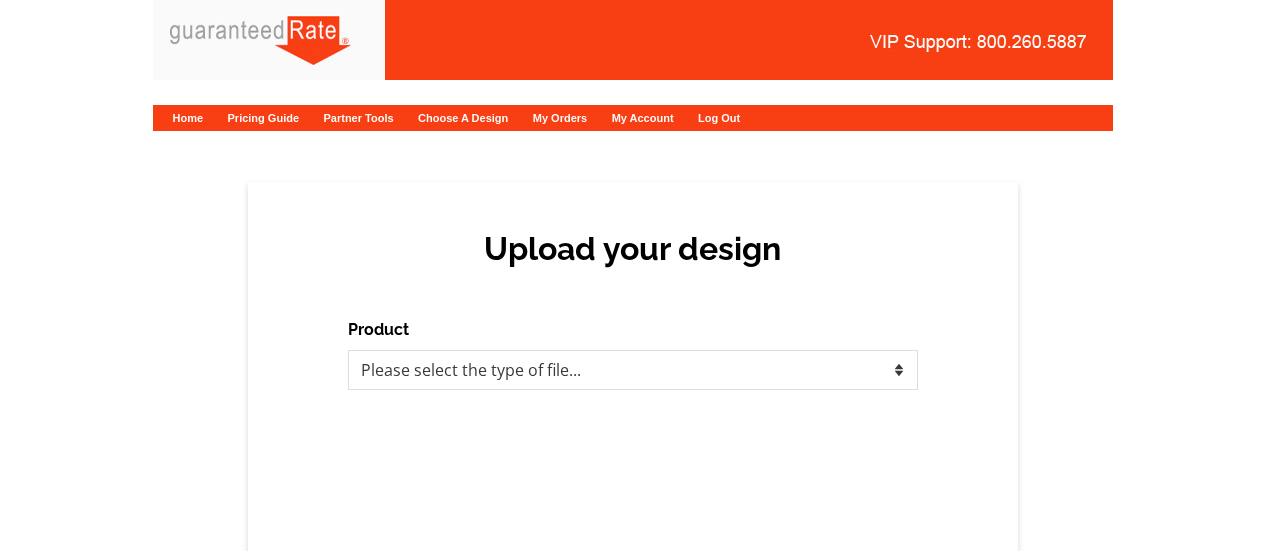 scroll, scrollTop: 0, scrollLeft: 0, axis: both 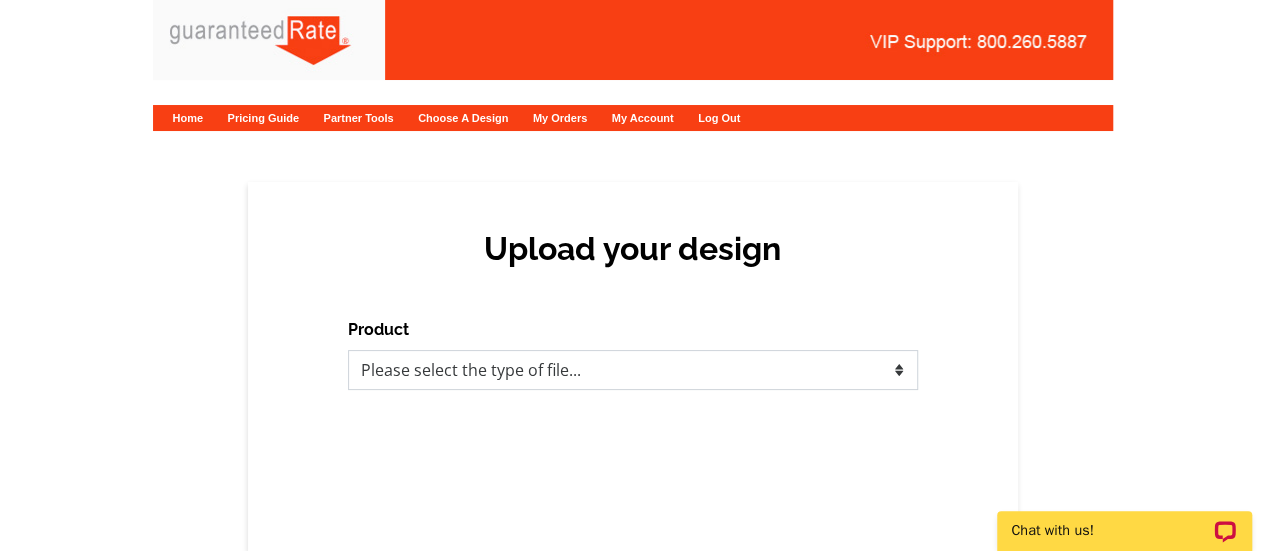 click on "Please select the type of file...
Postcards
Calendars
Business Cards
Letters and flyers
Greeting Cards" at bounding box center (633, 370) 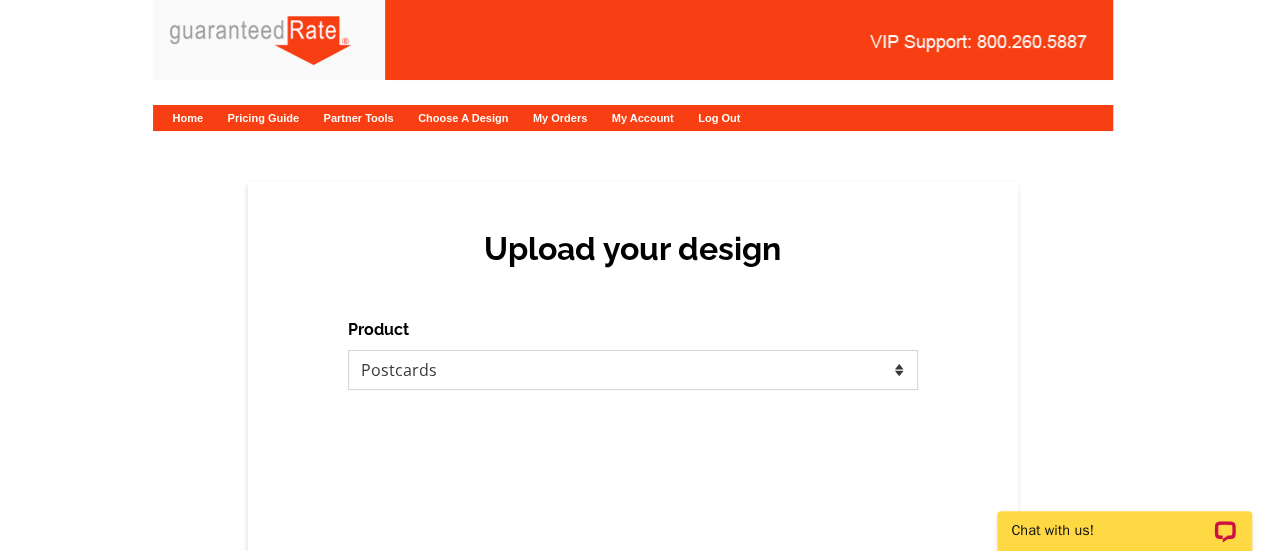 click on "Please select the type of file...
Postcards
Calendars
Business Cards
Letters and flyers
Greeting Cards" at bounding box center [633, 370] 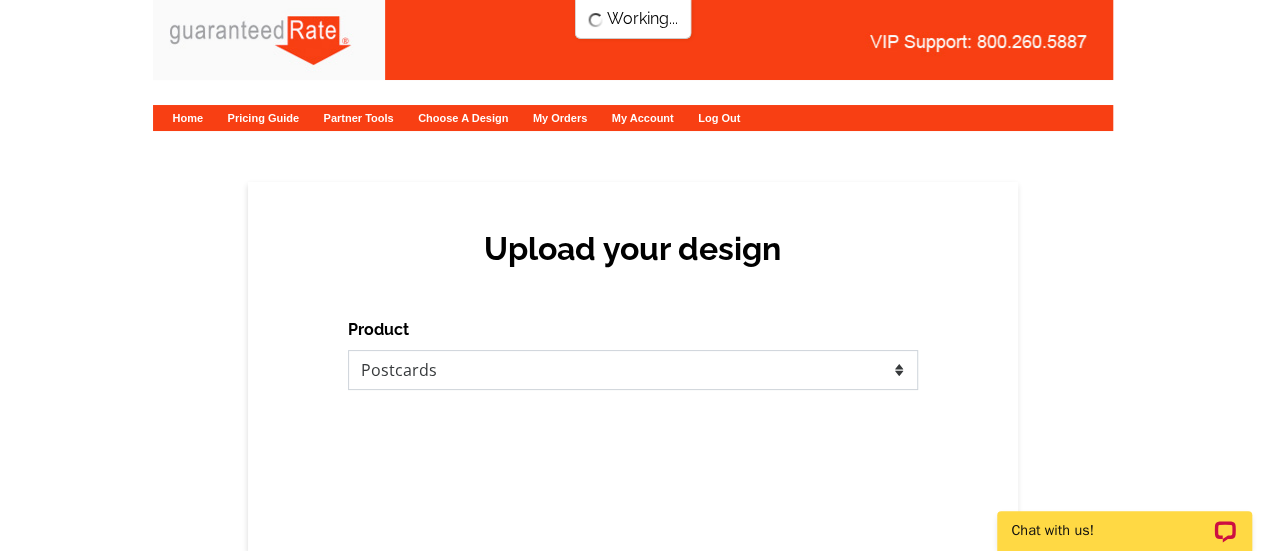 scroll, scrollTop: 0, scrollLeft: 0, axis: both 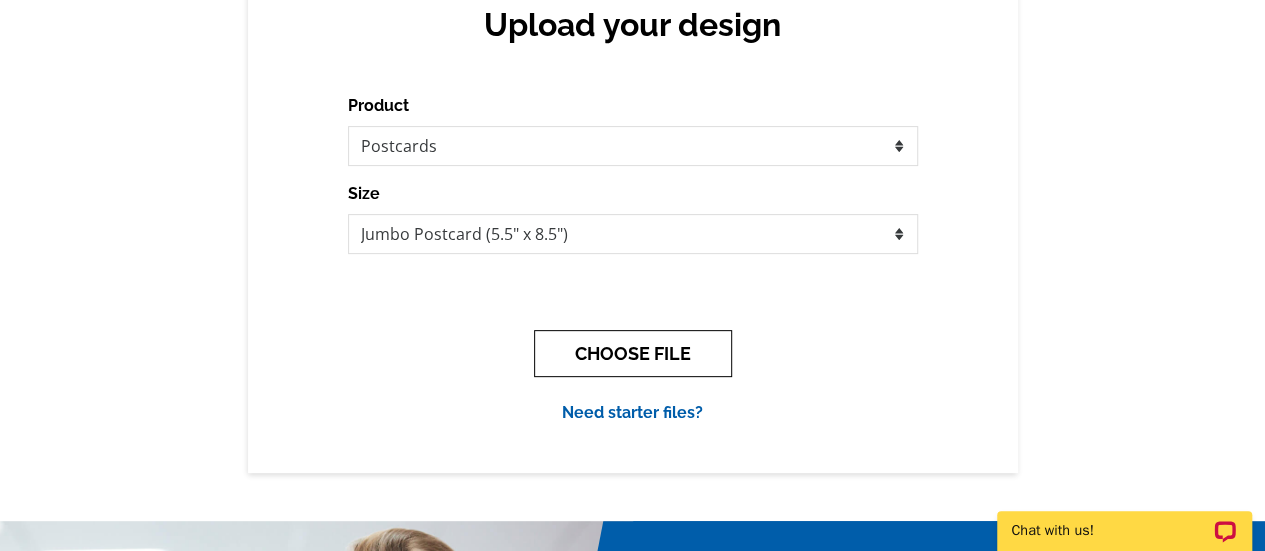 click on "CHOOSE FILE" at bounding box center (633, 353) 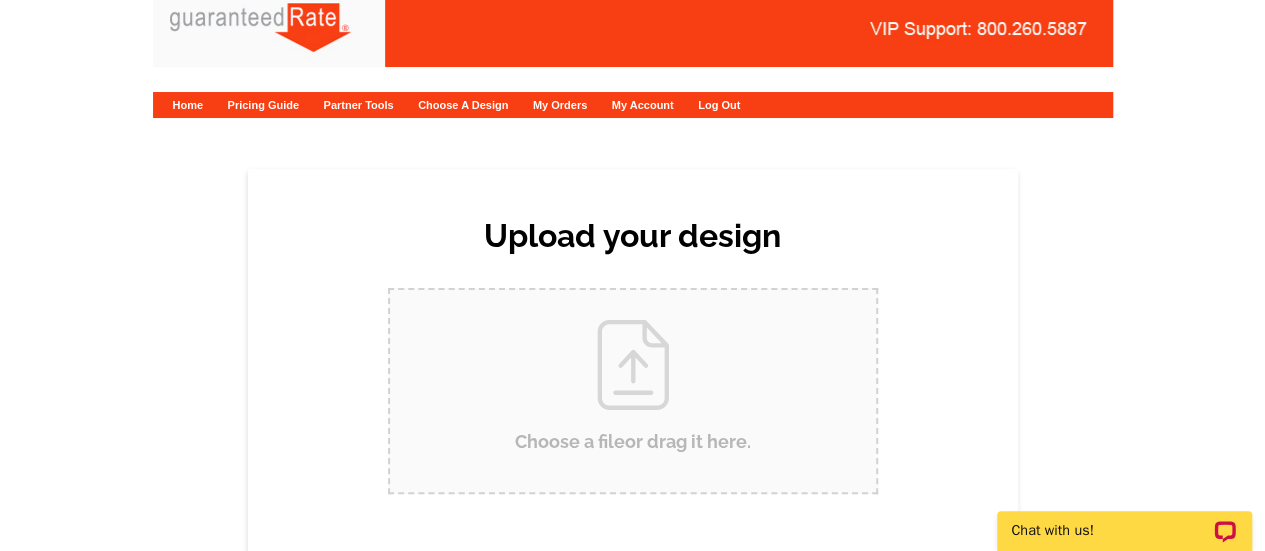 scroll, scrollTop: 0, scrollLeft: 0, axis: both 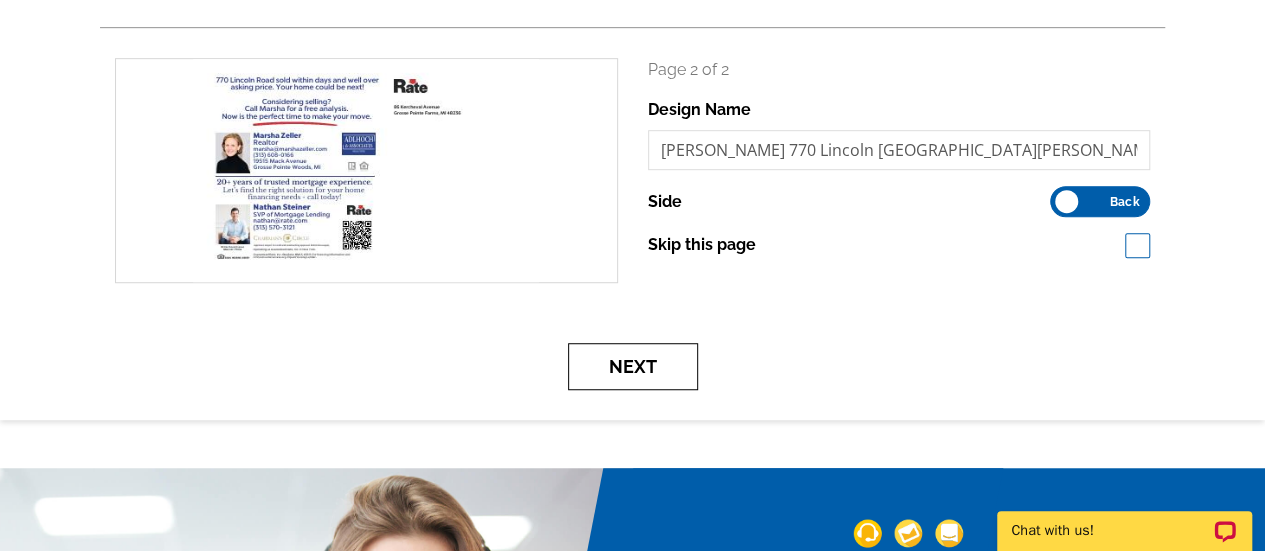 click on "Next" at bounding box center (633, 366) 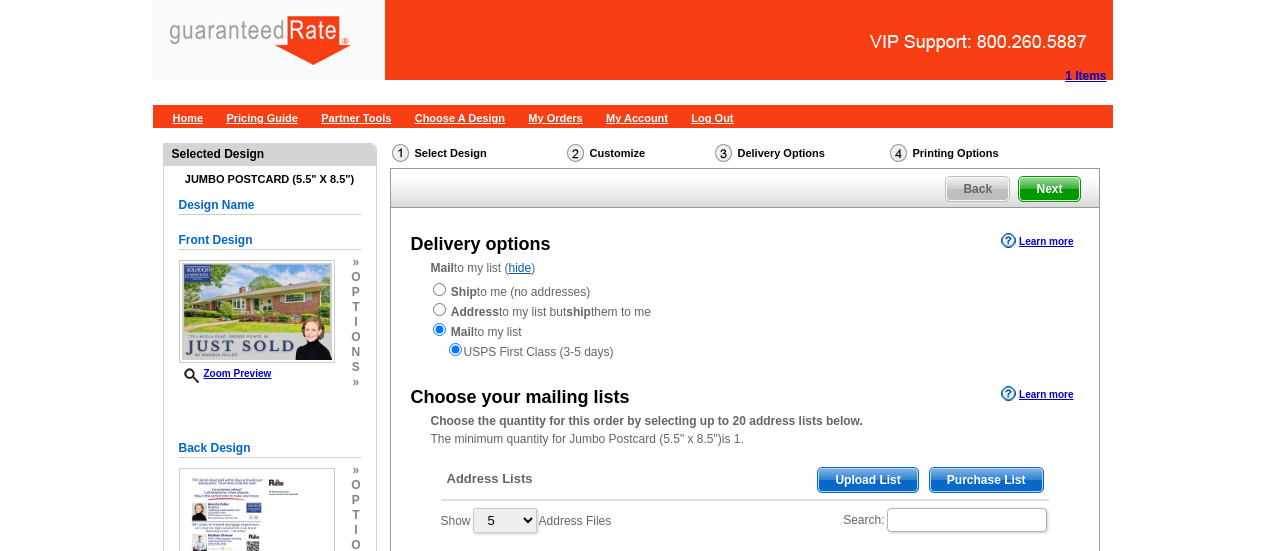 scroll, scrollTop: 0, scrollLeft: 0, axis: both 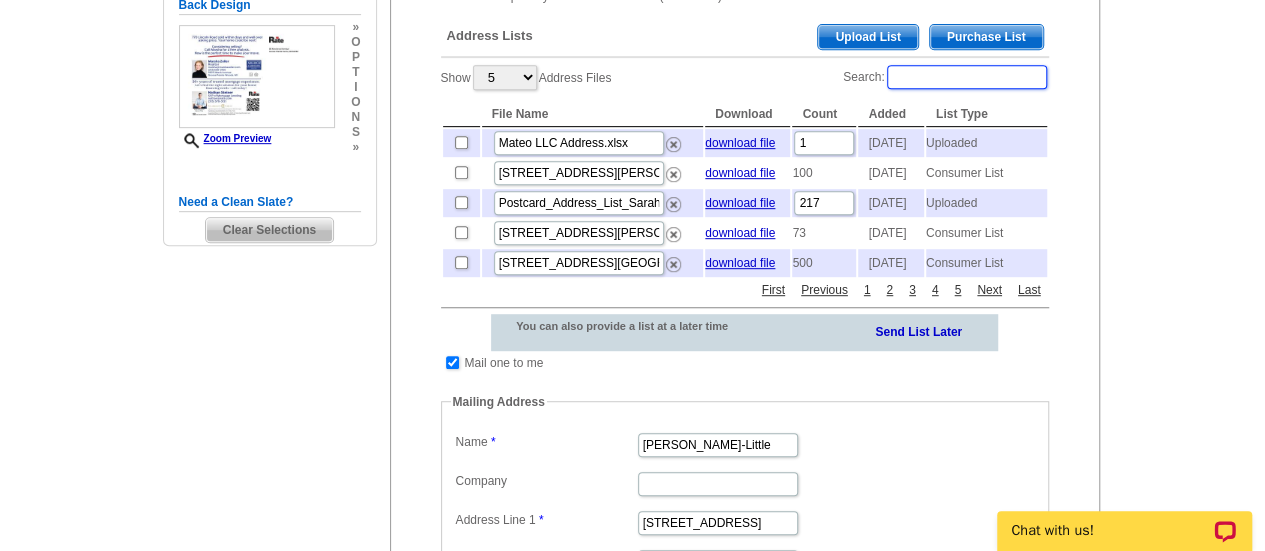 click on "Search:" at bounding box center [967, 77] 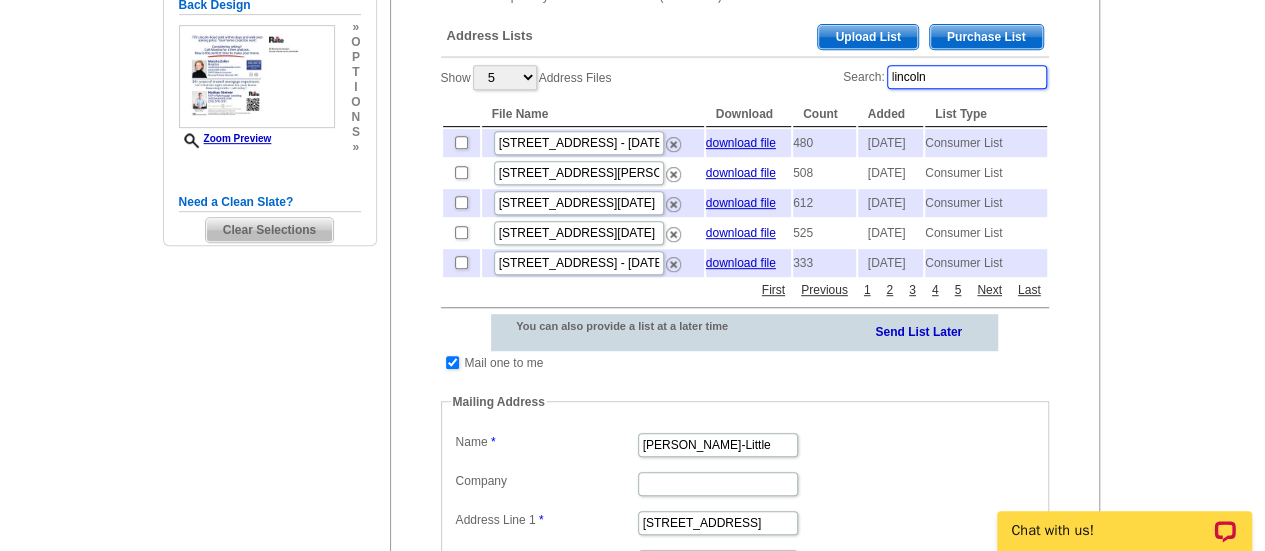 type on "lincoln" 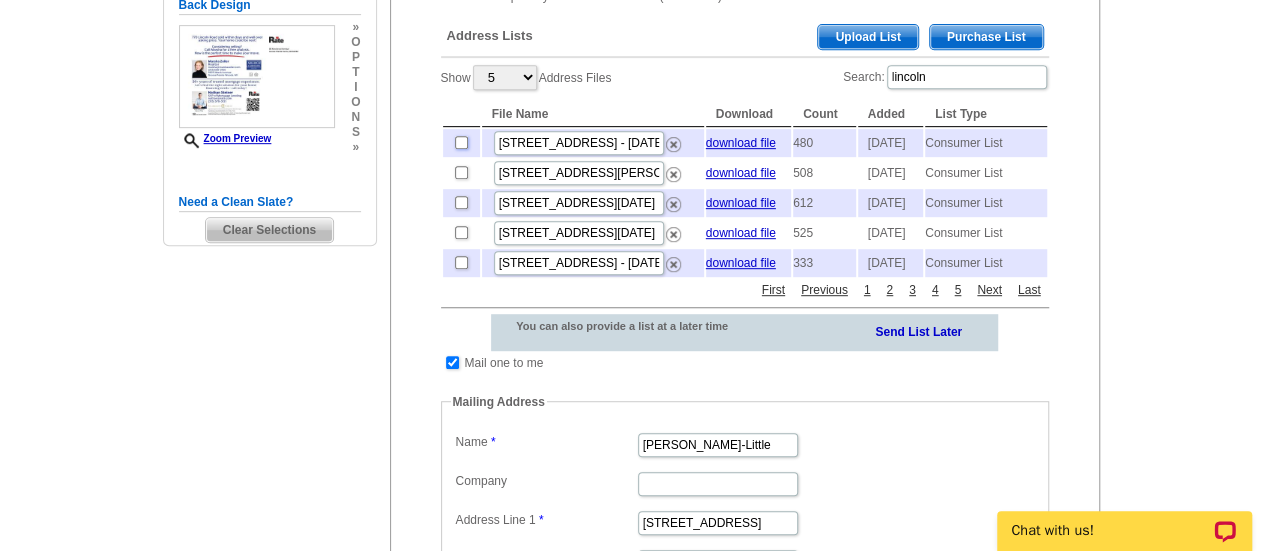 click at bounding box center (461, 142) 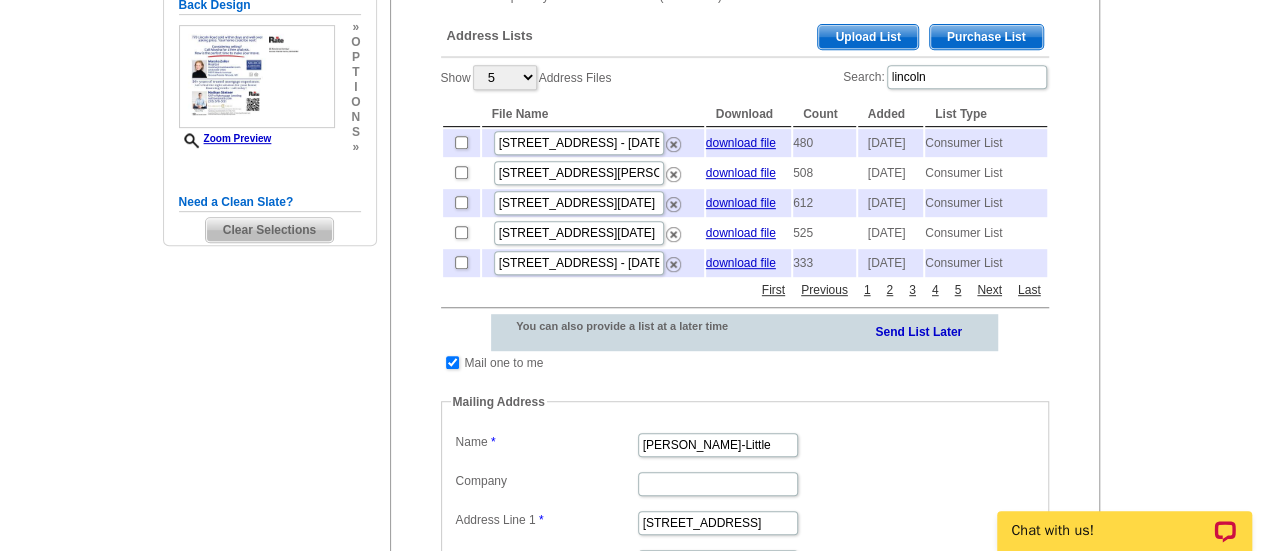checkbox on "true" 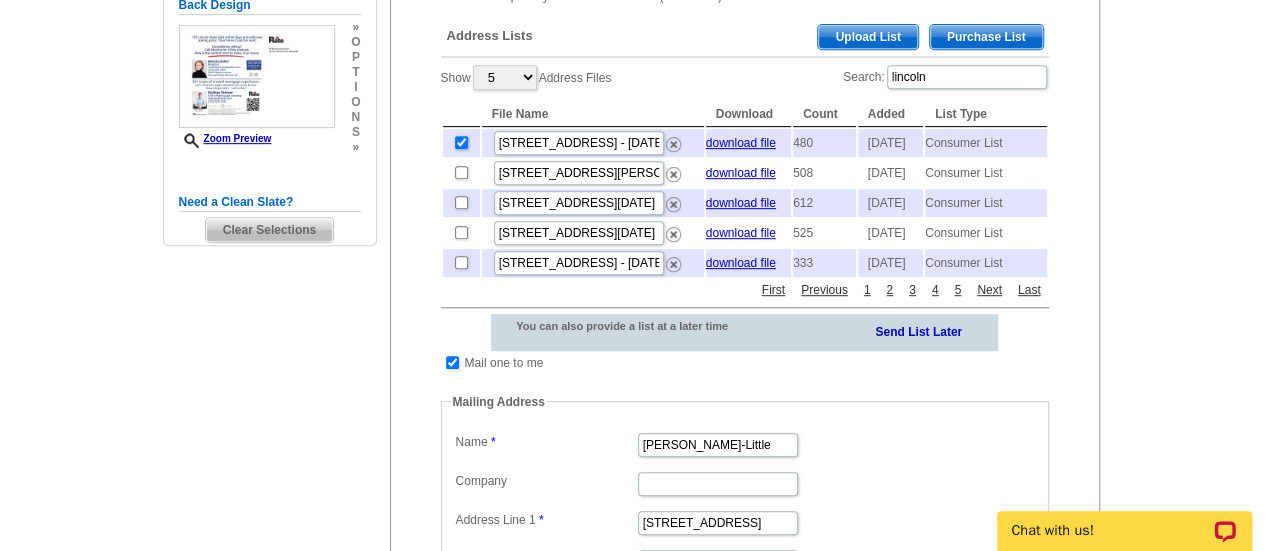 click at bounding box center (461, 142) 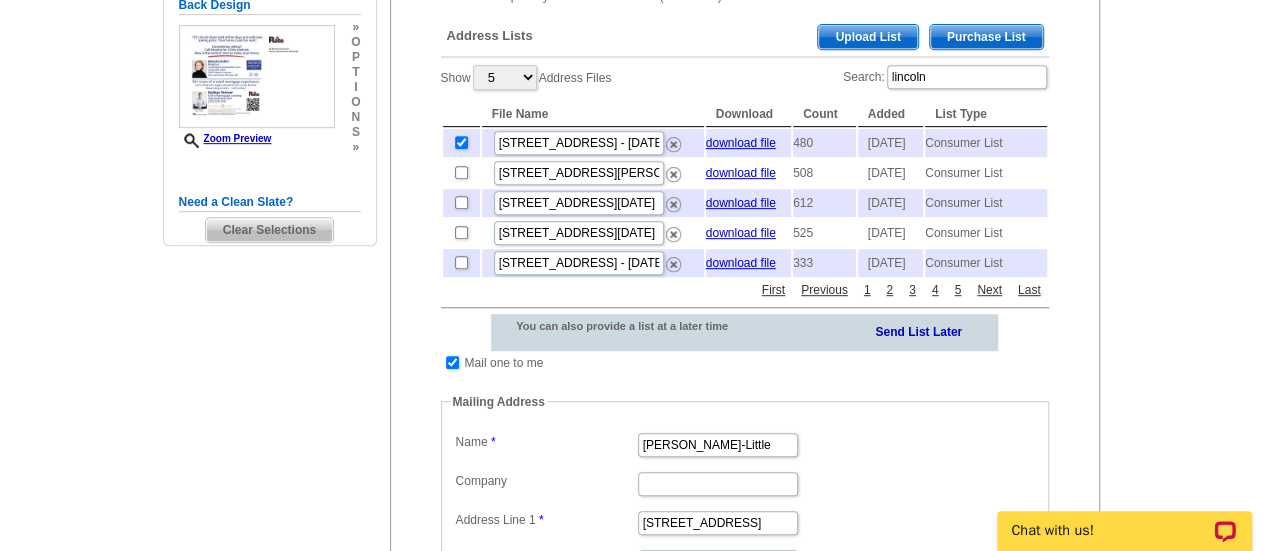 checkbox on "false" 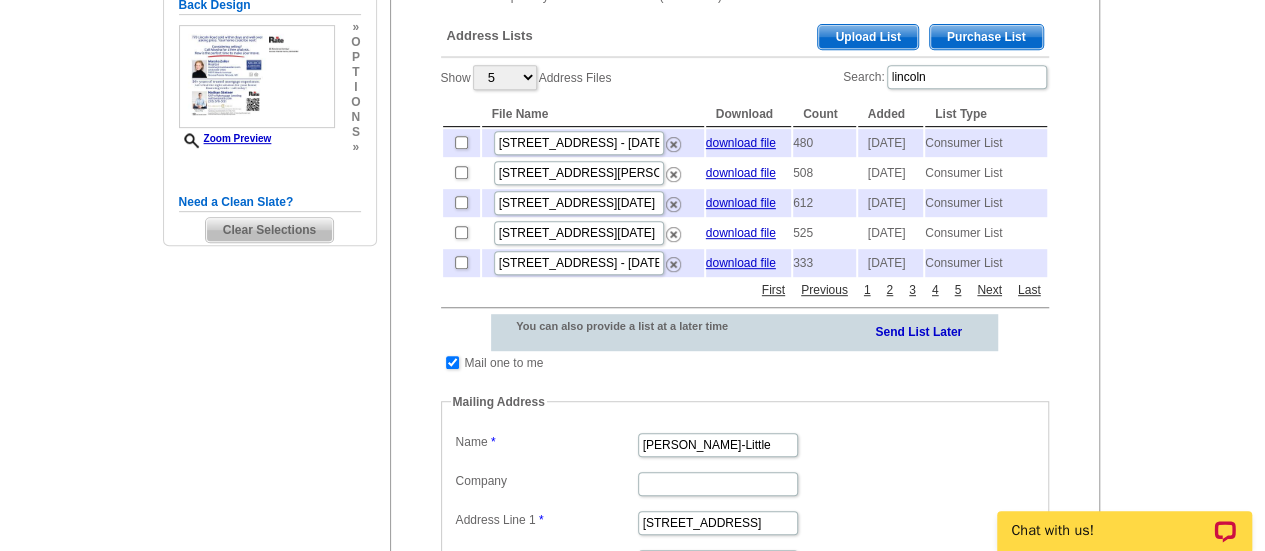 click on "Purchase List" at bounding box center [986, 37] 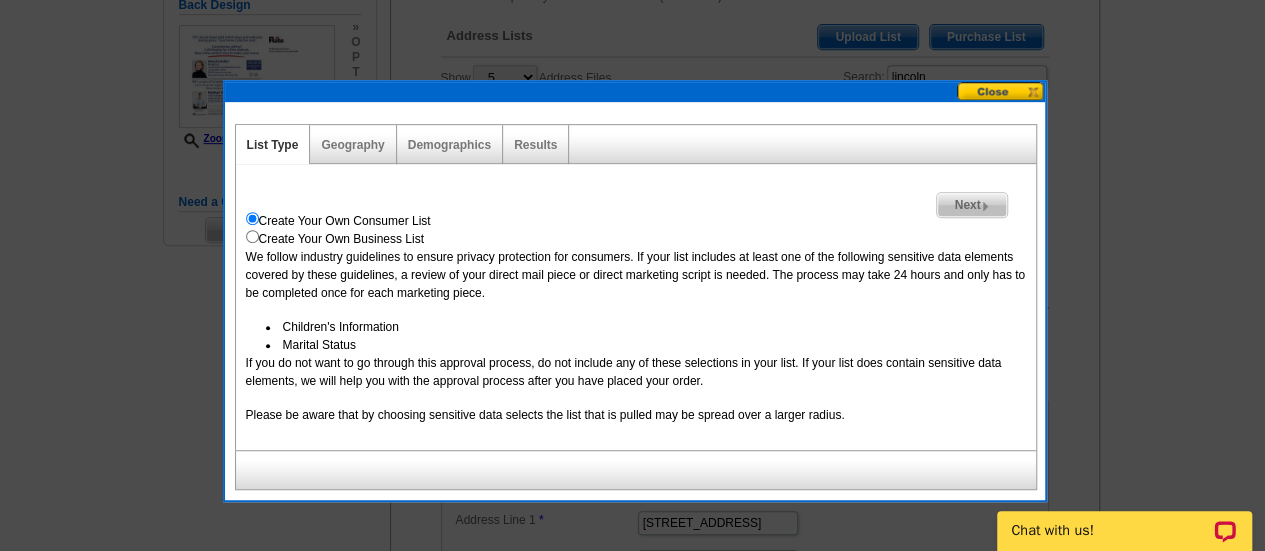 click on "Next" at bounding box center (971, 205) 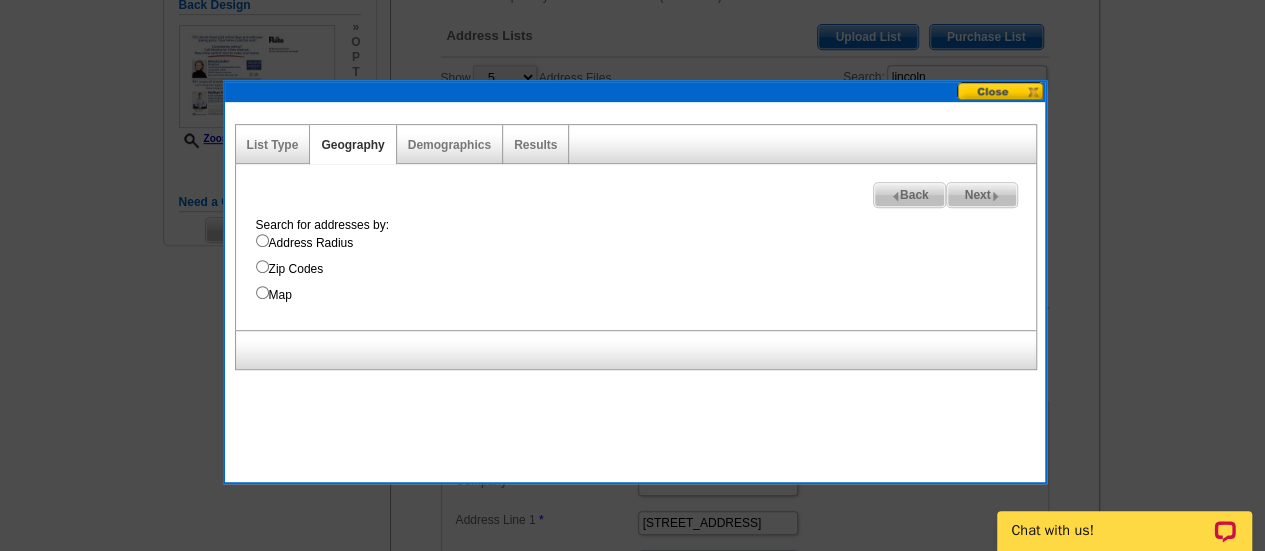 click on "Map" at bounding box center [646, 295] 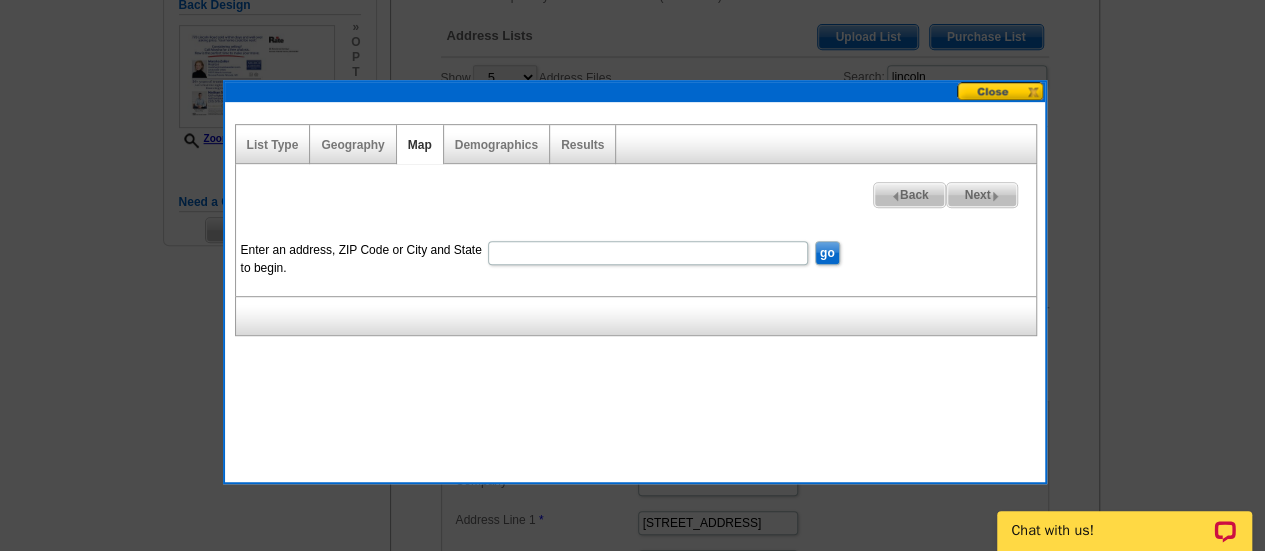 click on "Enter an address, ZIP Code or City and State to begin." at bounding box center [648, 253] 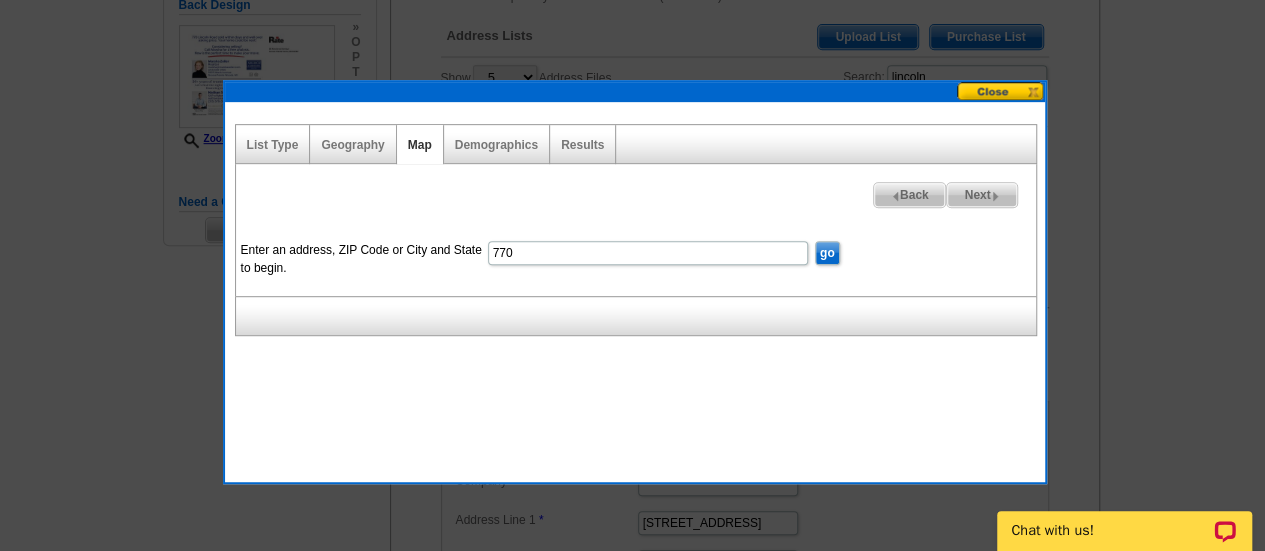 type on "770 Lincoln Rd, Grosse Pointe, MI 48230" 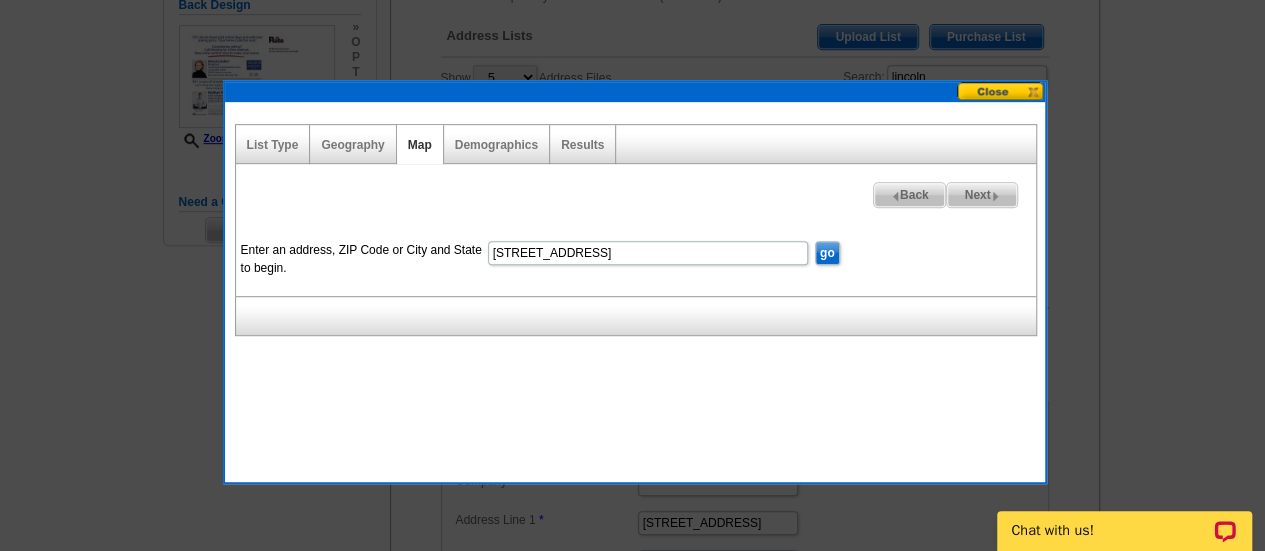 scroll, scrollTop: 0, scrollLeft: 0, axis: both 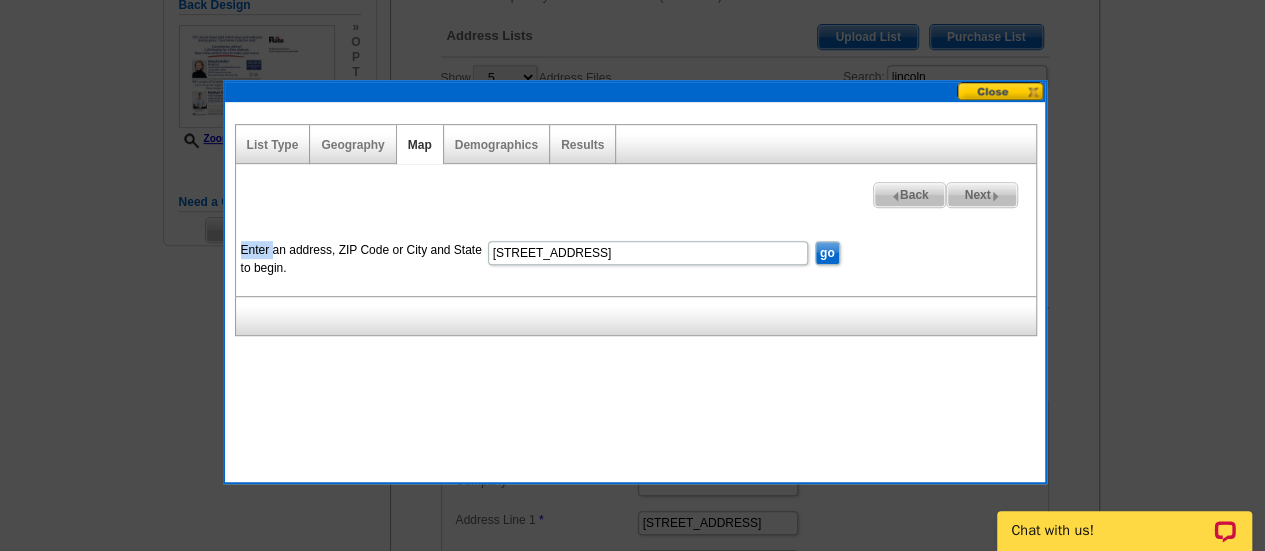 click on "Enter an address, ZIP Code or City and State to begin.
770 Lincoln Rd, Grosse Pointe, MI 48230
go" at bounding box center [636, 260] 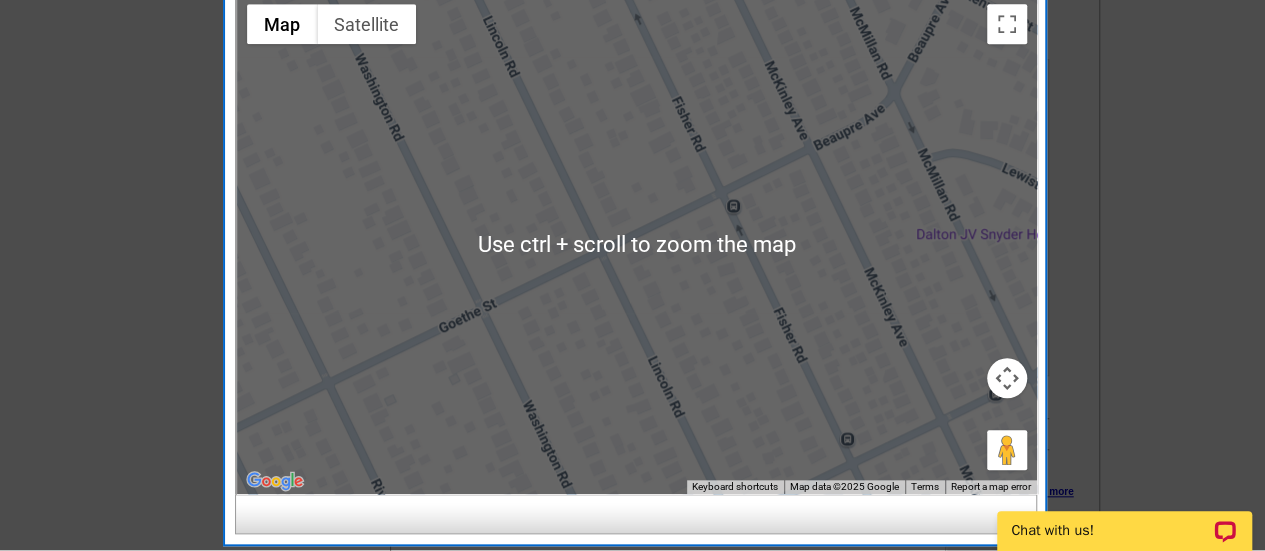 scroll, scrollTop: 784, scrollLeft: 0, axis: vertical 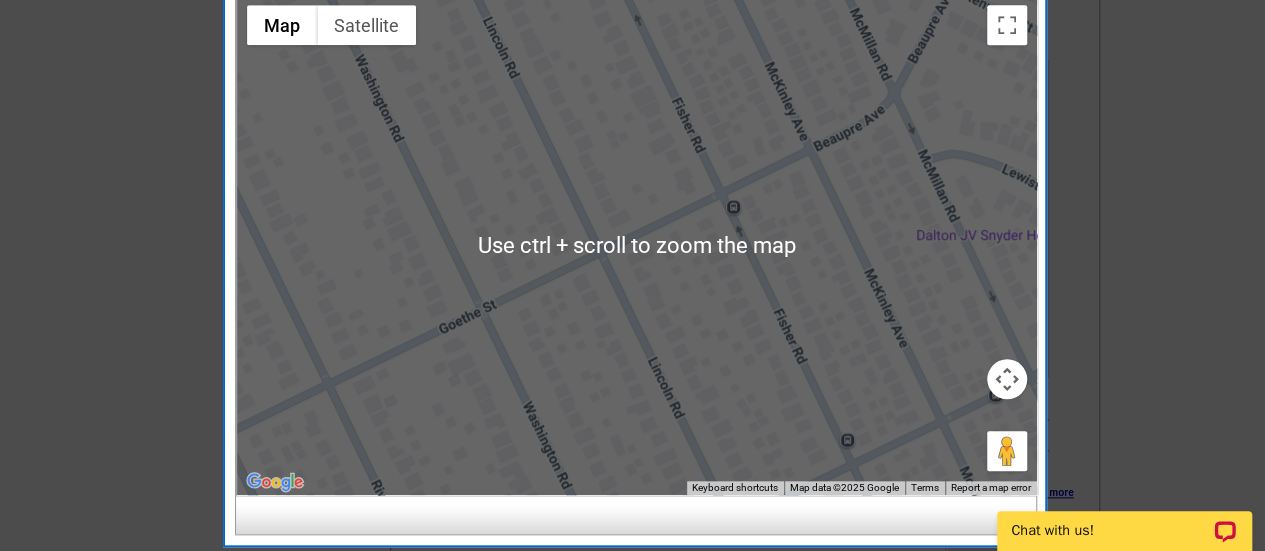 click at bounding box center (1007, 379) 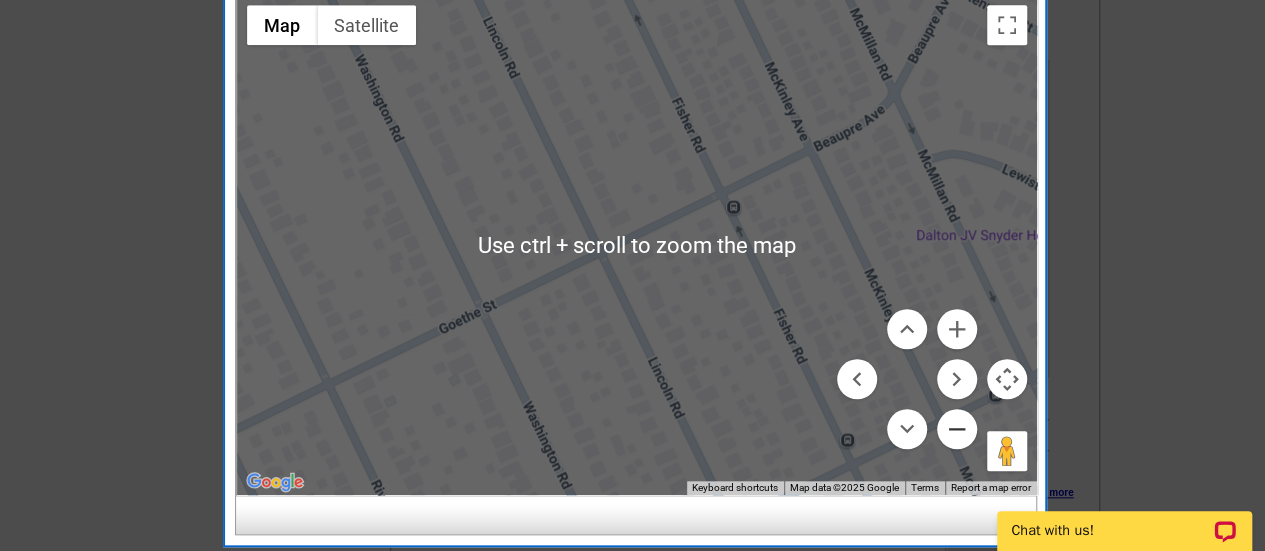 click at bounding box center (957, 429) 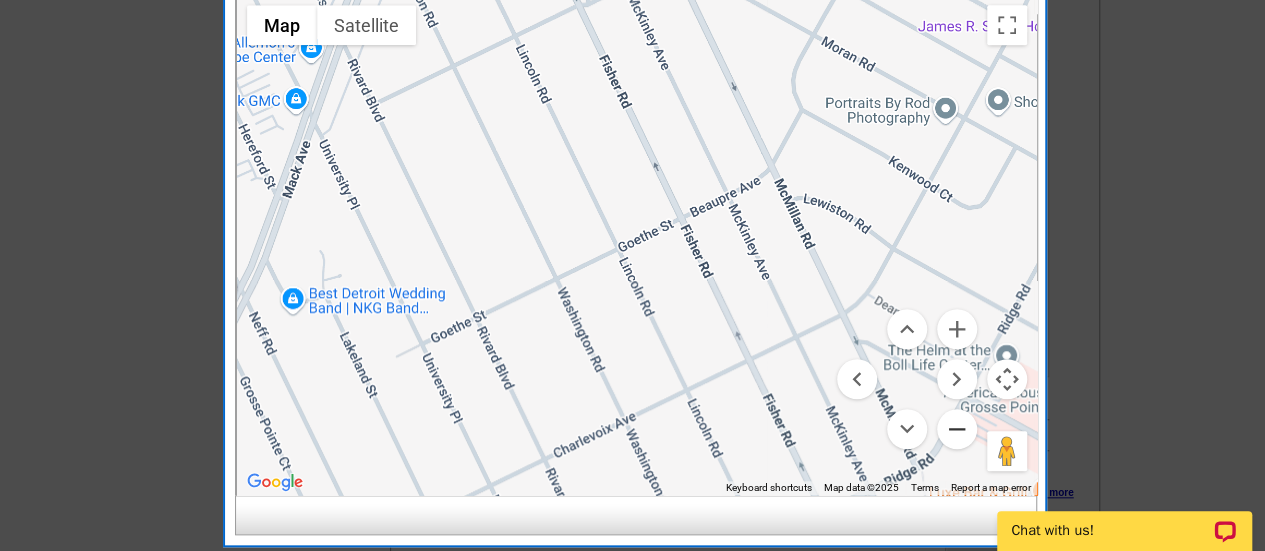 click at bounding box center [957, 429] 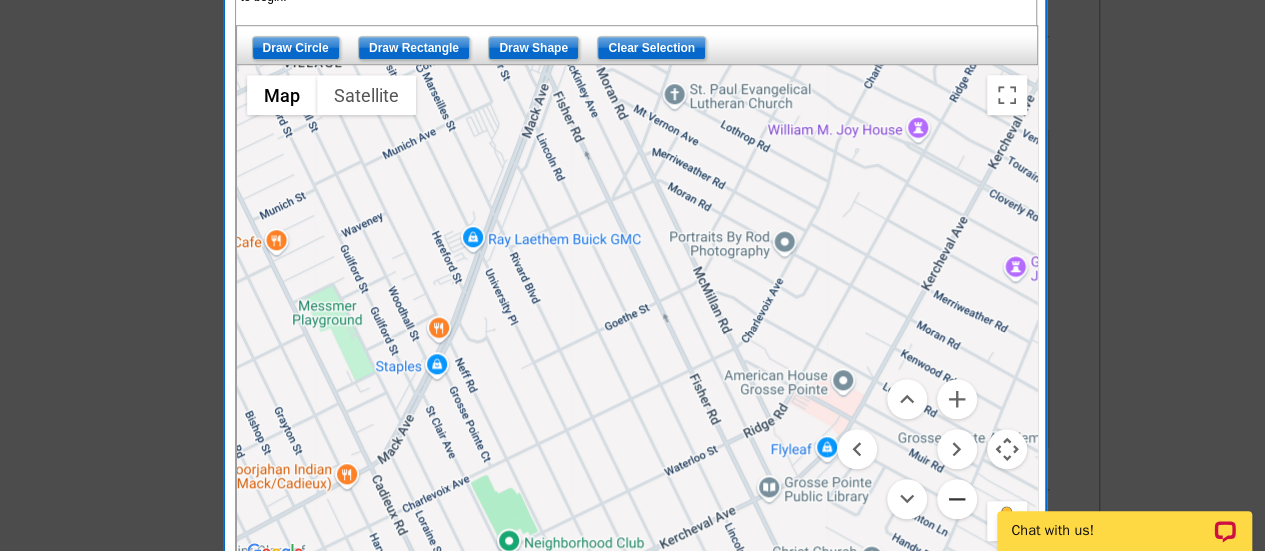 scroll, scrollTop: 715, scrollLeft: 0, axis: vertical 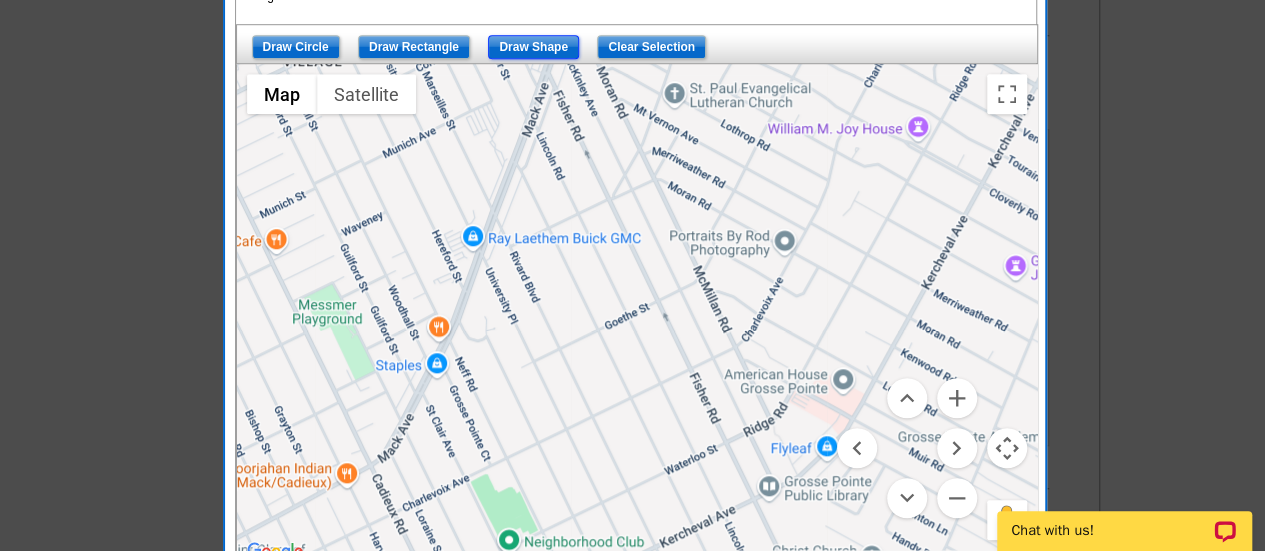 click on "Draw Shape" at bounding box center (533, 47) 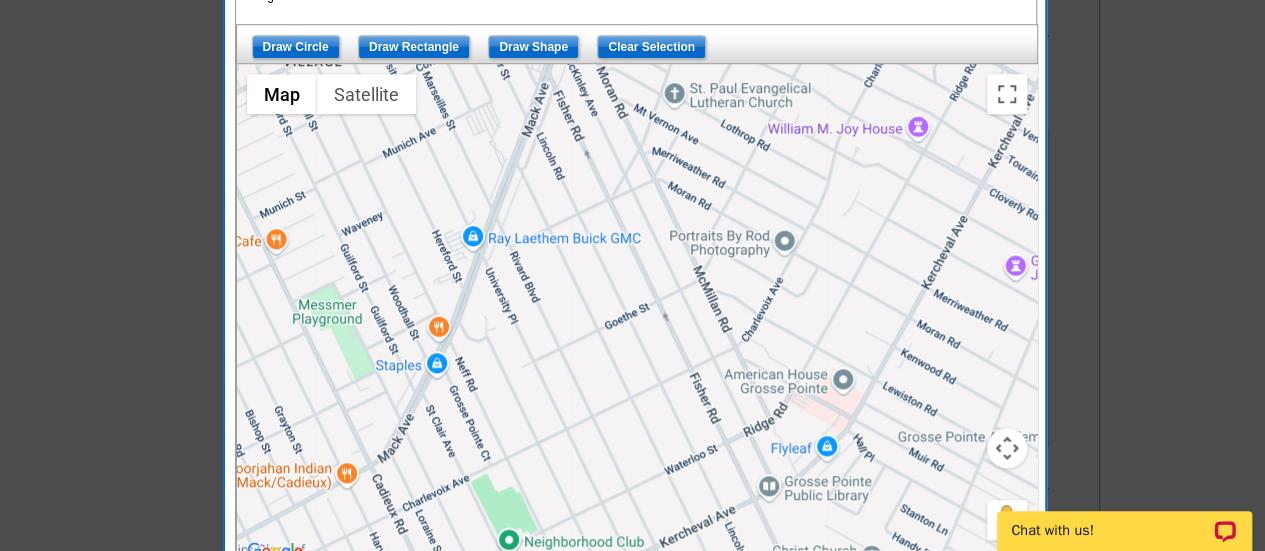 click at bounding box center [637, 314] 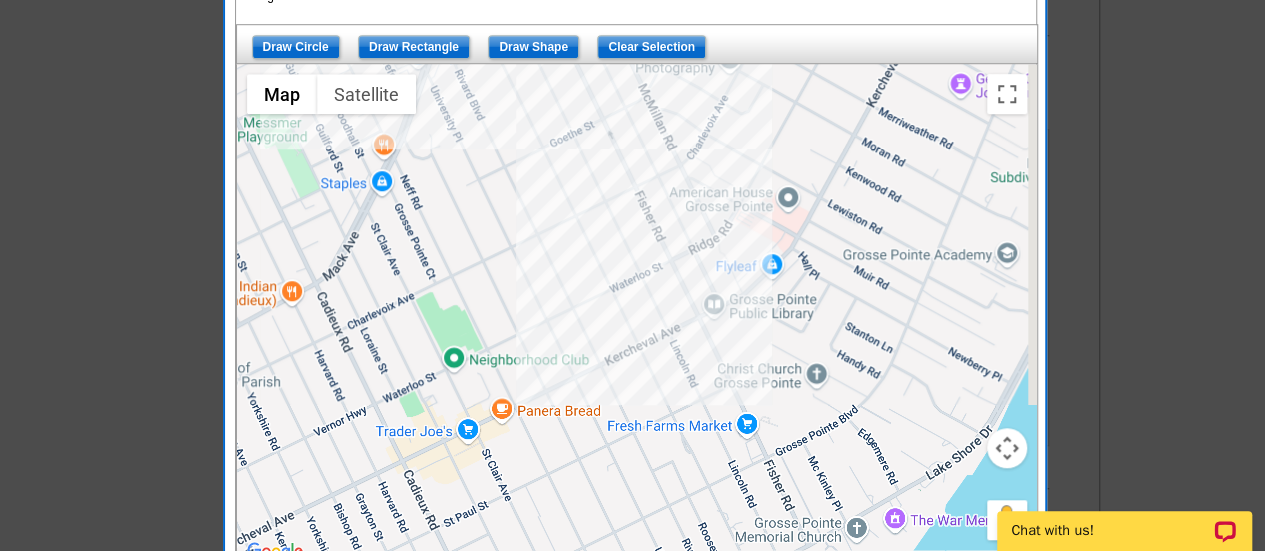 drag, startPoint x: 693, startPoint y: 525, endPoint x: 639, endPoint y: 341, distance: 191.76027 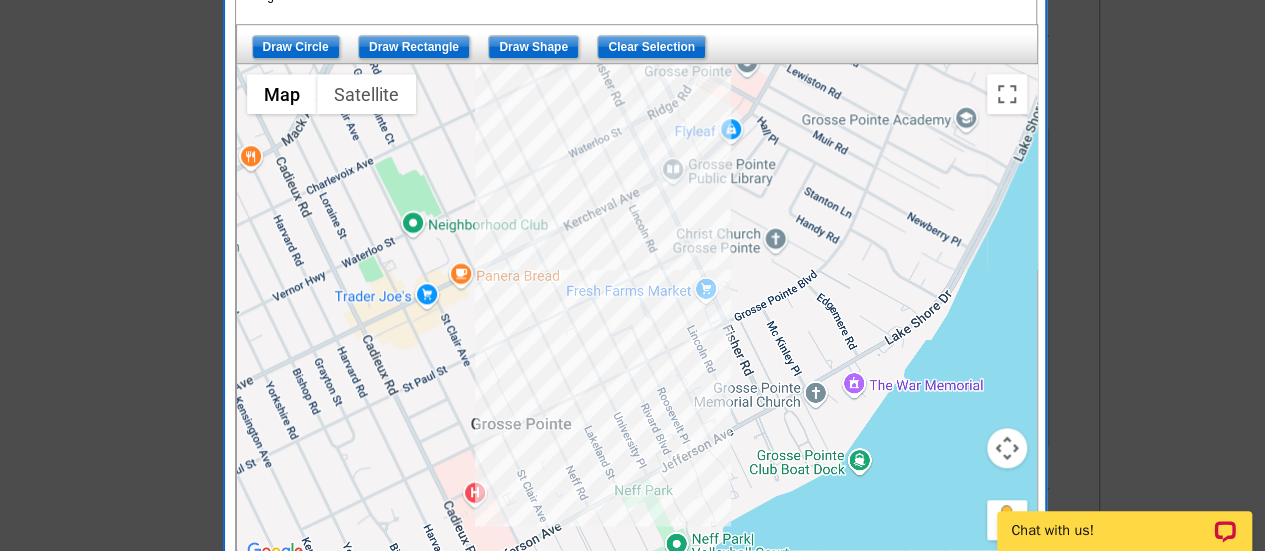 drag, startPoint x: 708, startPoint y: 463, endPoint x: 673, endPoint y: 358, distance: 110.67972 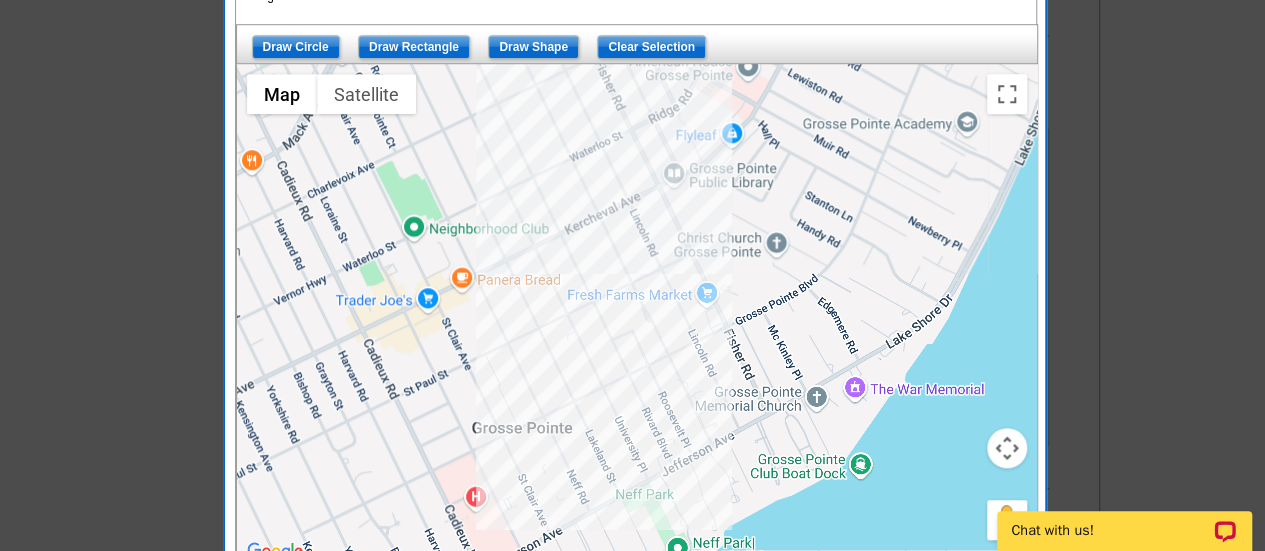 click at bounding box center (637, 314) 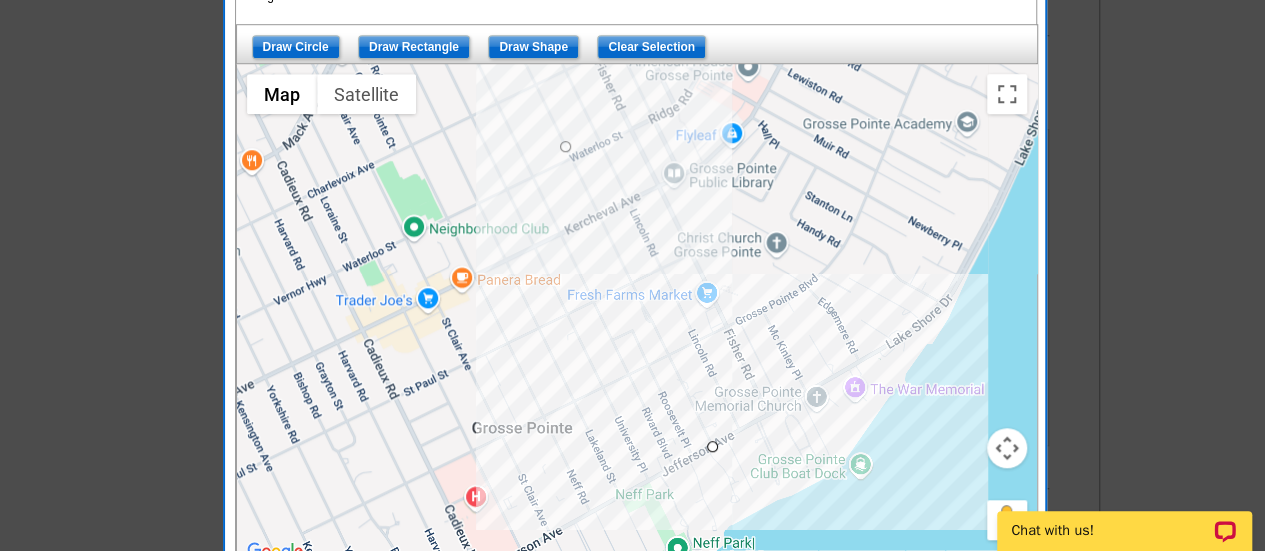 click at bounding box center (637, 314) 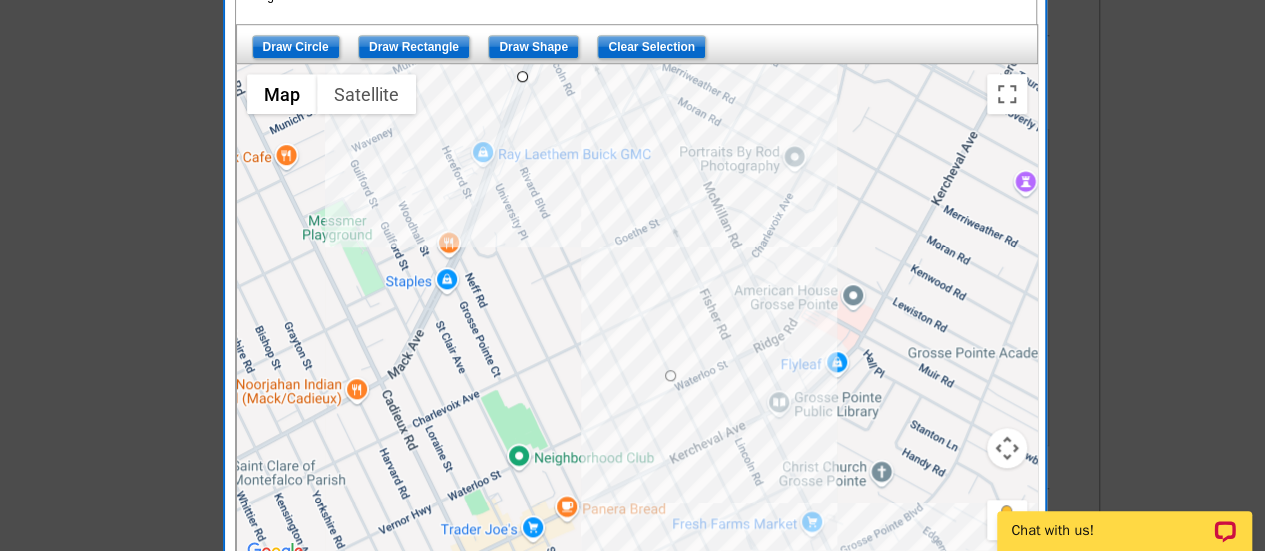 drag, startPoint x: 647, startPoint y: 156, endPoint x: 758, endPoint y: 410, distance: 277.1949 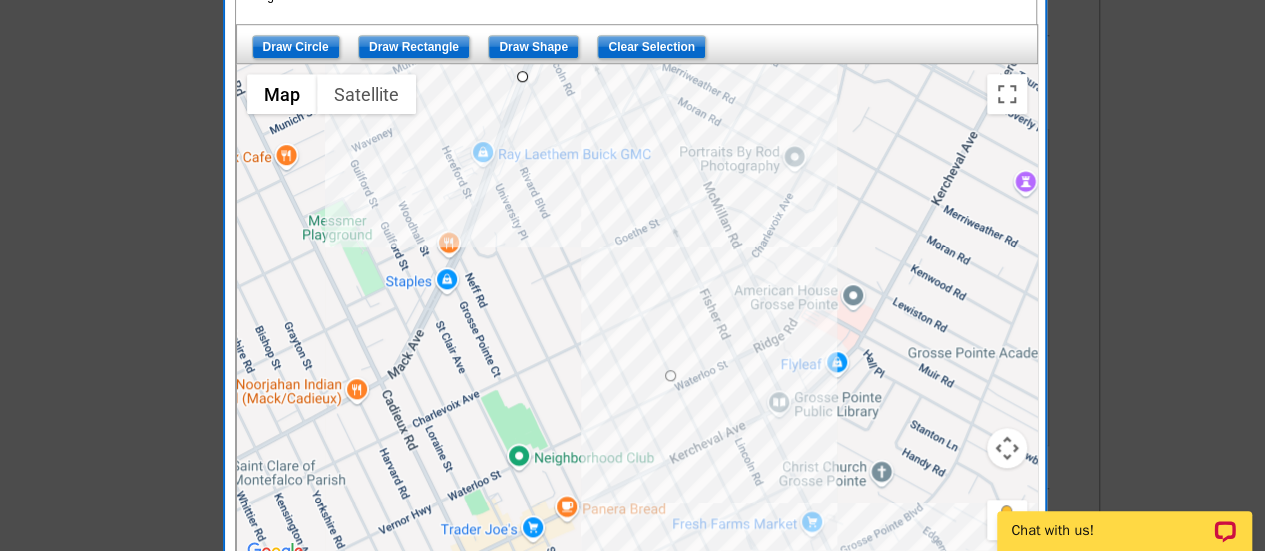click at bounding box center (637, 314) 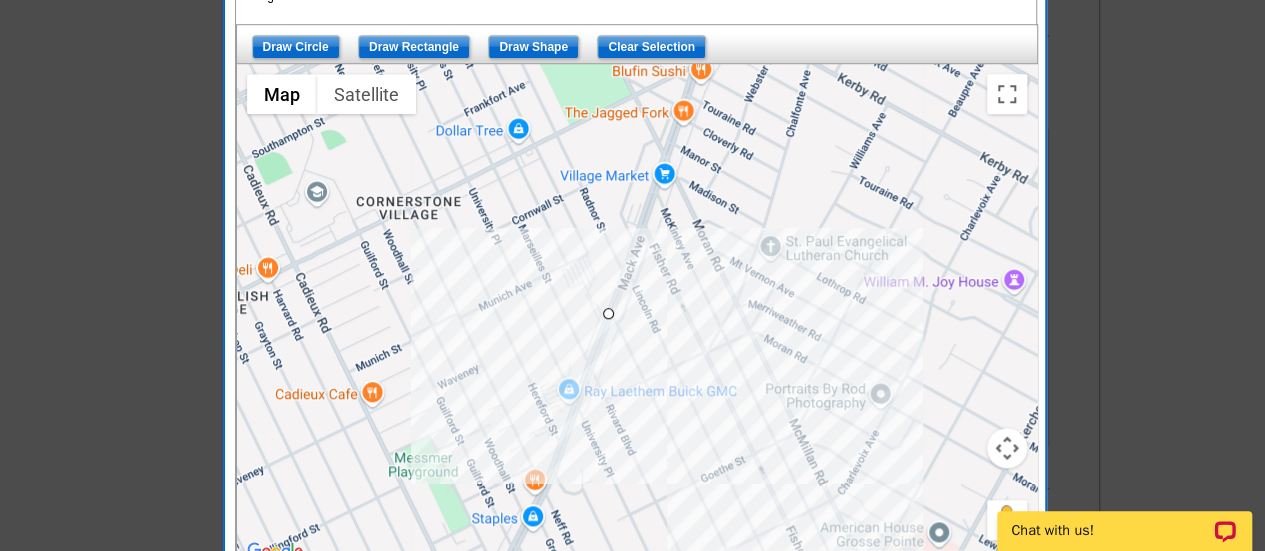 drag, startPoint x: 627, startPoint y: 147, endPoint x: 716, endPoint y: 377, distance: 246.61914 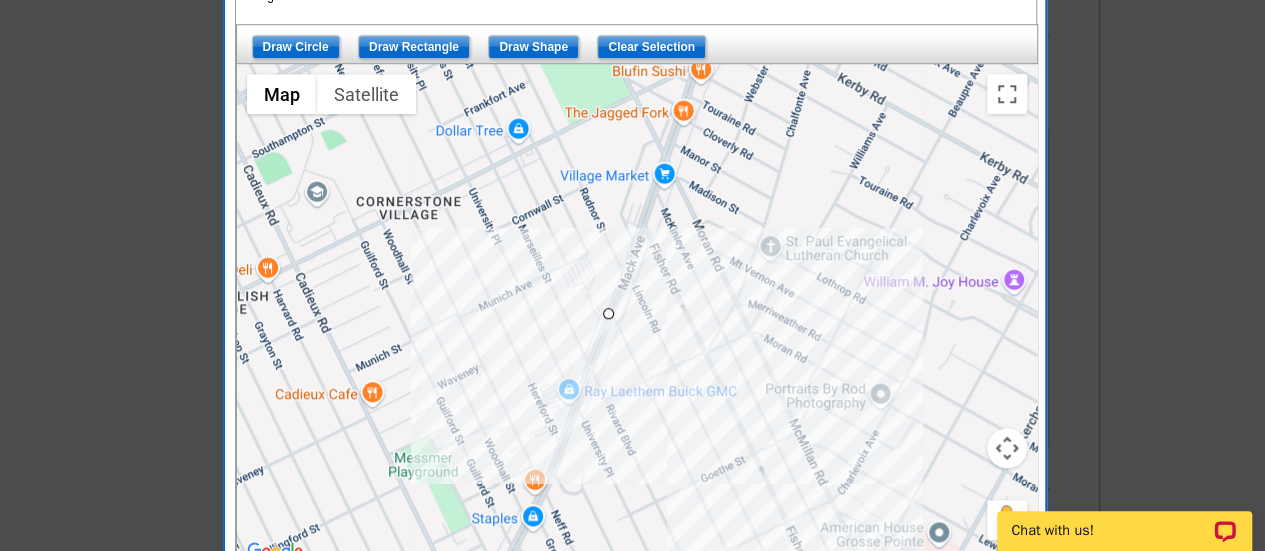 click at bounding box center (637, 314) 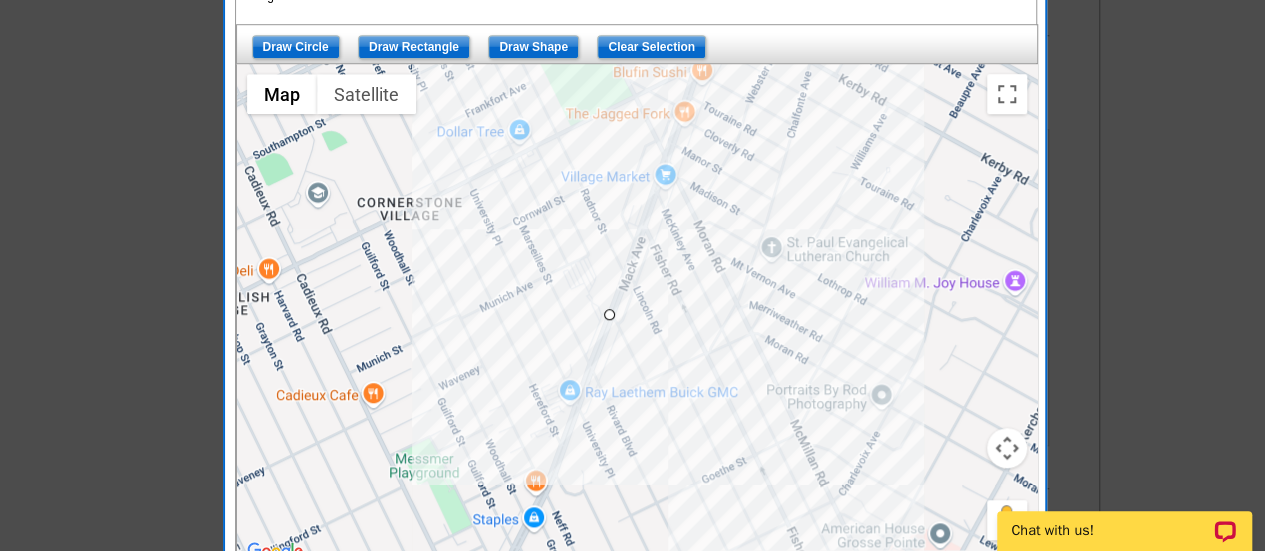 click at bounding box center (637, 314) 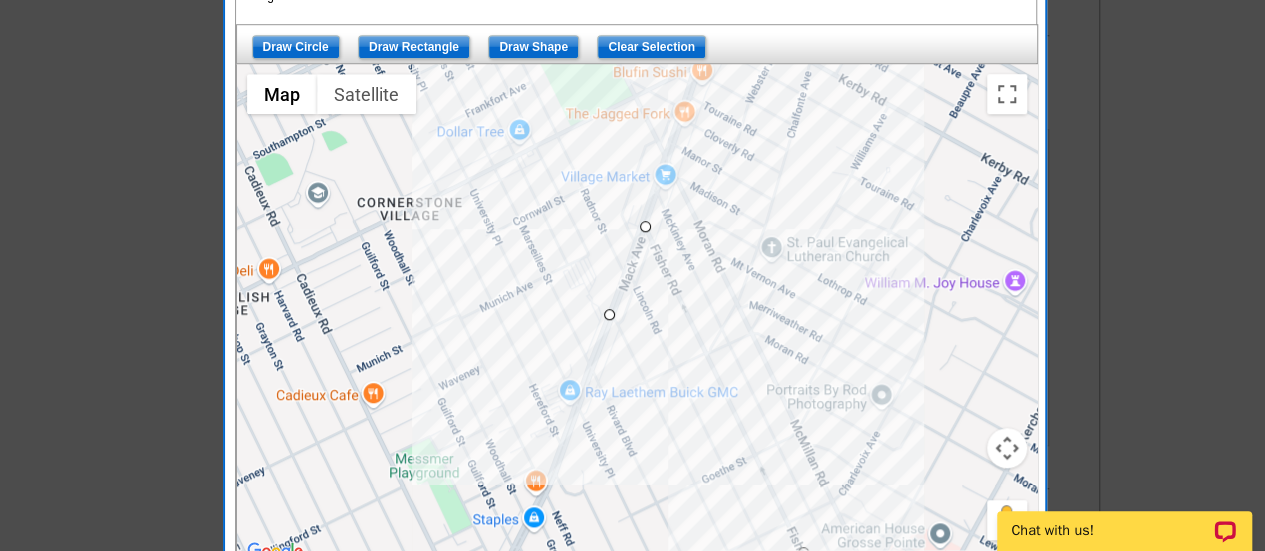 click at bounding box center (637, 314) 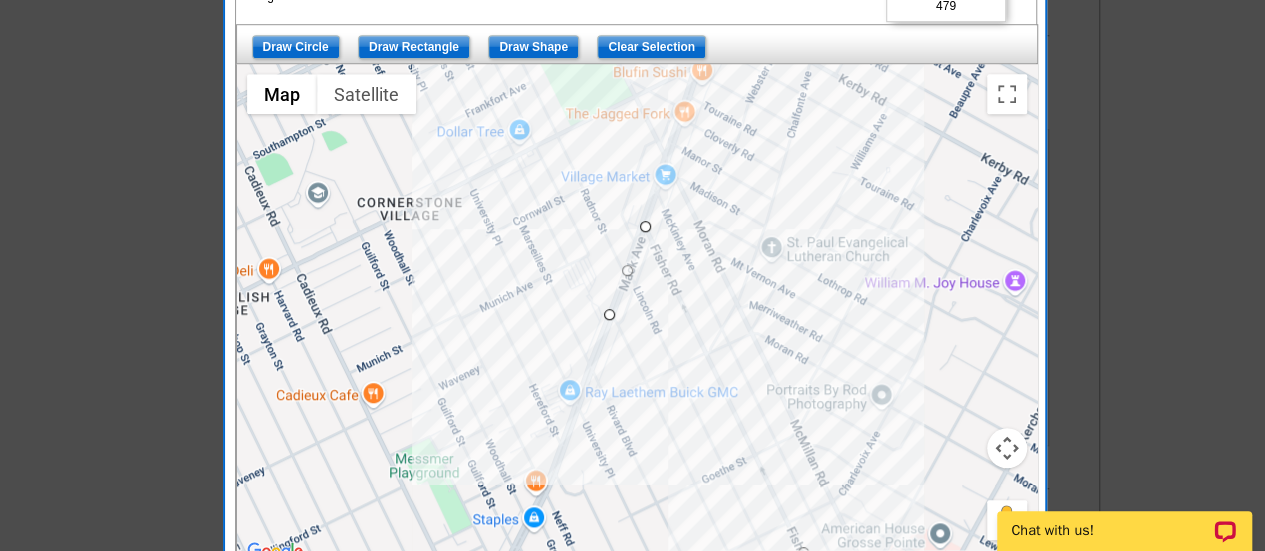 click at bounding box center [1007, 448] 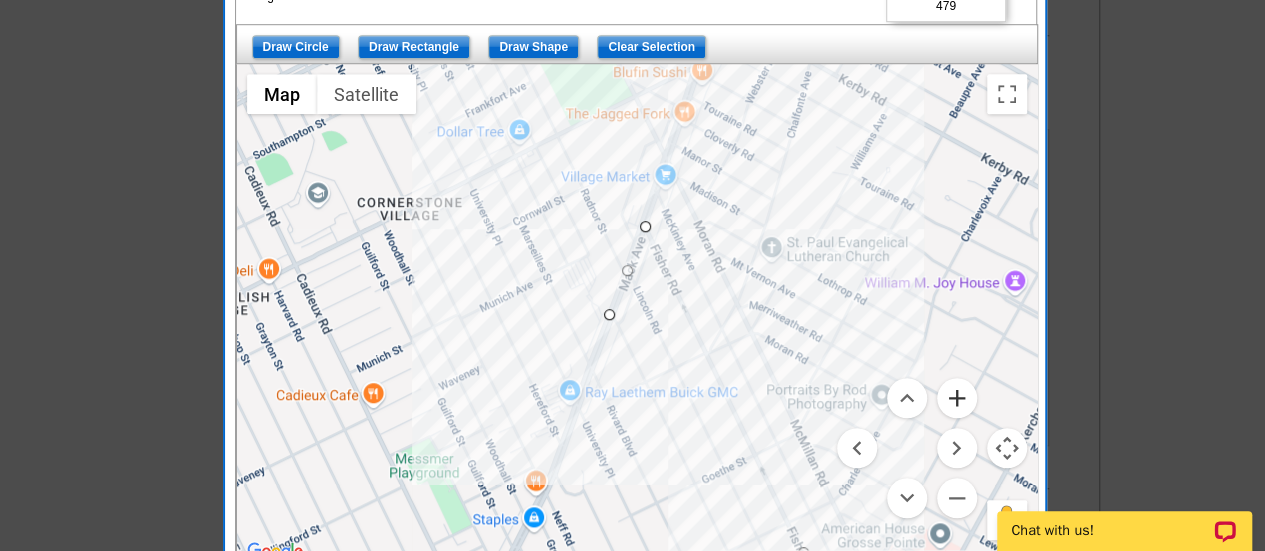 click at bounding box center (957, 398) 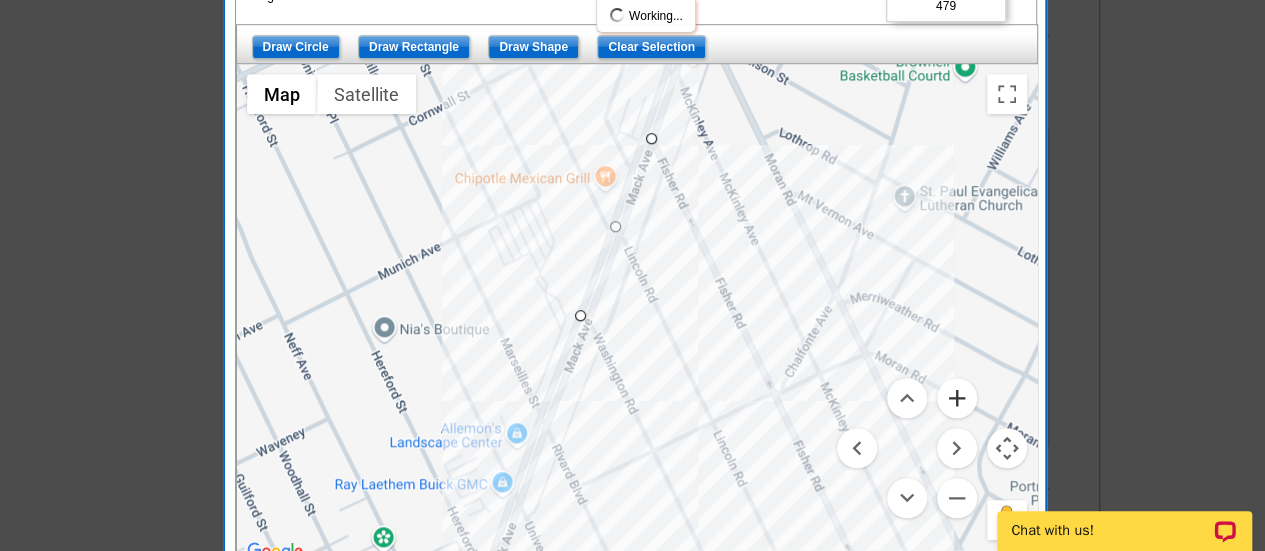 click at bounding box center [957, 398] 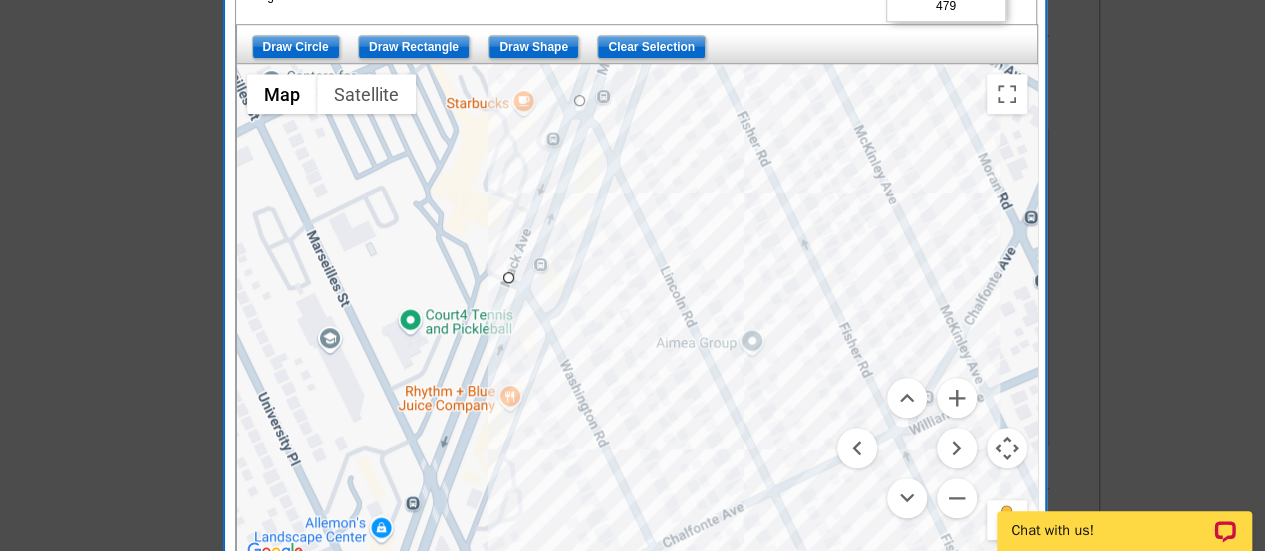 drag, startPoint x: 736, startPoint y: 447, endPoint x: 716, endPoint y: 399, distance: 52 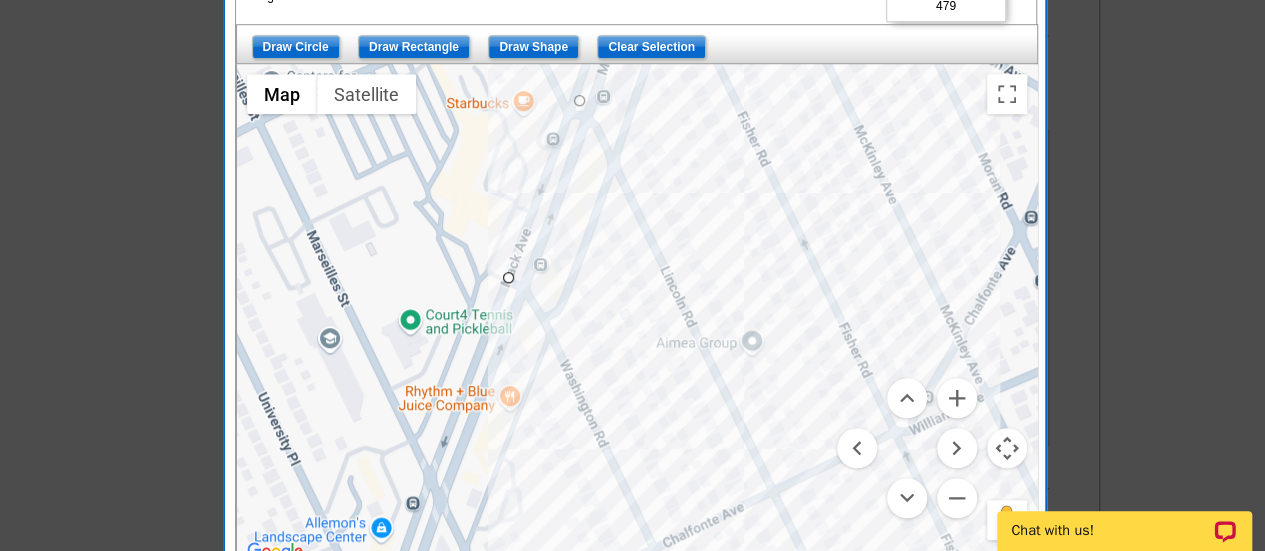 click at bounding box center (637, 314) 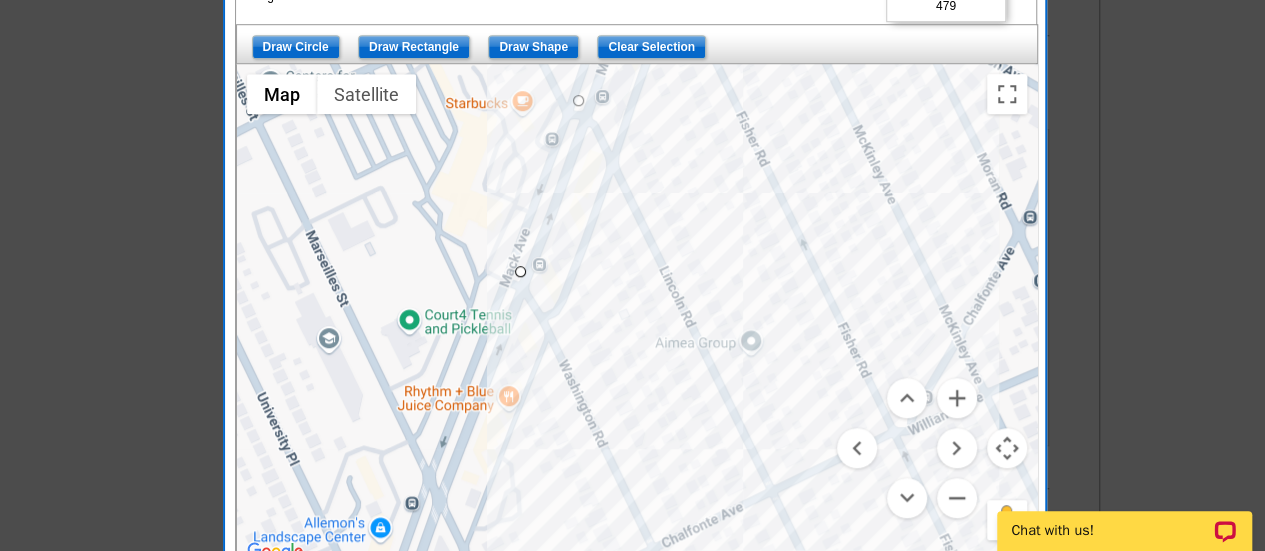 drag, startPoint x: 506, startPoint y: 279, endPoint x: 522, endPoint y: 274, distance: 16.763054 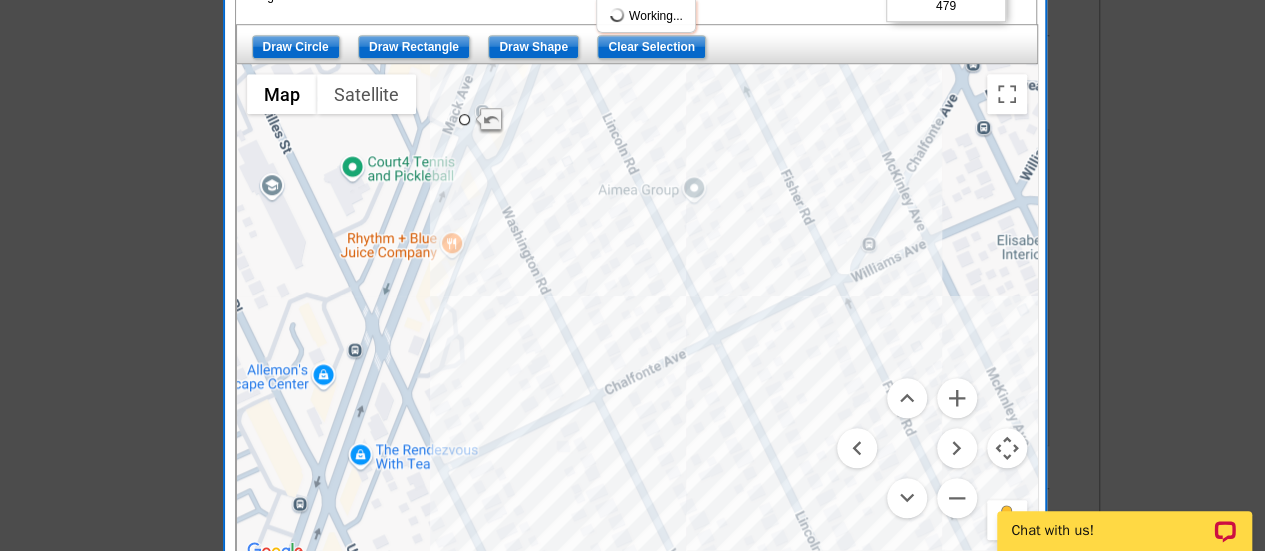 drag, startPoint x: 688, startPoint y: 447, endPoint x: 570, endPoint y: 134, distance: 334.50412 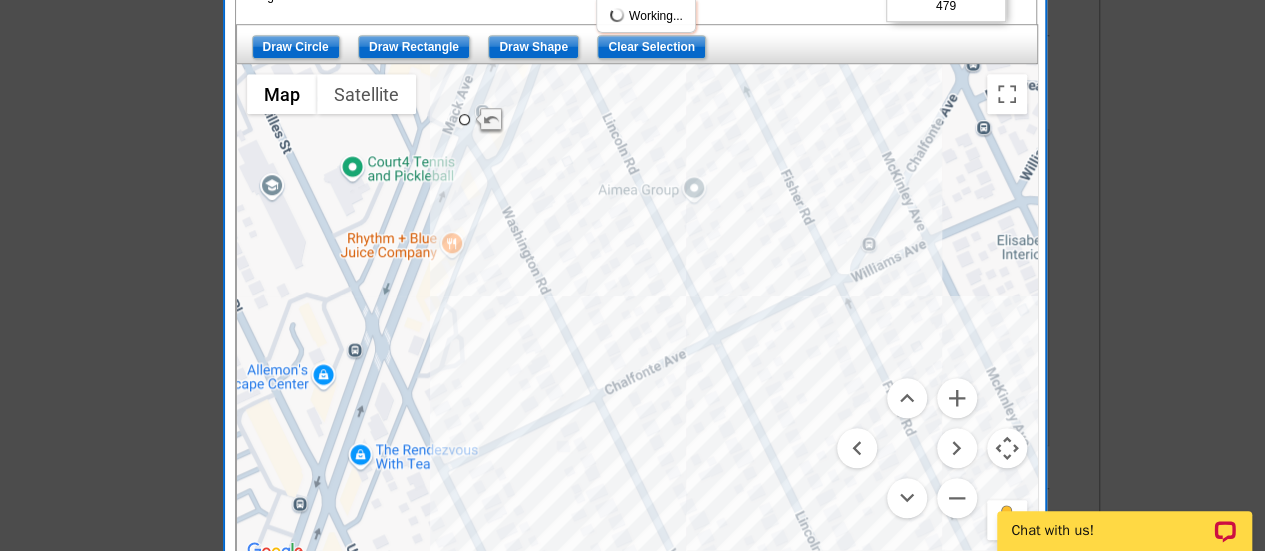 click at bounding box center (637, 314) 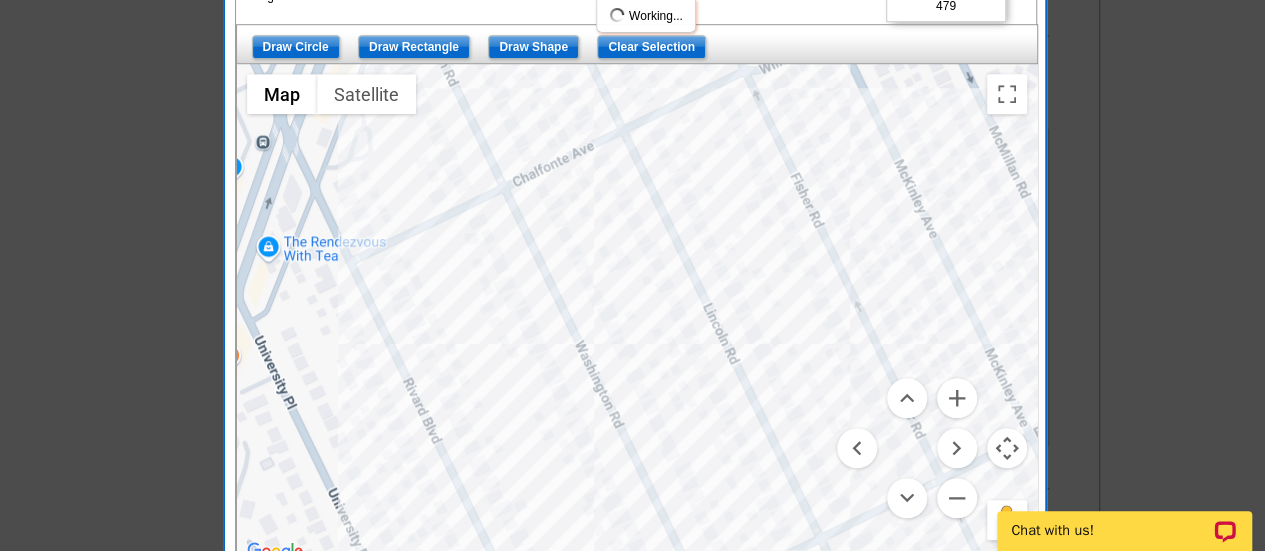 drag, startPoint x: 714, startPoint y: 533, endPoint x: 525, endPoint y: 179, distance: 401.29416 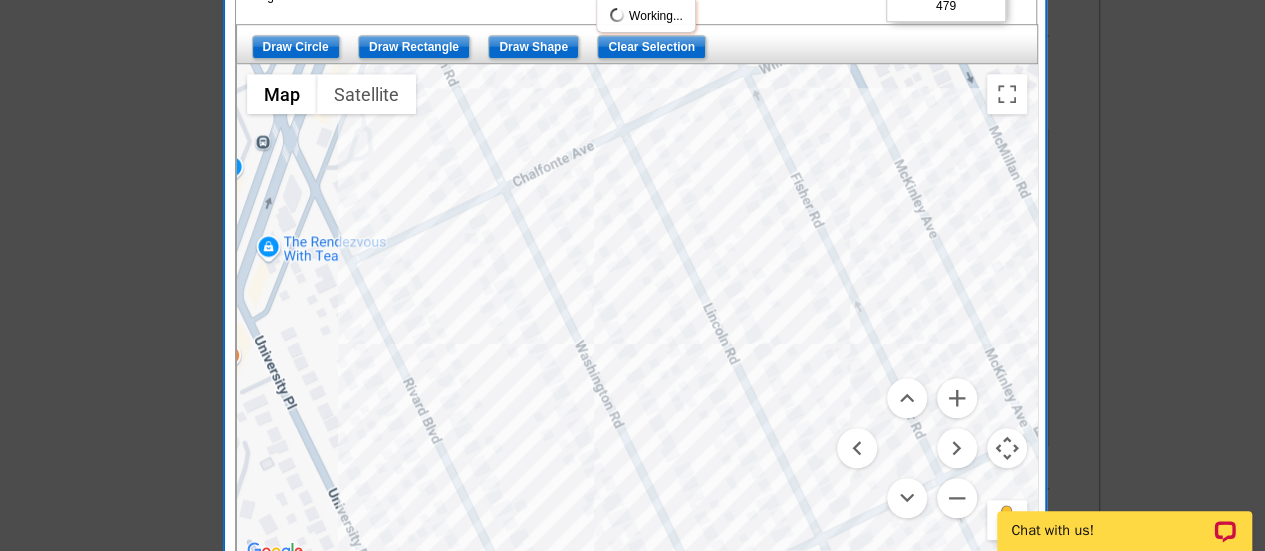 click at bounding box center [637, 314] 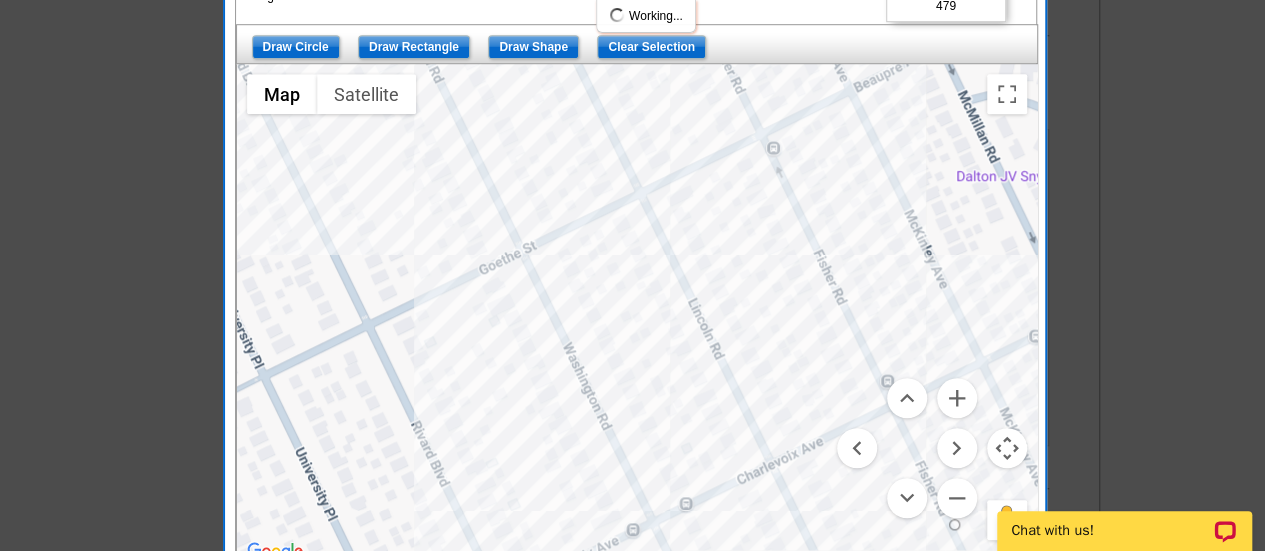 drag, startPoint x: 720, startPoint y: 436, endPoint x: 558, endPoint y: 151, distance: 327.82465 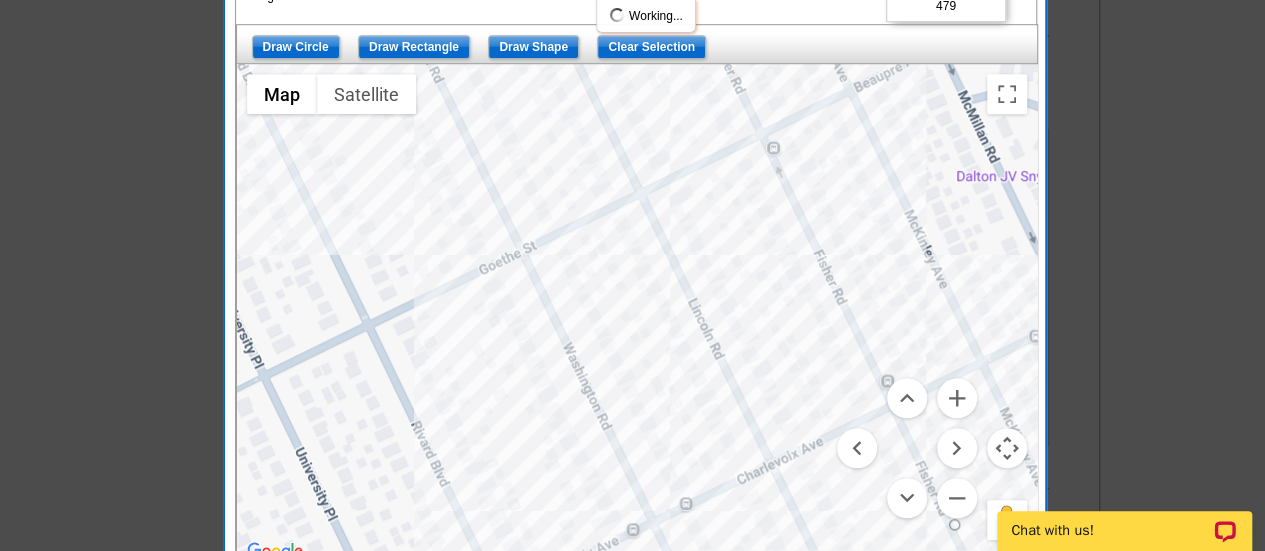 click at bounding box center [637, 314] 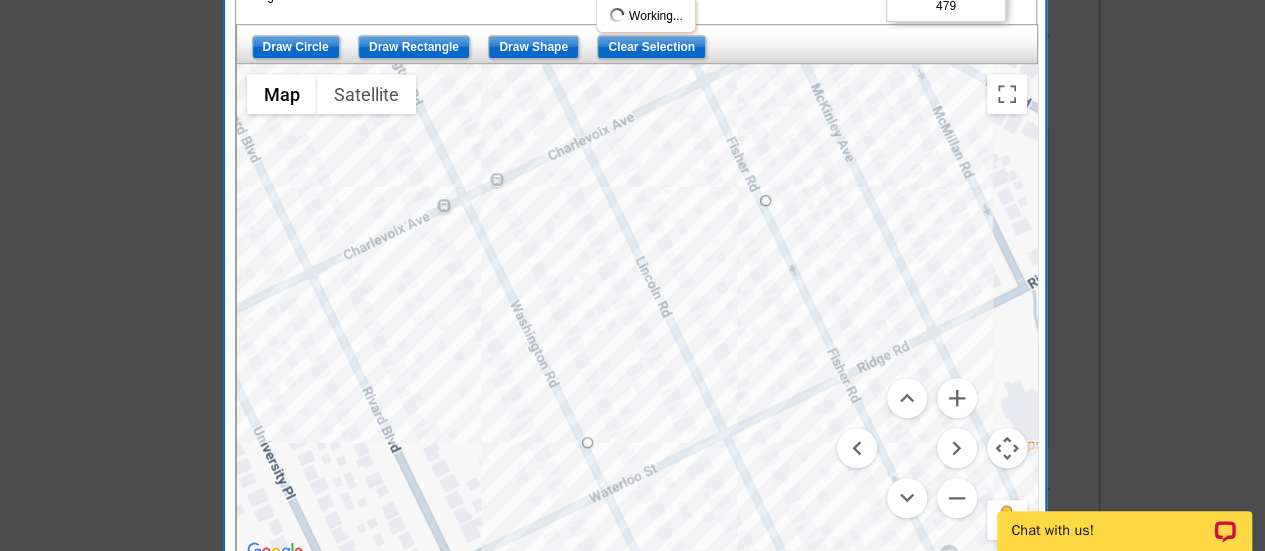 drag, startPoint x: 668, startPoint y: 469, endPoint x: 491, endPoint y: 190, distance: 330.40884 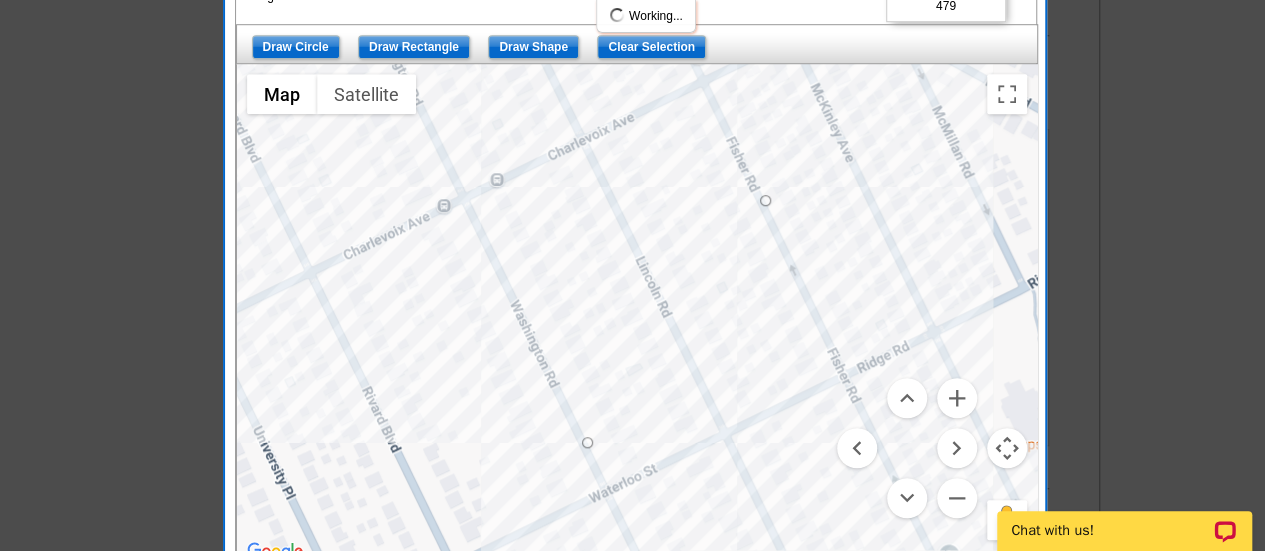 click at bounding box center [637, 314] 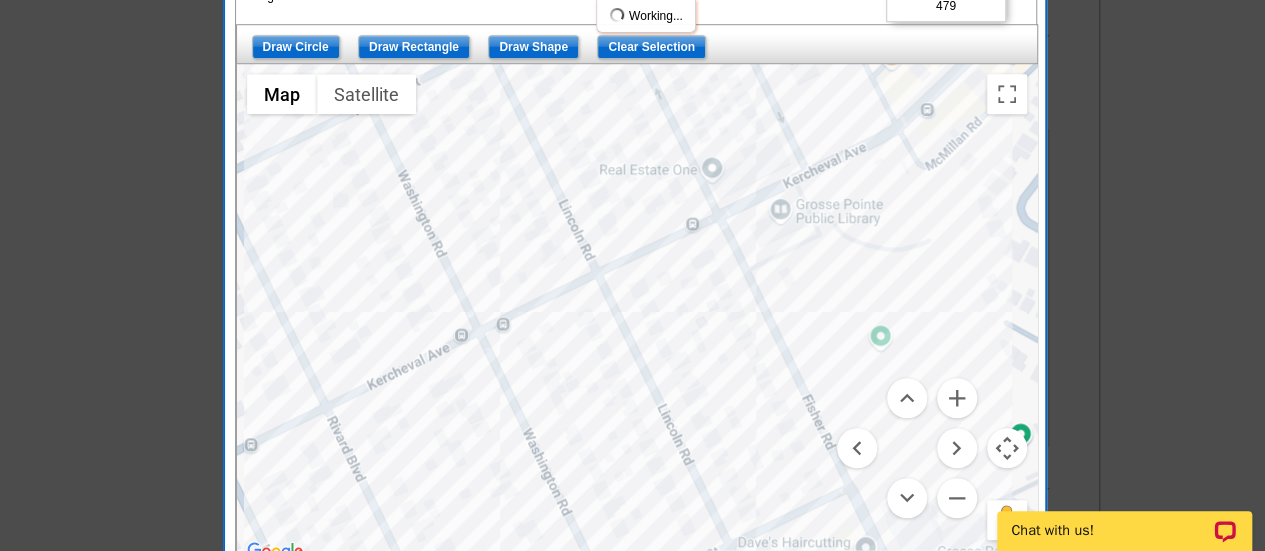 drag, startPoint x: 624, startPoint y: 436, endPoint x: 529, endPoint y: 200, distance: 254.40323 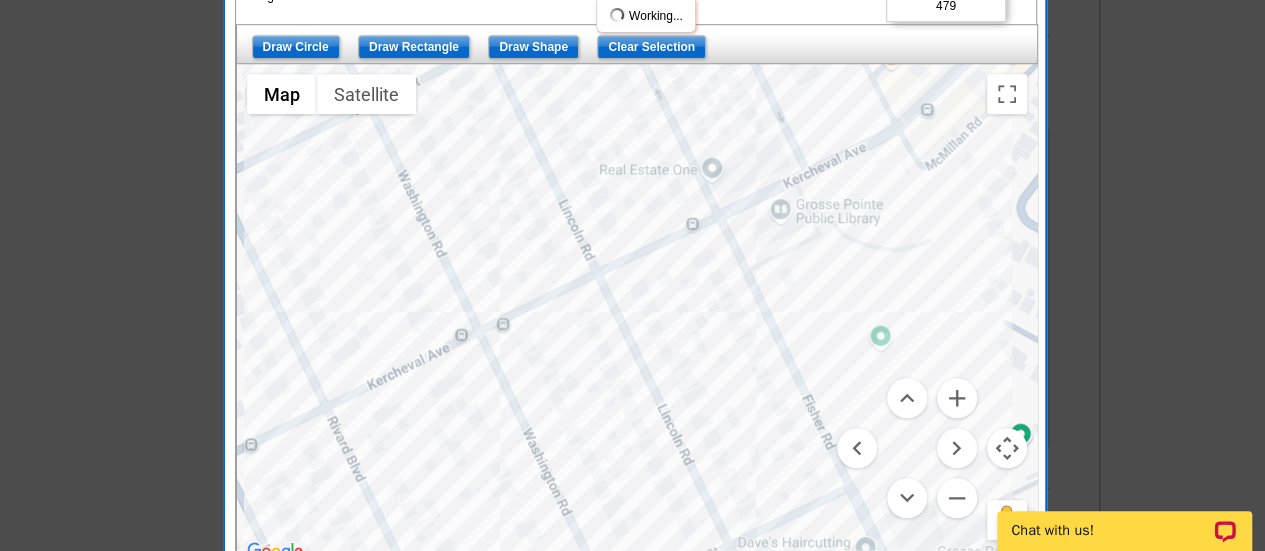click at bounding box center (637, 314) 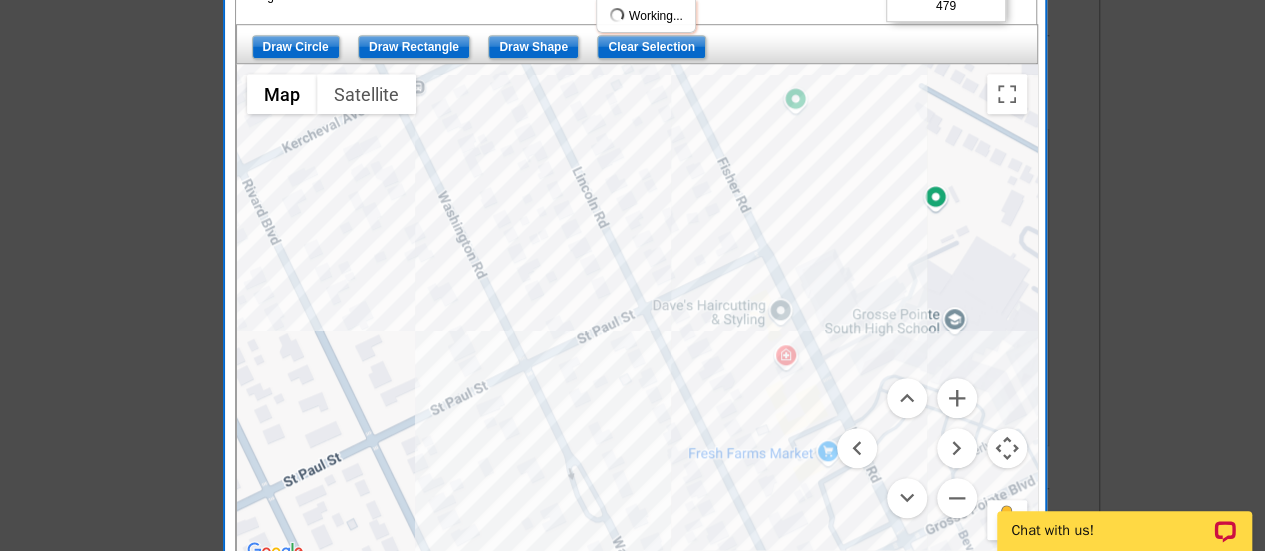 drag, startPoint x: 637, startPoint y: 430, endPoint x: 524, endPoint y: 206, distance: 250.88843 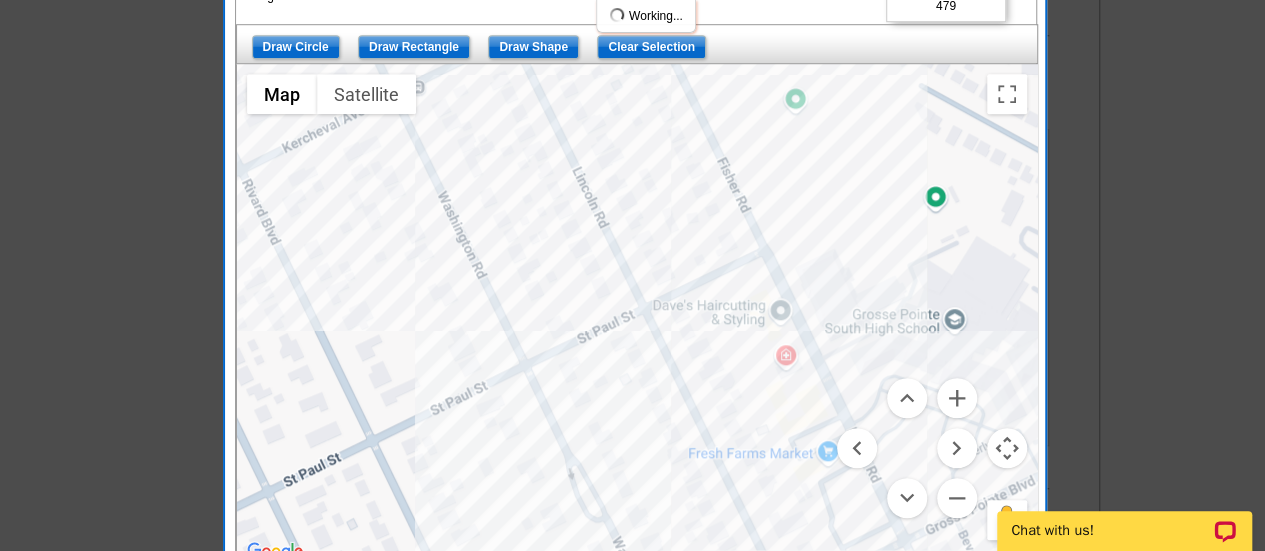 click at bounding box center (637, 314) 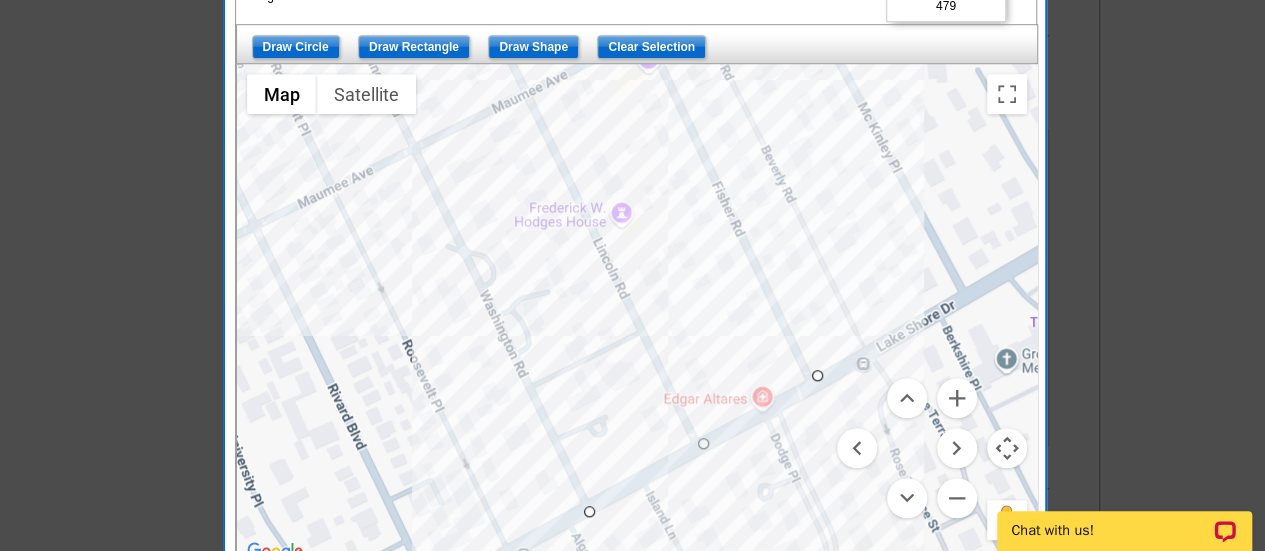drag, startPoint x: 662, startPoint y: 405, endPoint x: 552, endPoint y: 200, distance: 232.6478 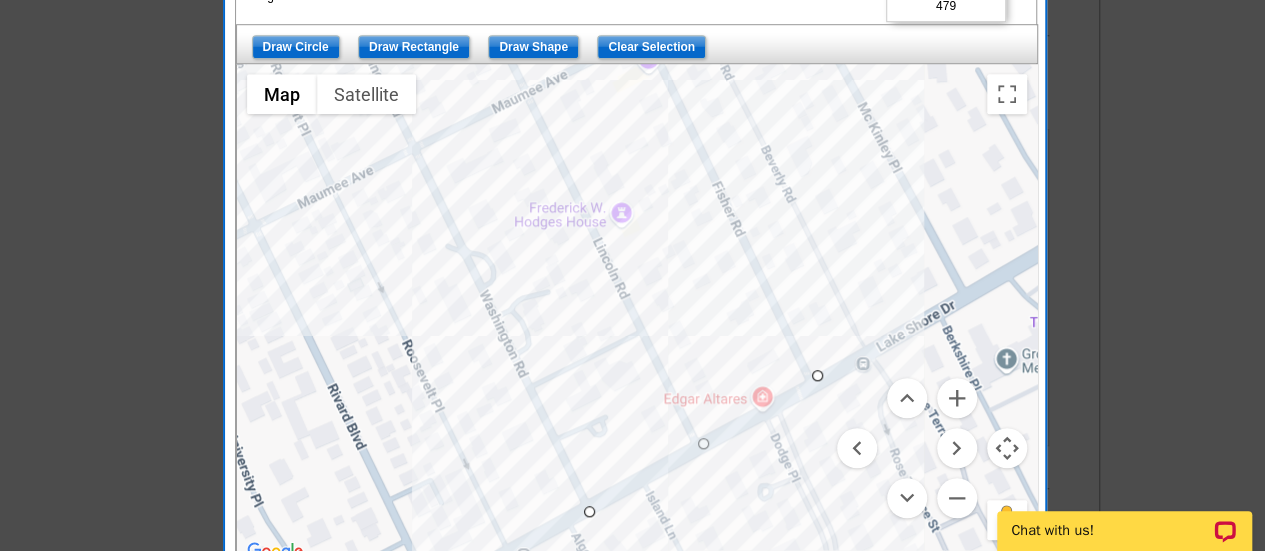 click at bounding box center (637, 314) 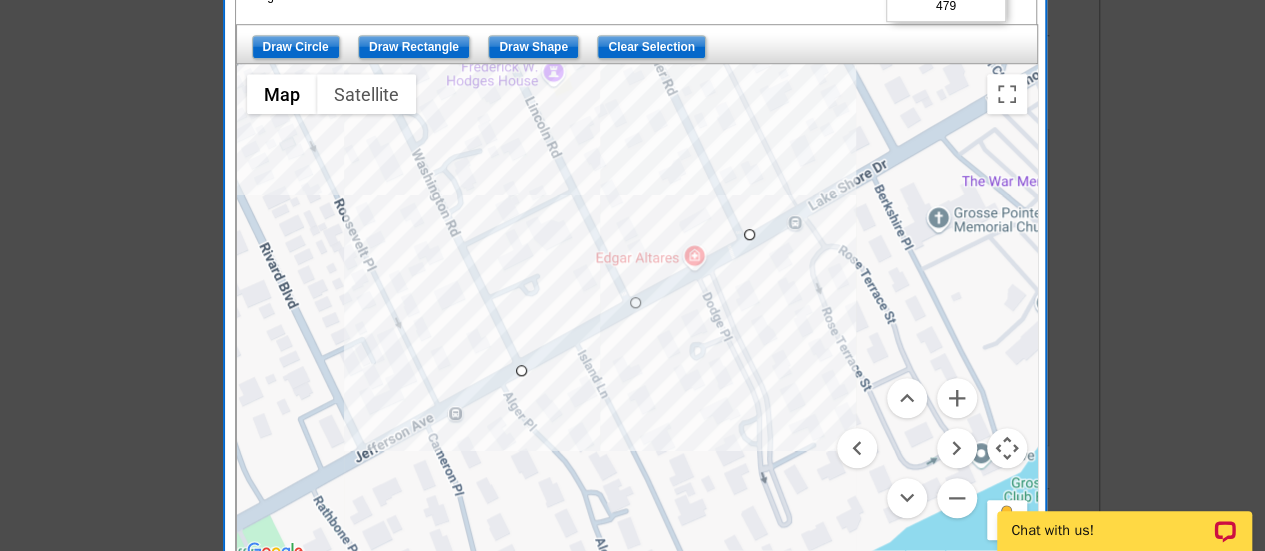 drag, startPoint x: 525, startPoint y: 380, endPoint x: 519, endPoint y: 365, distance: 16.155495 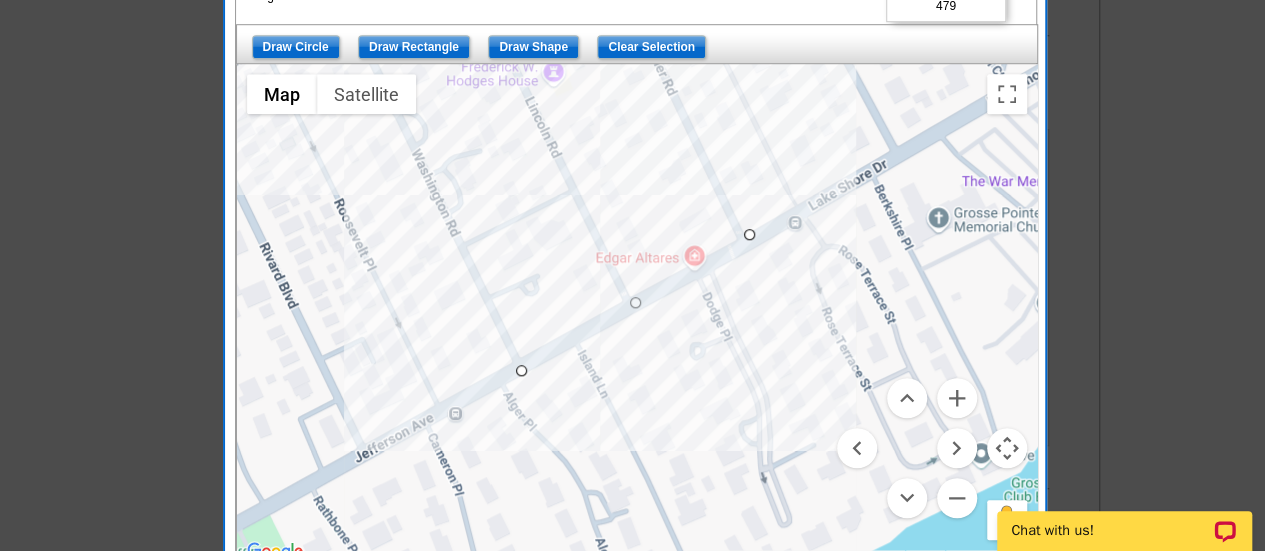 click at bounding box center (637, 314) 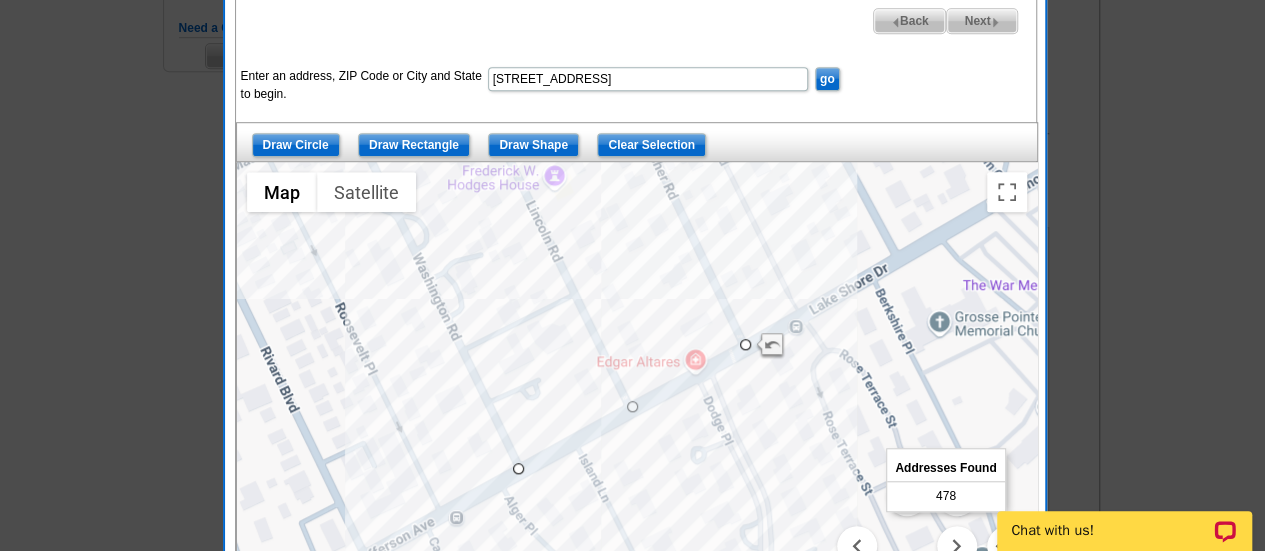 scroll, scrollTop: 618, scrollLeft: 0, axis: vertical 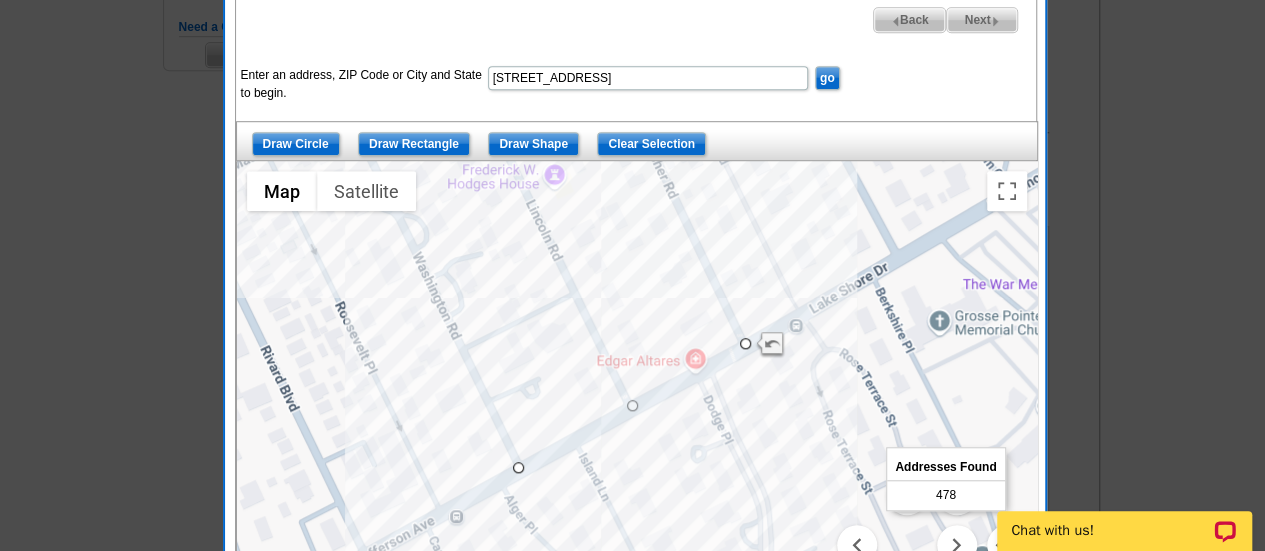 click on "Next" at bounding box center (981, 20) 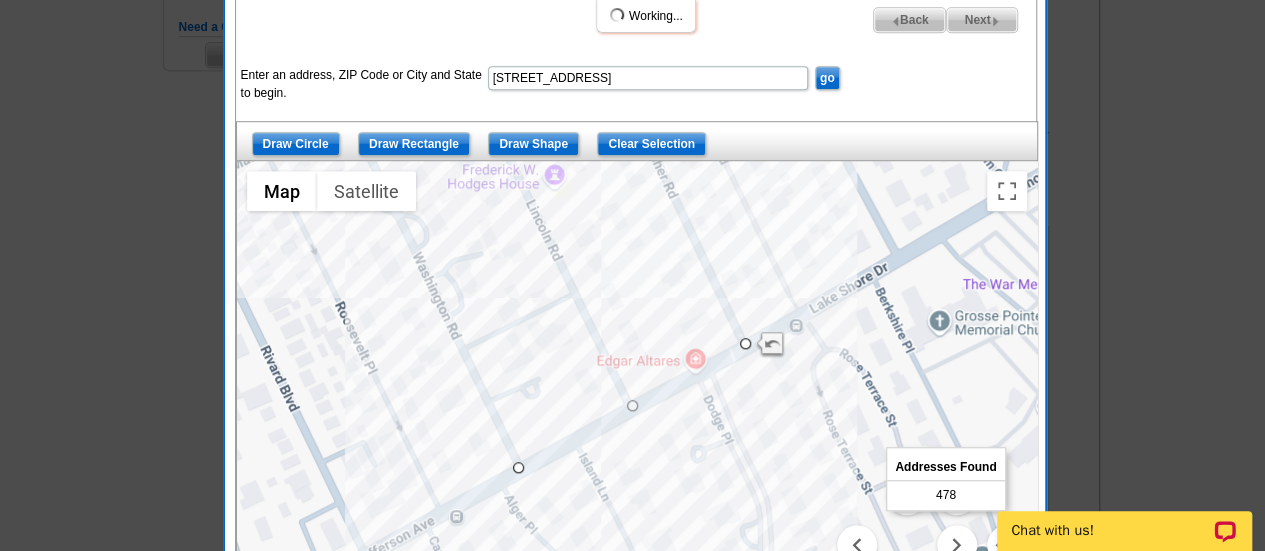 select 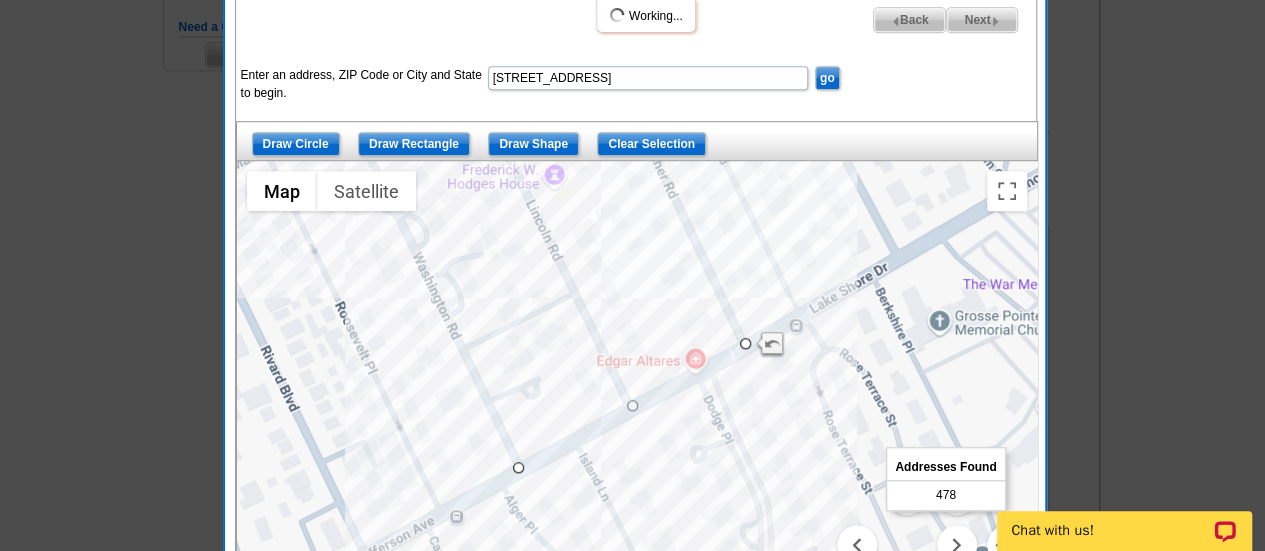 select 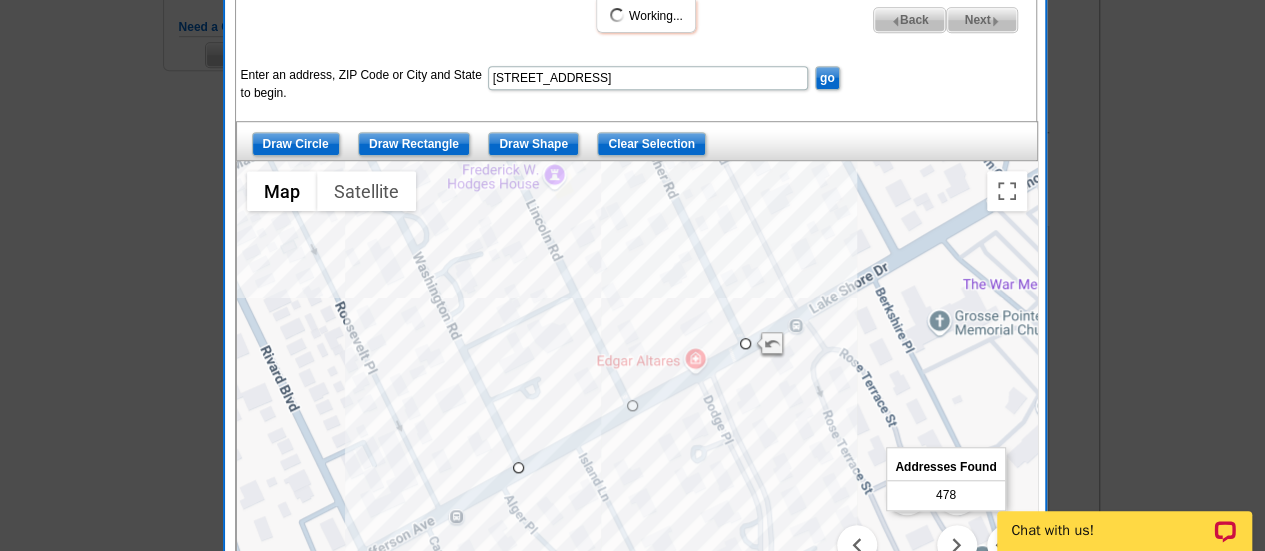 select 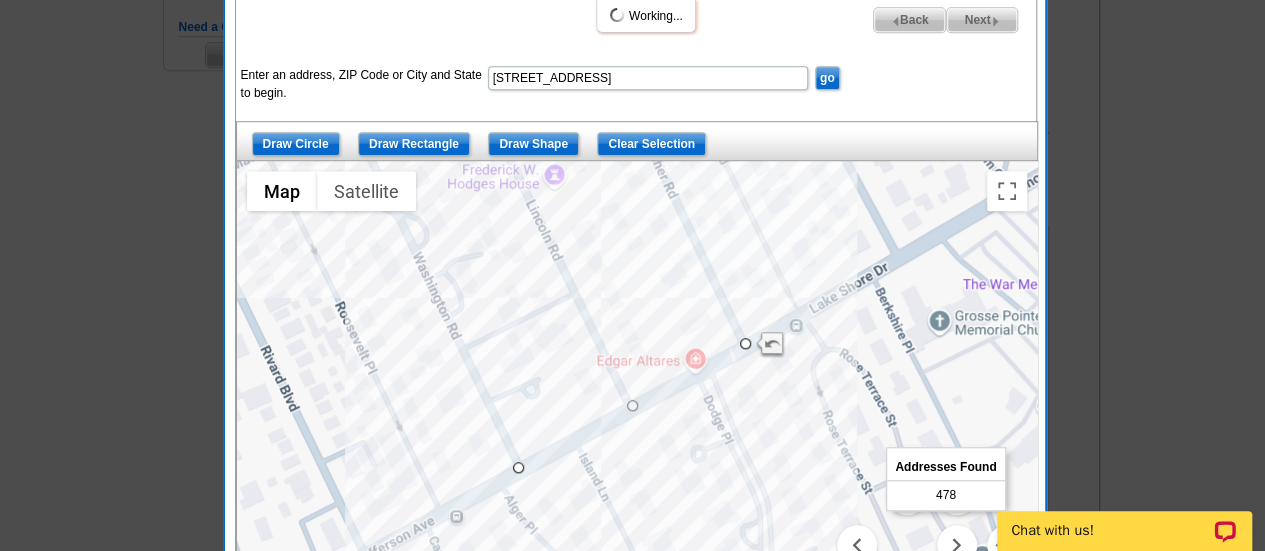select 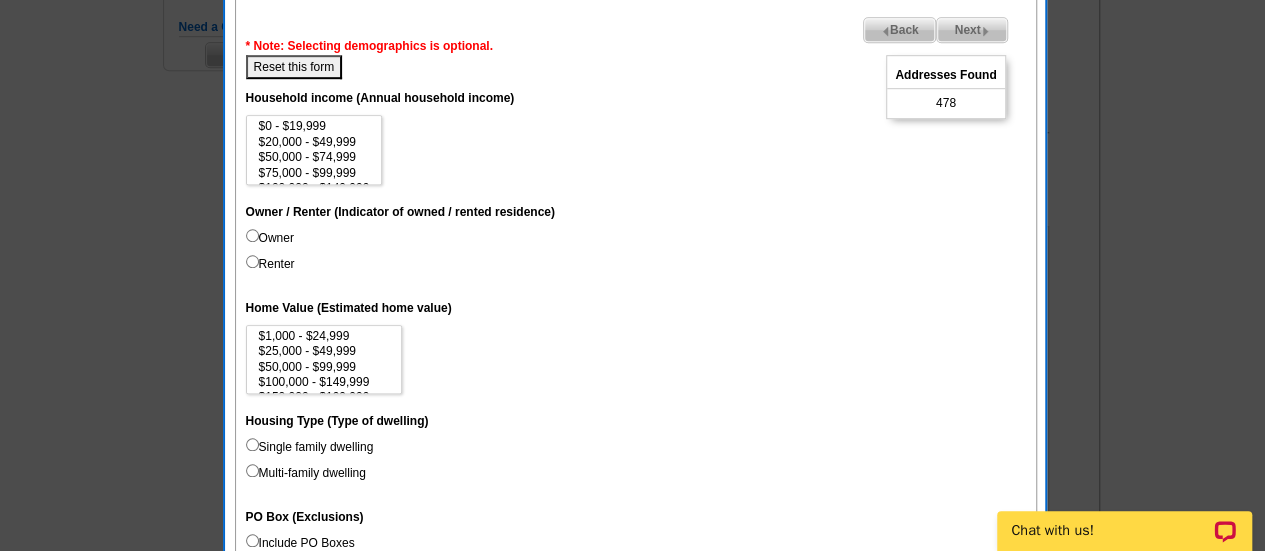 click at bounding box center [985, 31] 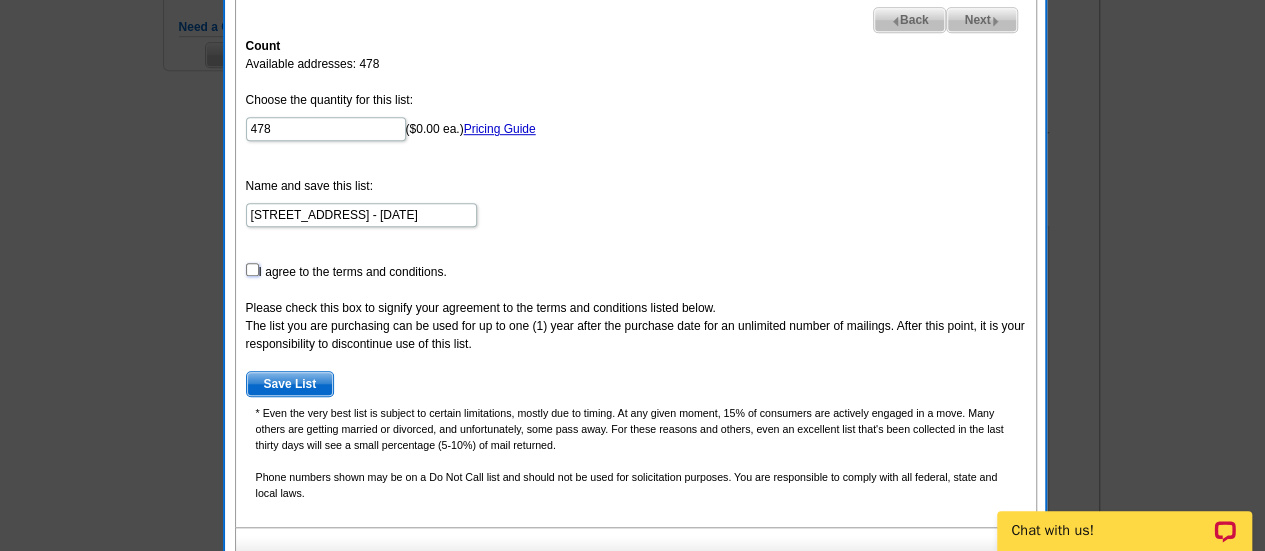 click at bounding box center (252, 269) 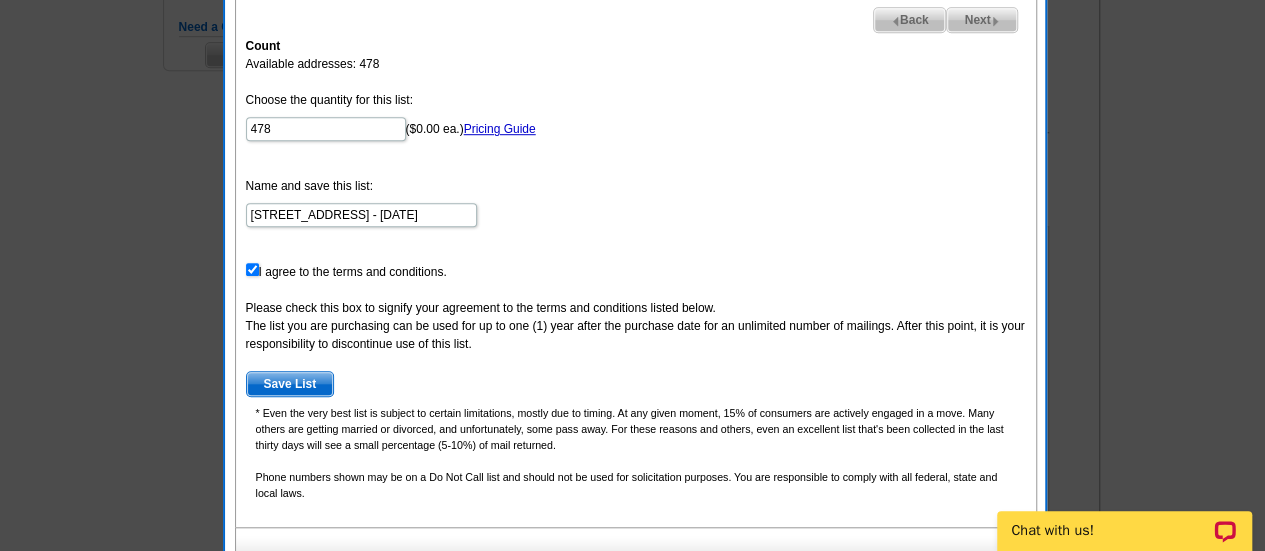click on "Save List" at bounding box center [290, 384] 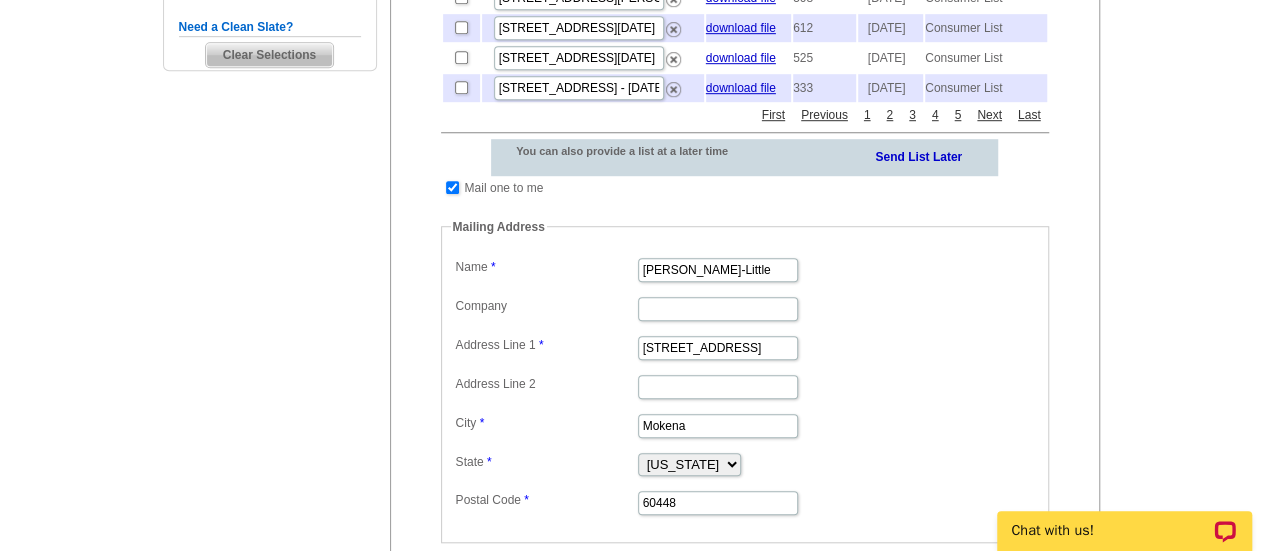 scroll, scrollTop: 442, scrollLeft: 0, axis: vertical 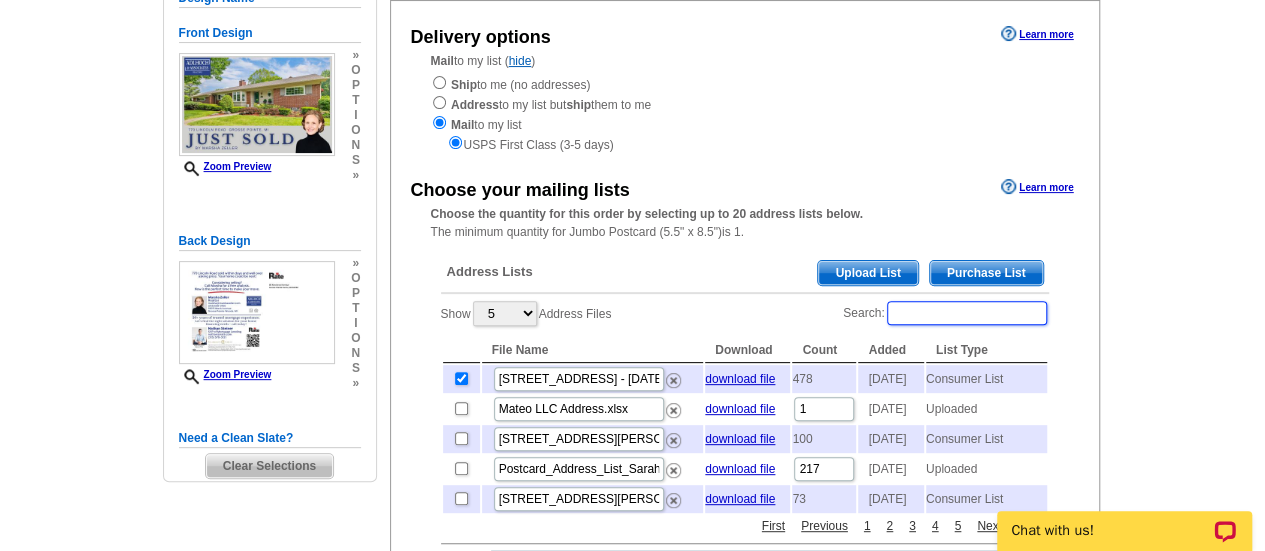 click on "Search:" at bounding box center [967, 313] 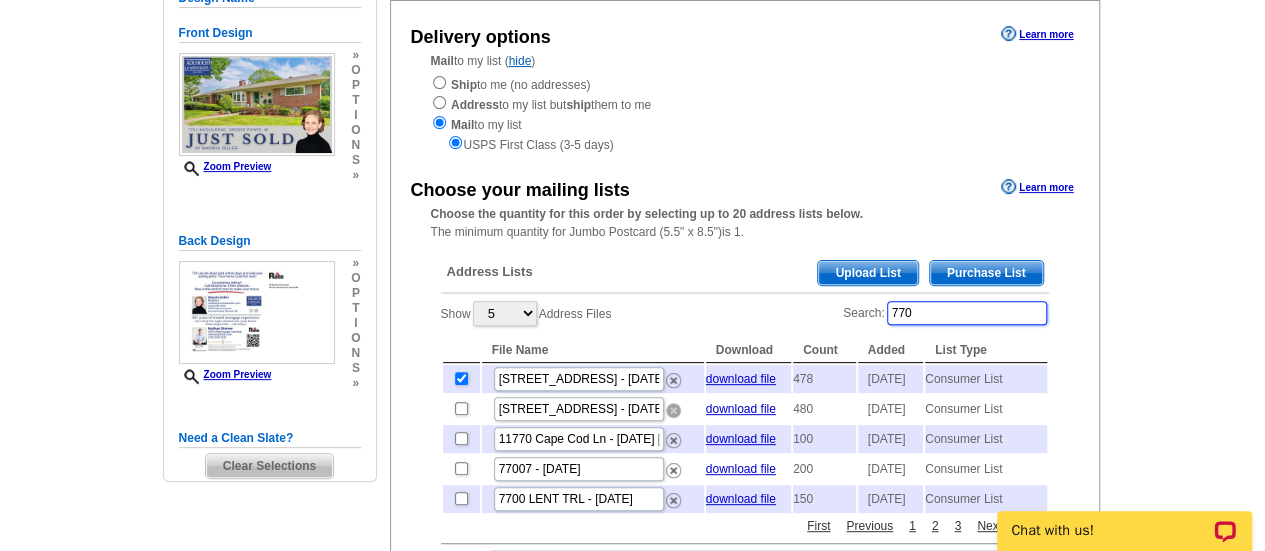 type on "770" 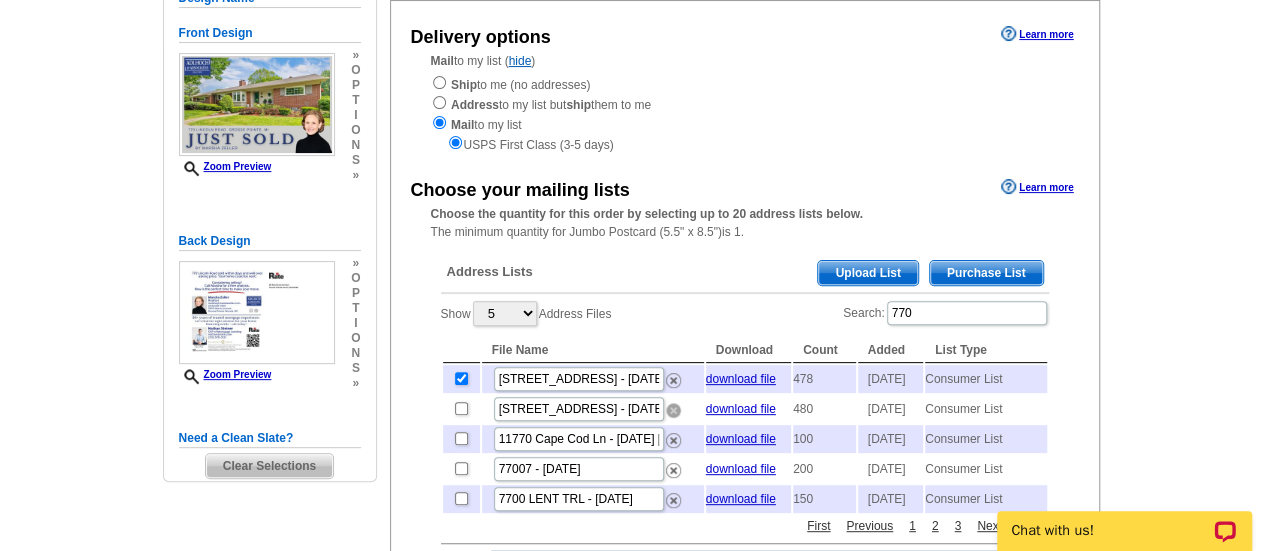 drag, startPoint x: 672, startPoint y: 419, endPoint x: 736, endPoint y: 63, distance: 361.70706 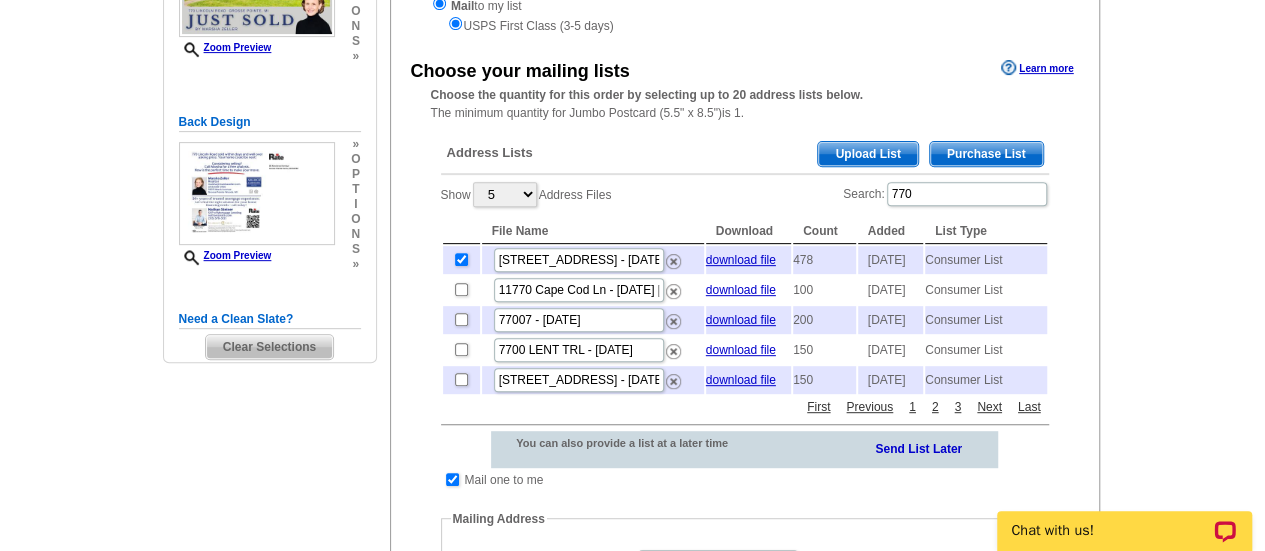 scroll, scrollTop: 330, scrollLeft: 0, axis: vertical 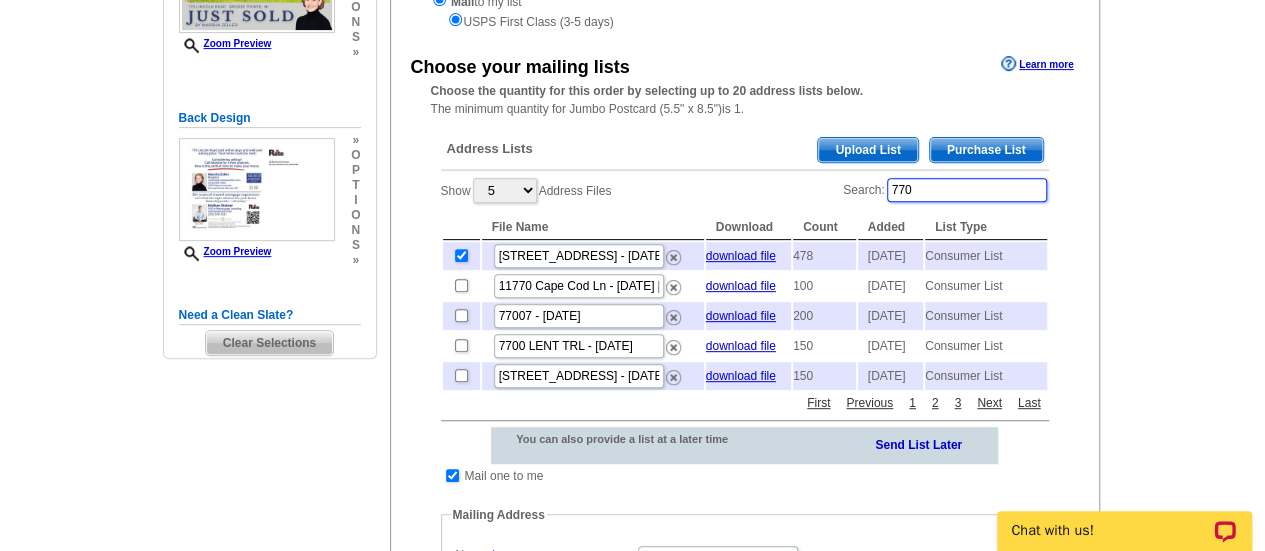 click on "770" at bounding box center (967, 190) 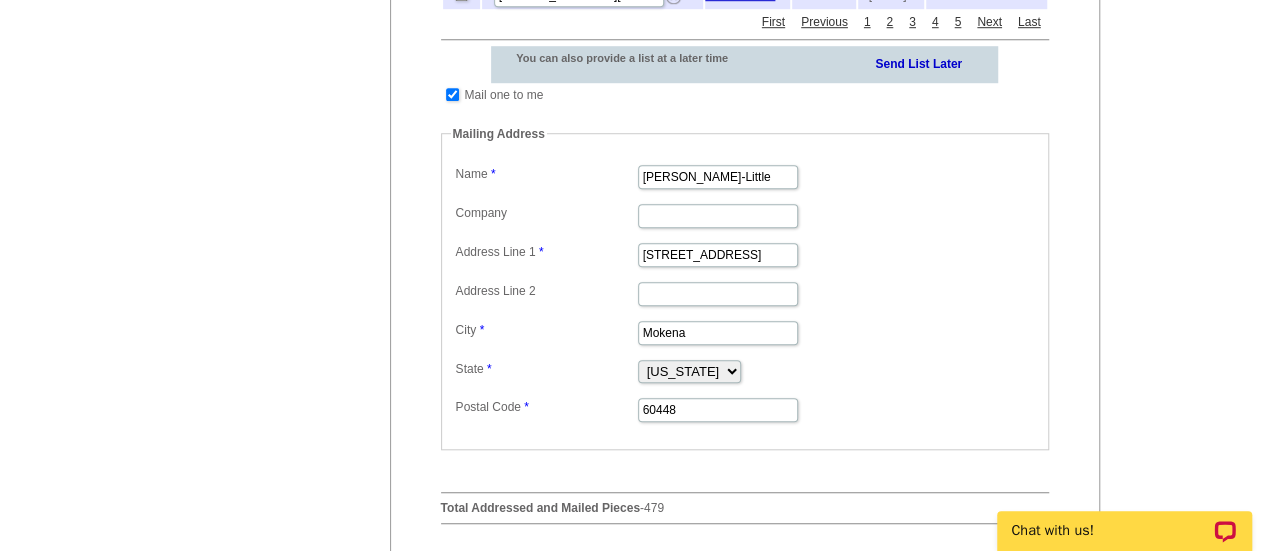 scroll, scrollTop: 715, scrollLeft: 0, axis: vertical 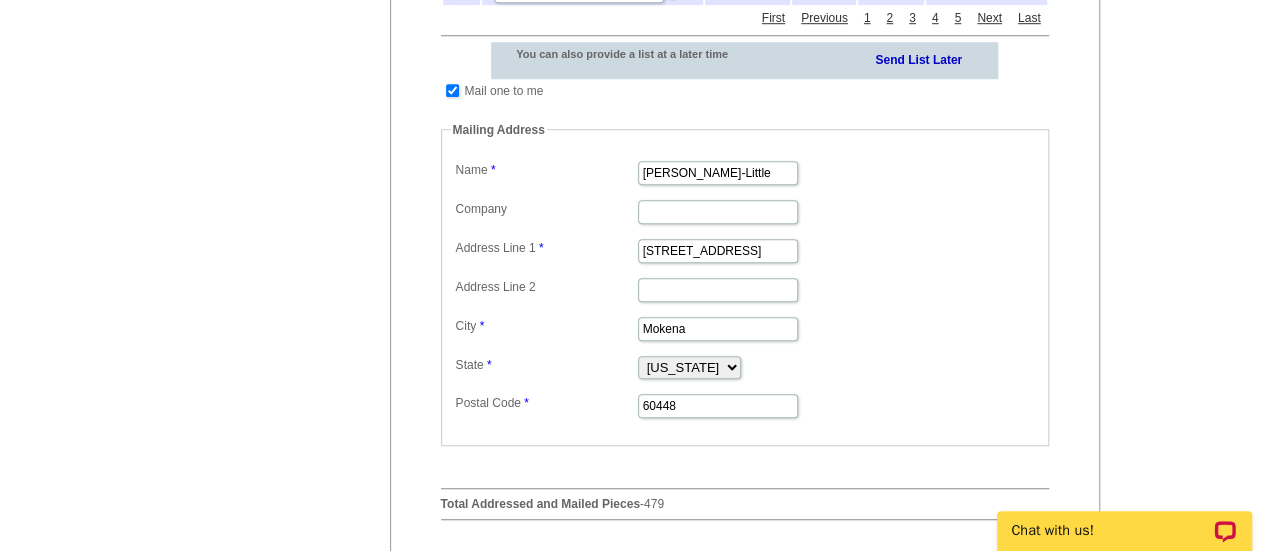 type 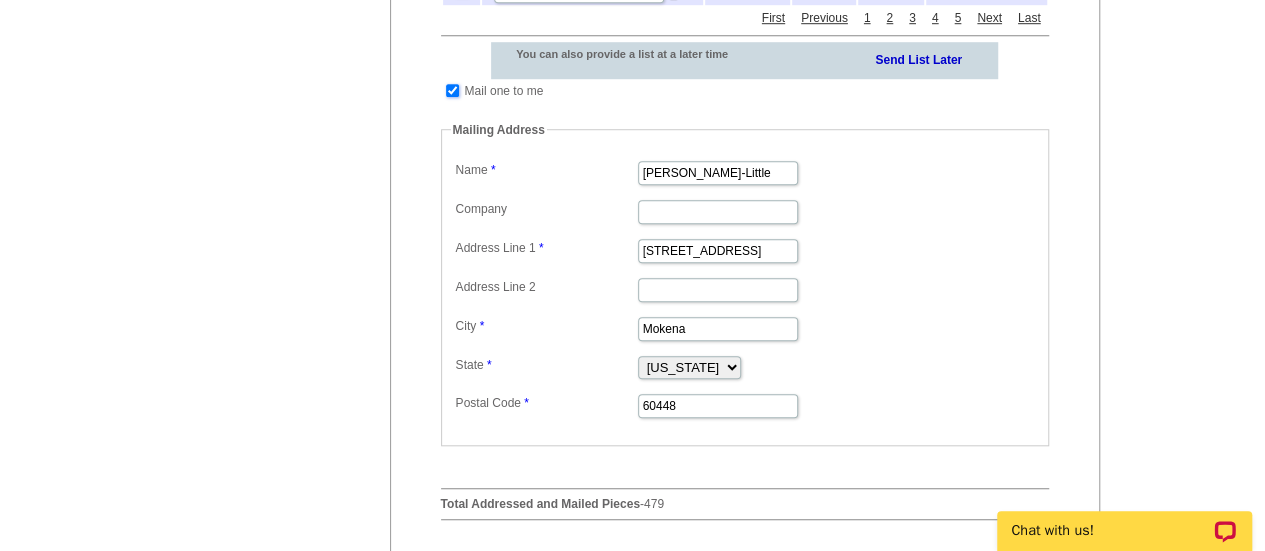 click at bounding box center [452, 90] 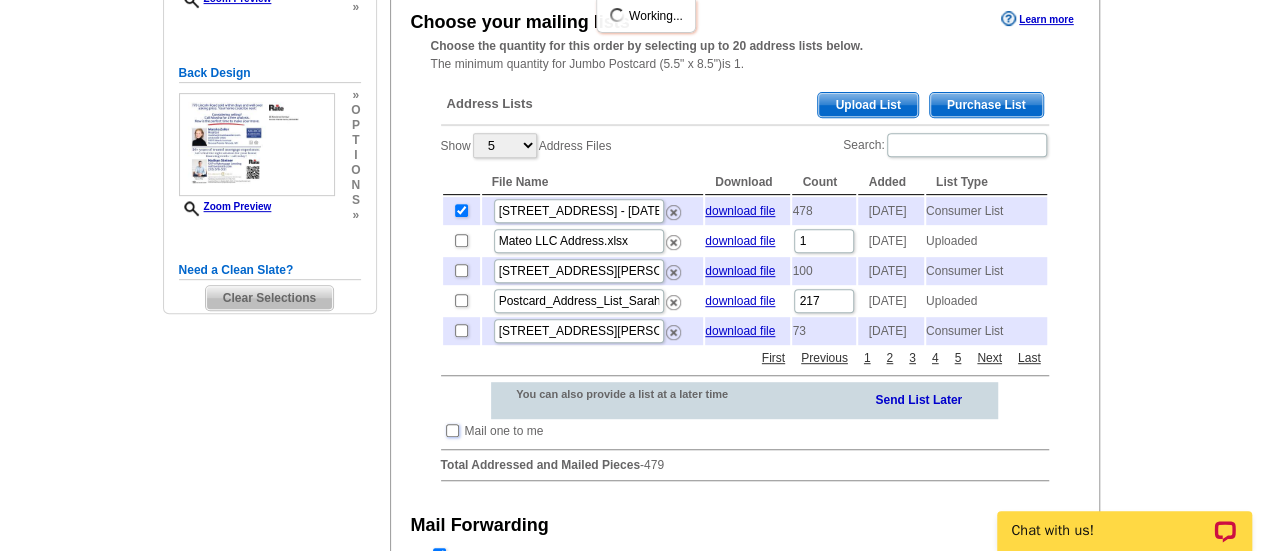 scroll, scrollTop: 383, scrollLeft: 0, axis: vertical 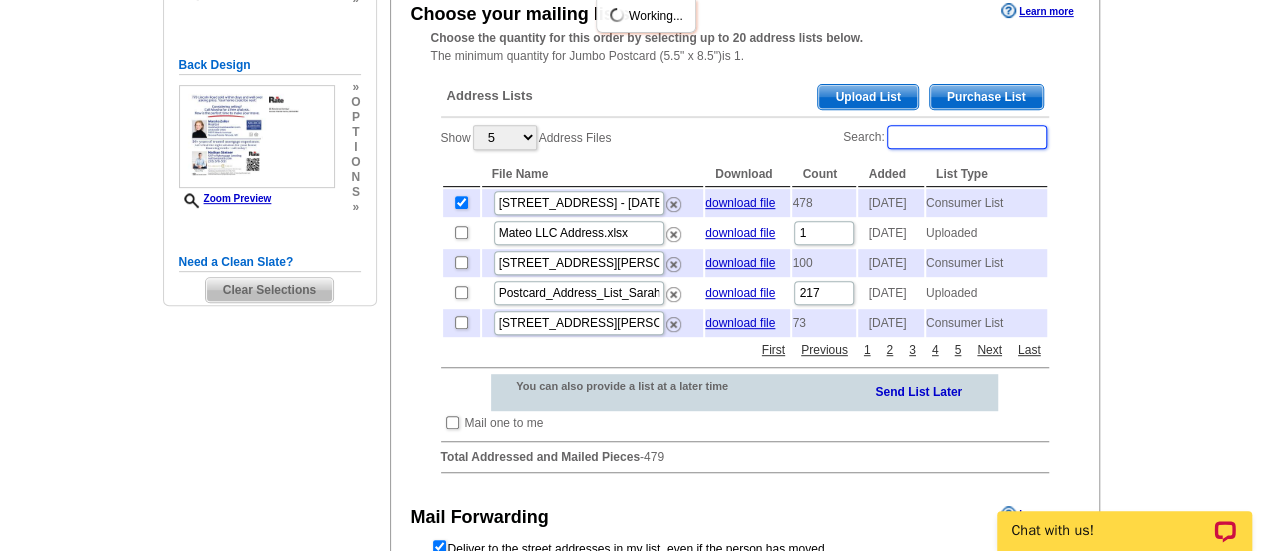 click on "Search:" at bounding box center (967, 137) 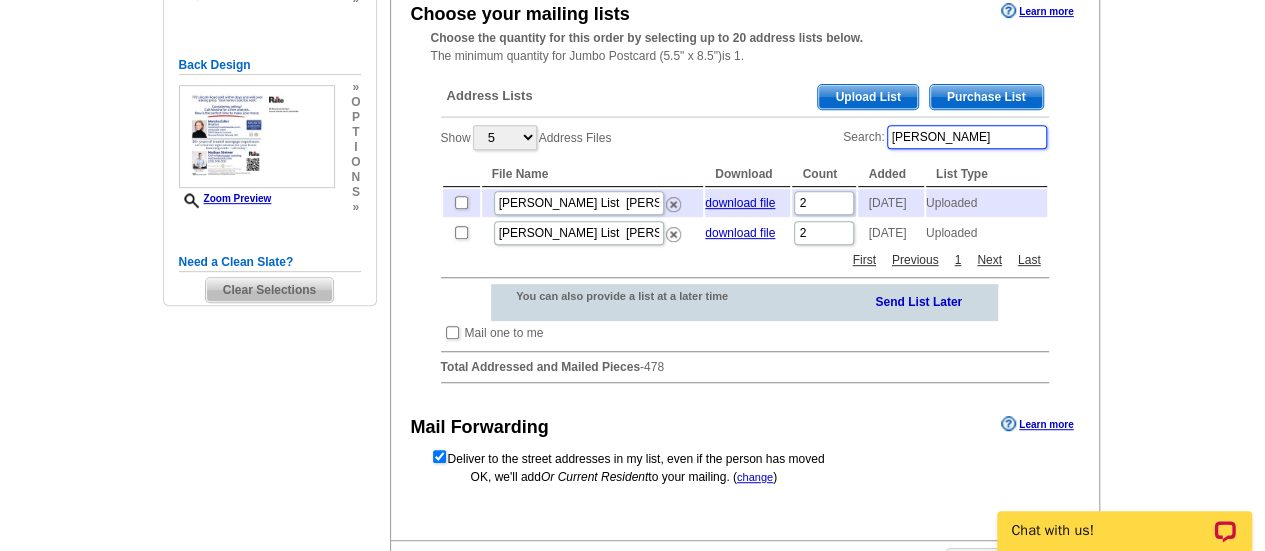 type on "zeller" 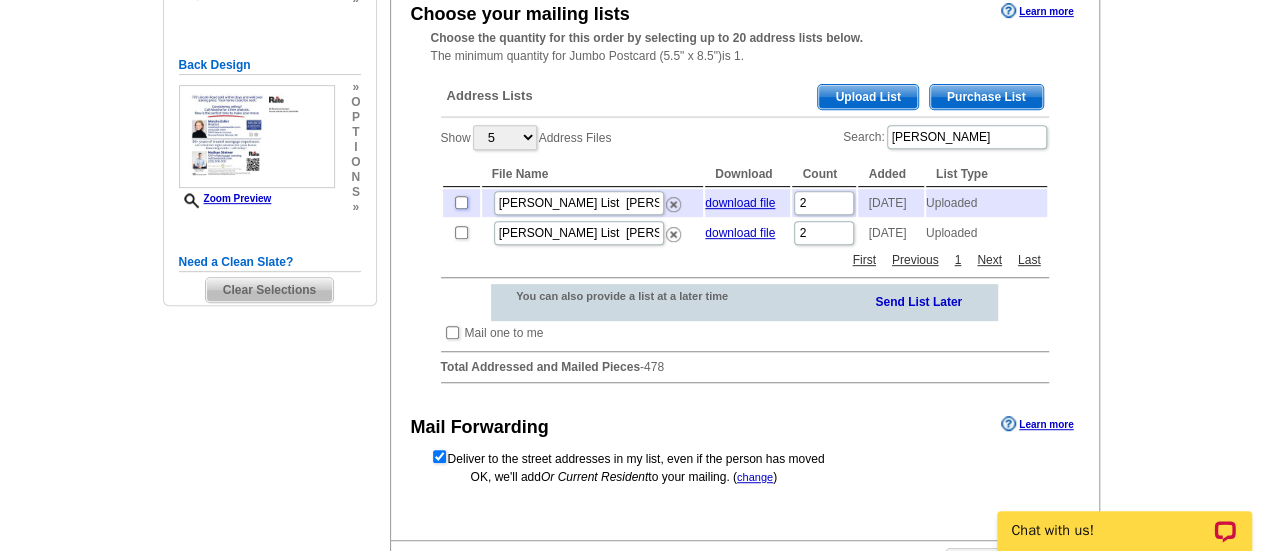 click at bounding box center (461, 202) 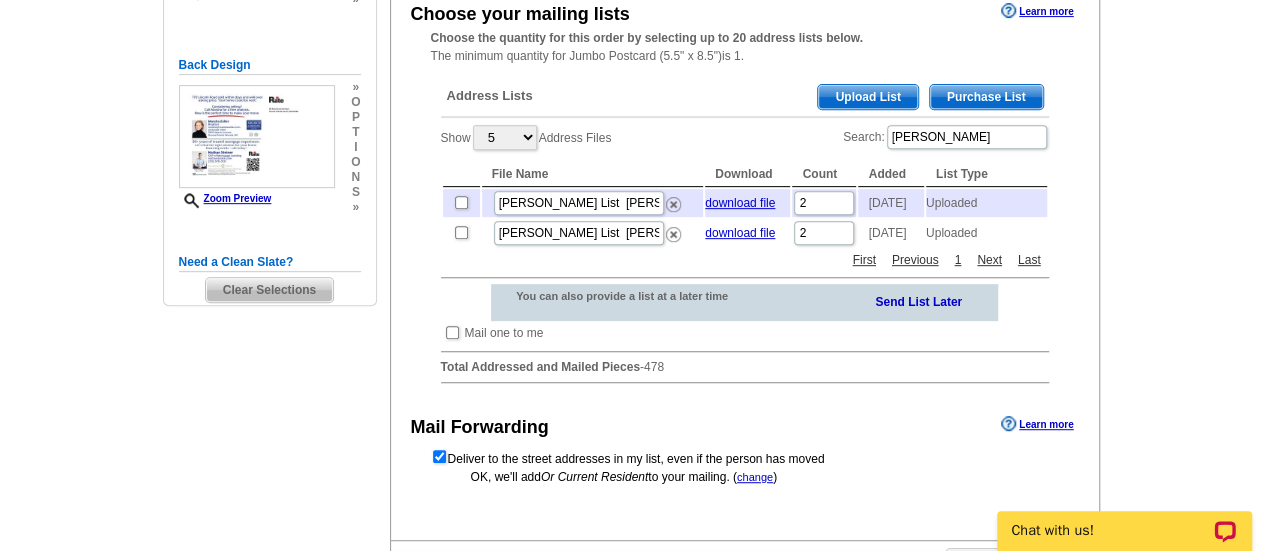 checkbox on "true" 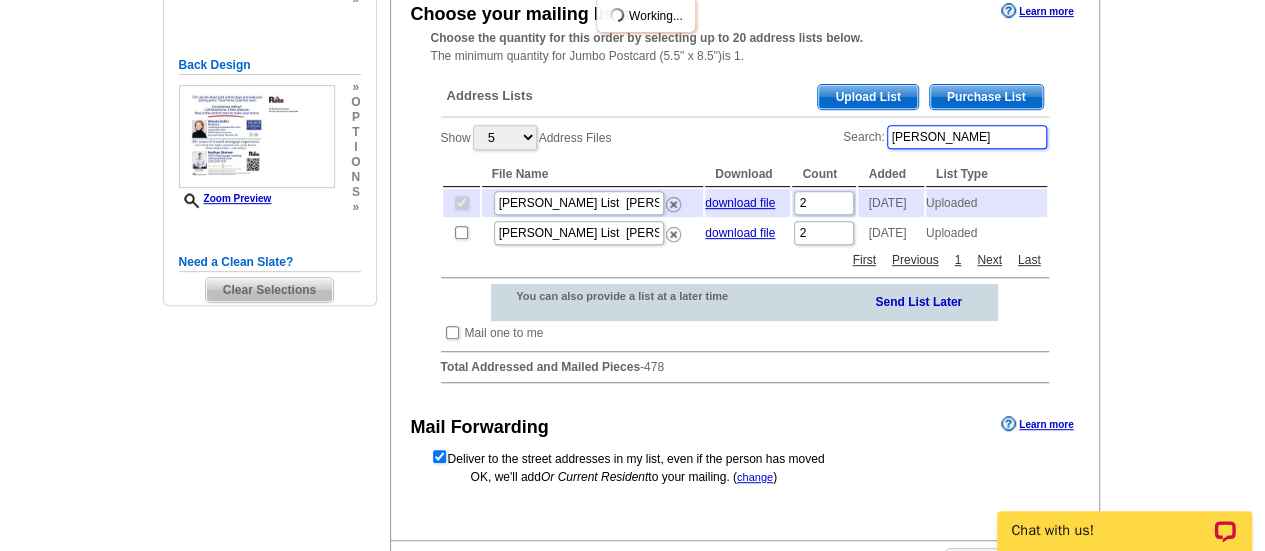 click on "zeller" at bounding box center (967, 137) 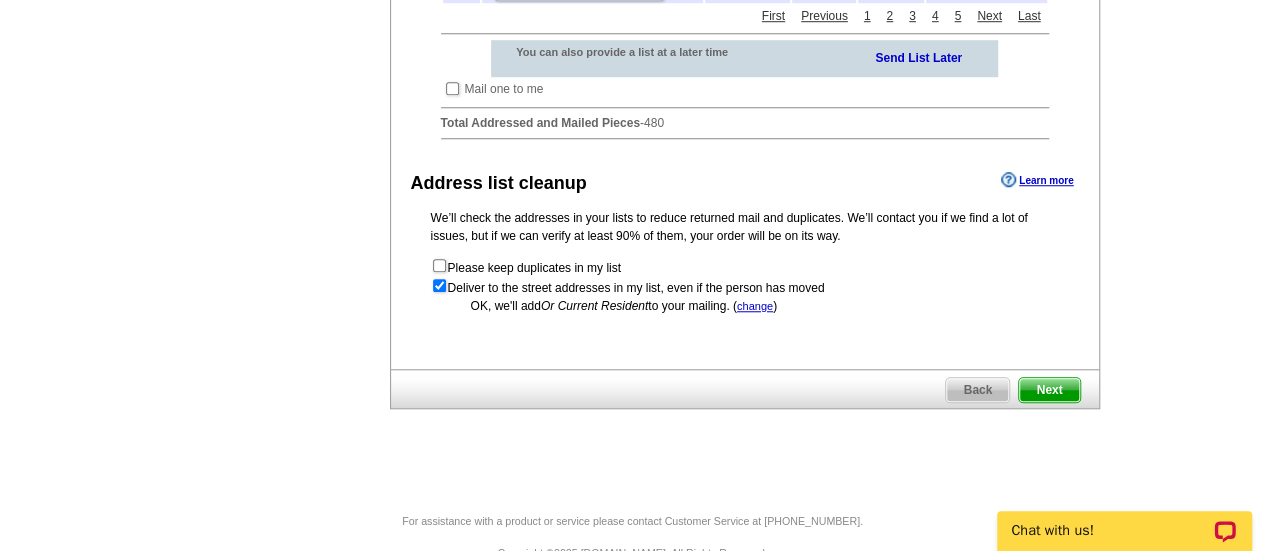 scroll, scrollTop: 715, scrollLeft: 0, axis: vertical 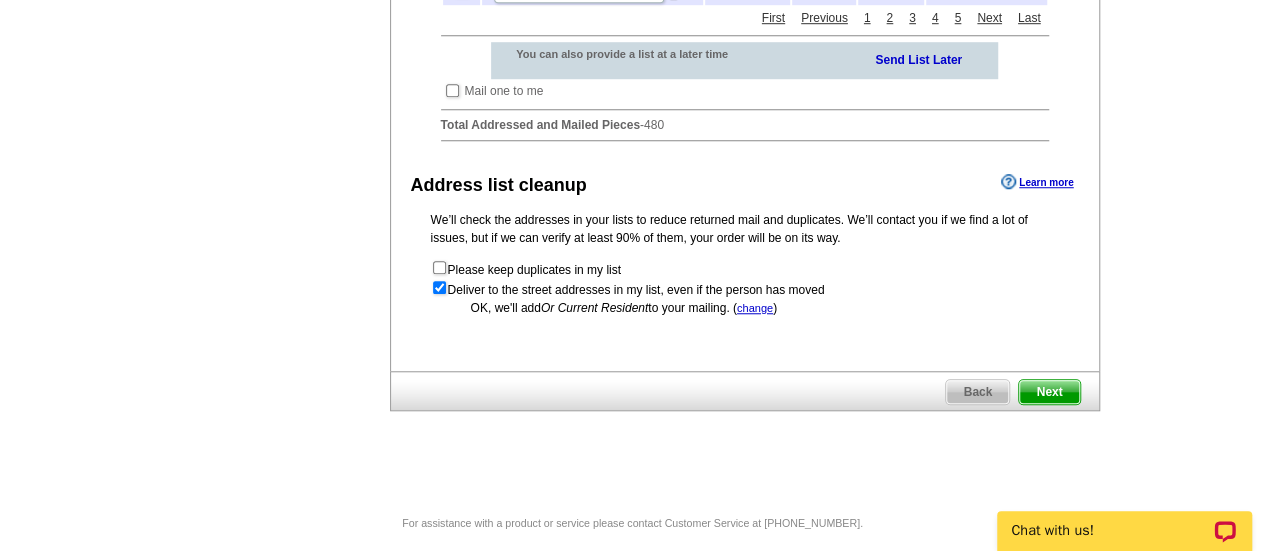 type 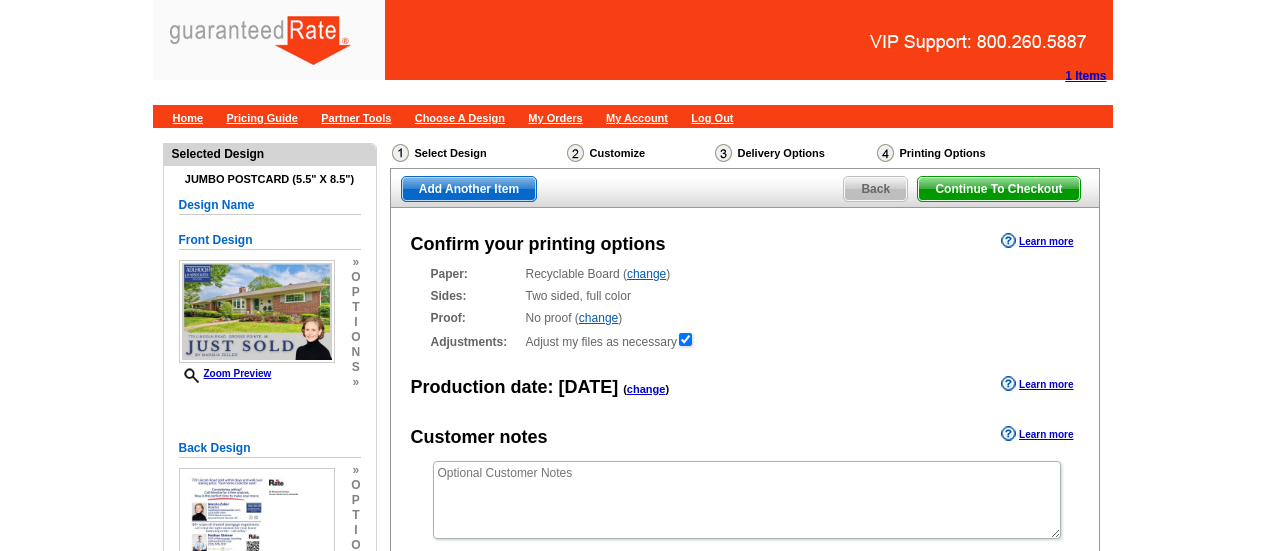 scroll, scrollTop: 0, scrollLeft: 0, axis: both 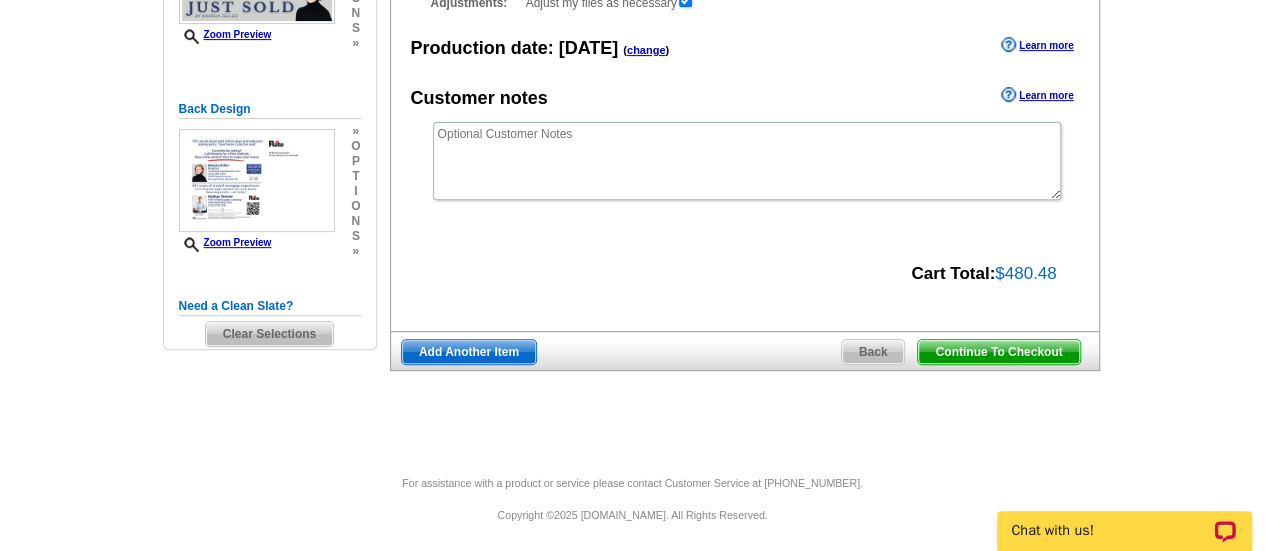 click on "Continue To Checkout" at bounding box center (998, 352) 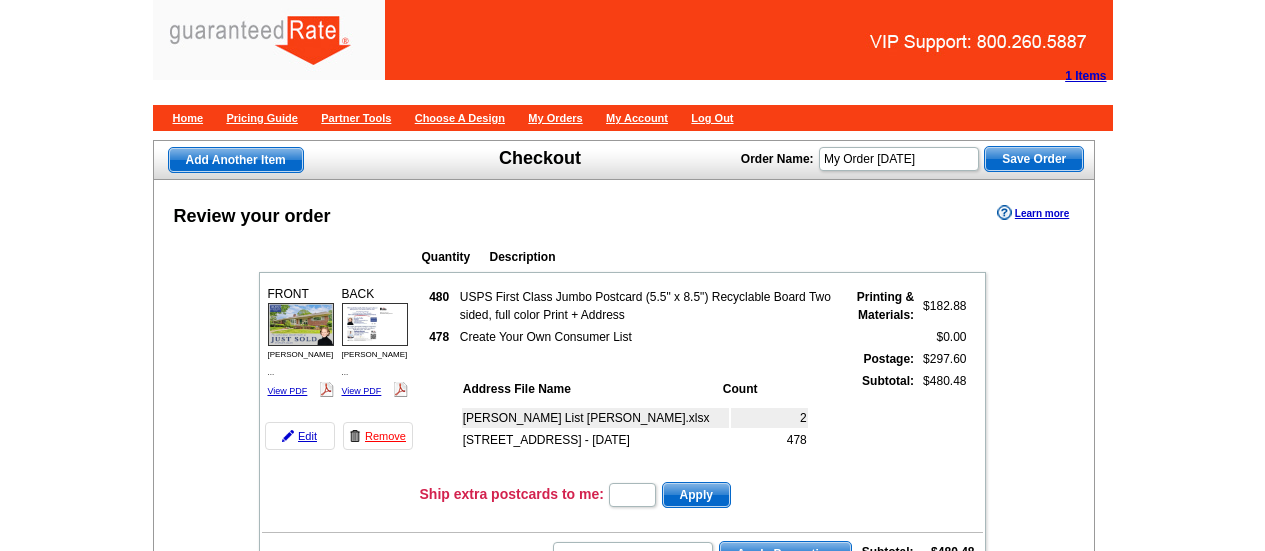 scroll, scrollTop: 0, scrollLeft: 0, axis: both 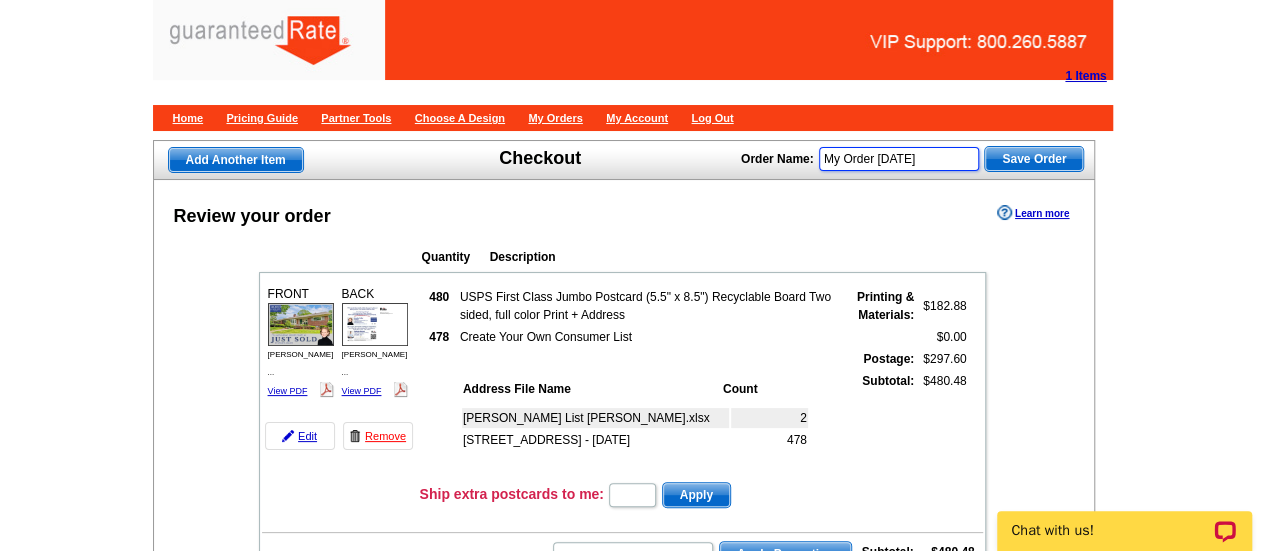 click on "My Order [DATE]" at bounding box center [899, 159] 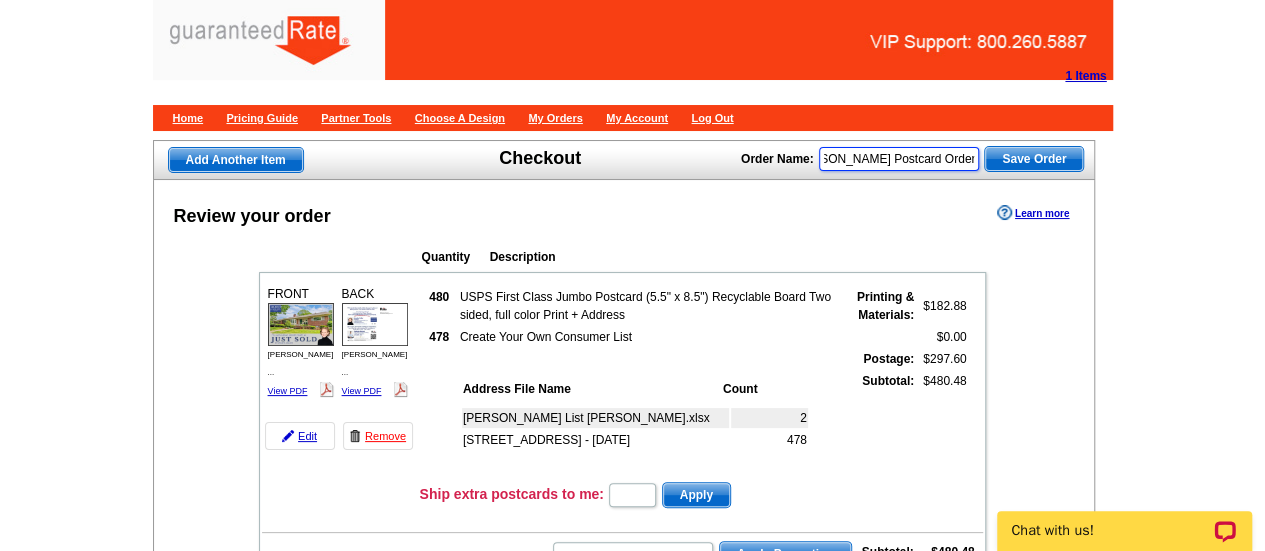 scroll, scrollTop: 0, scrollLeft: 45, axis: horizontal 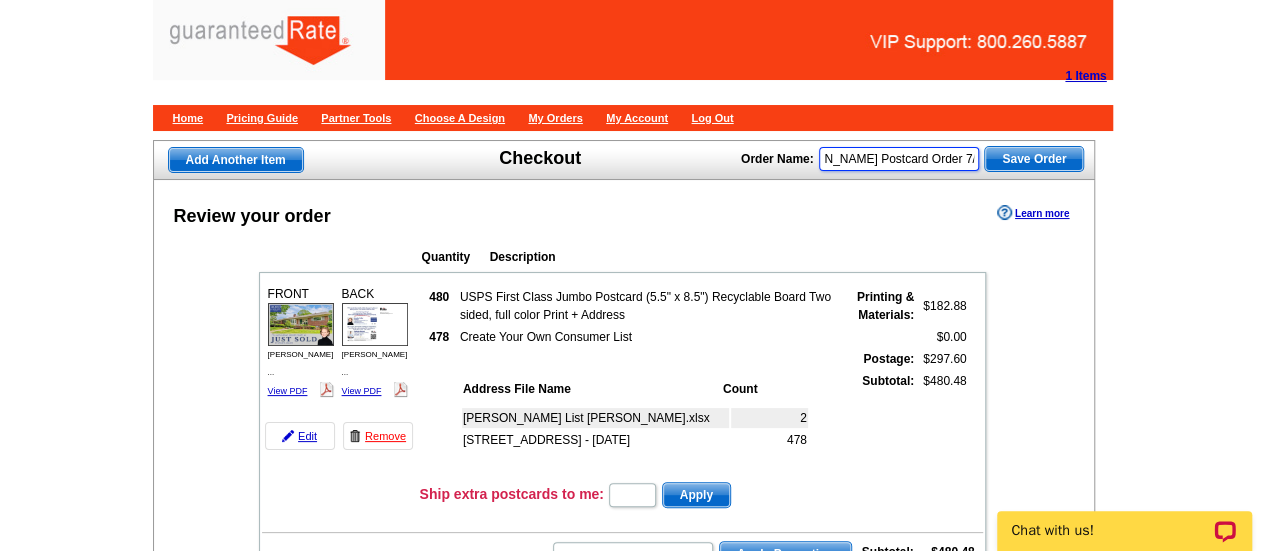 type on "[PERSON_NAME] Postcard Order 7/28" 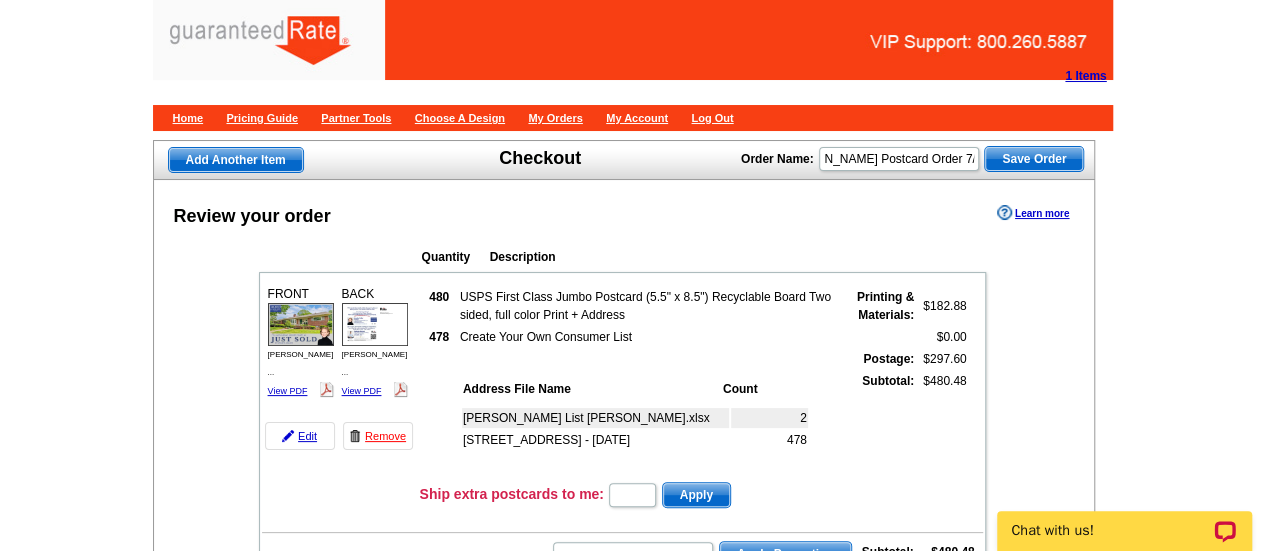 scroll, scrollTop: 0, scrollLeft: 0, axis: both 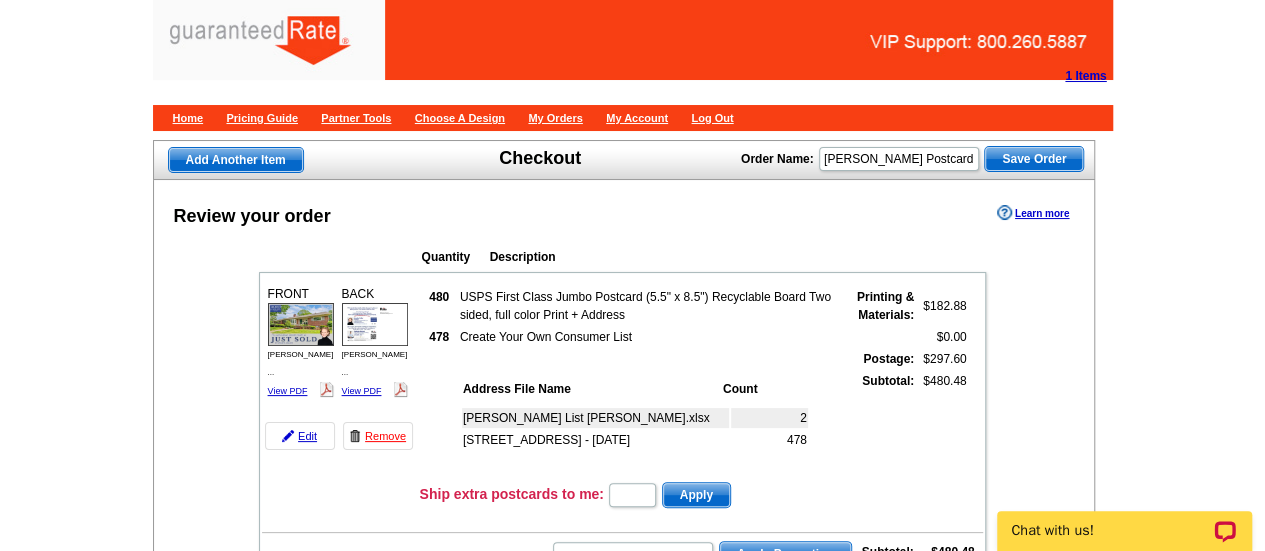 click on "Save Order" at bounding box center (1034, 159) 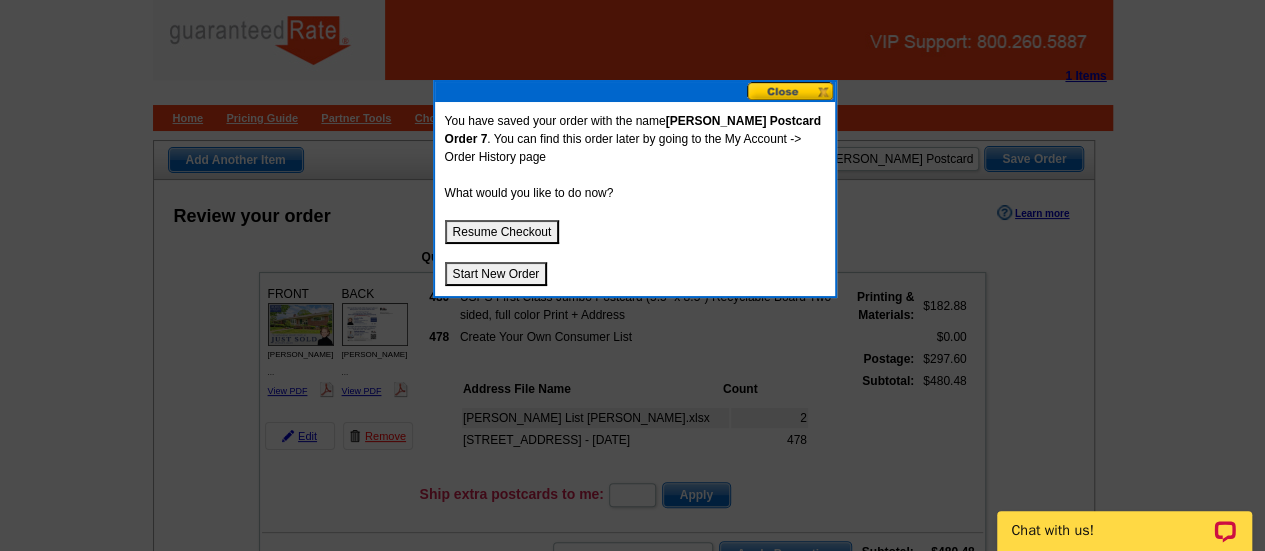 click on "Start New Order" at bounding box center (496, 274) 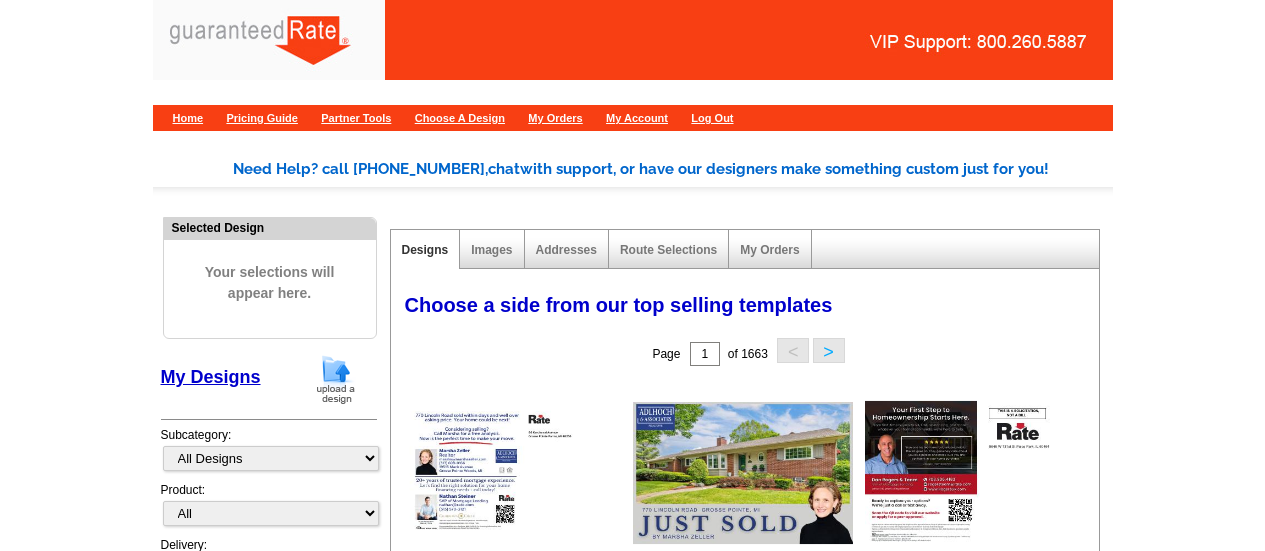 scroll, scrollTop: 0, scrollLeft: 0, axis: both 